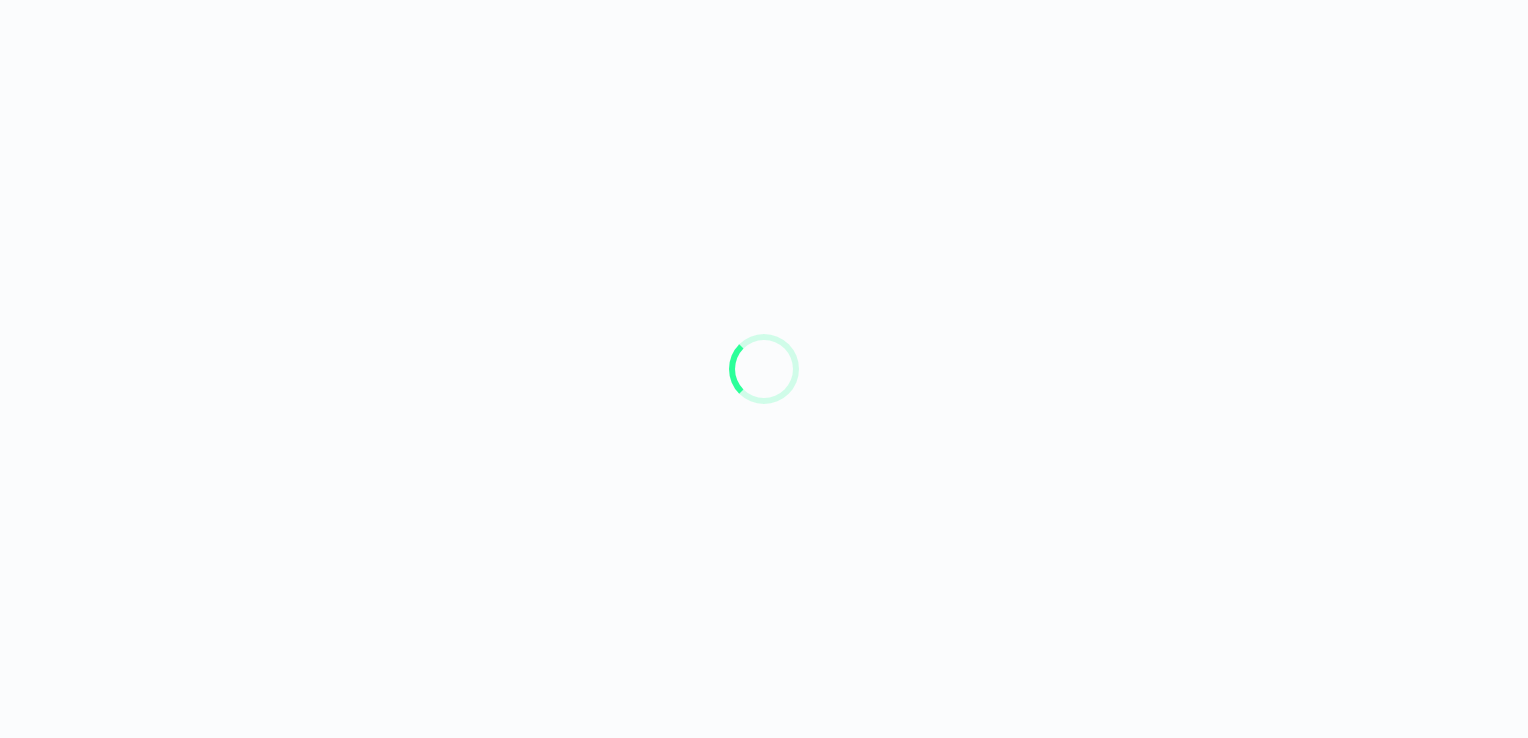scroll, scrollTop: 0, scrollLeft: 0, axis: both 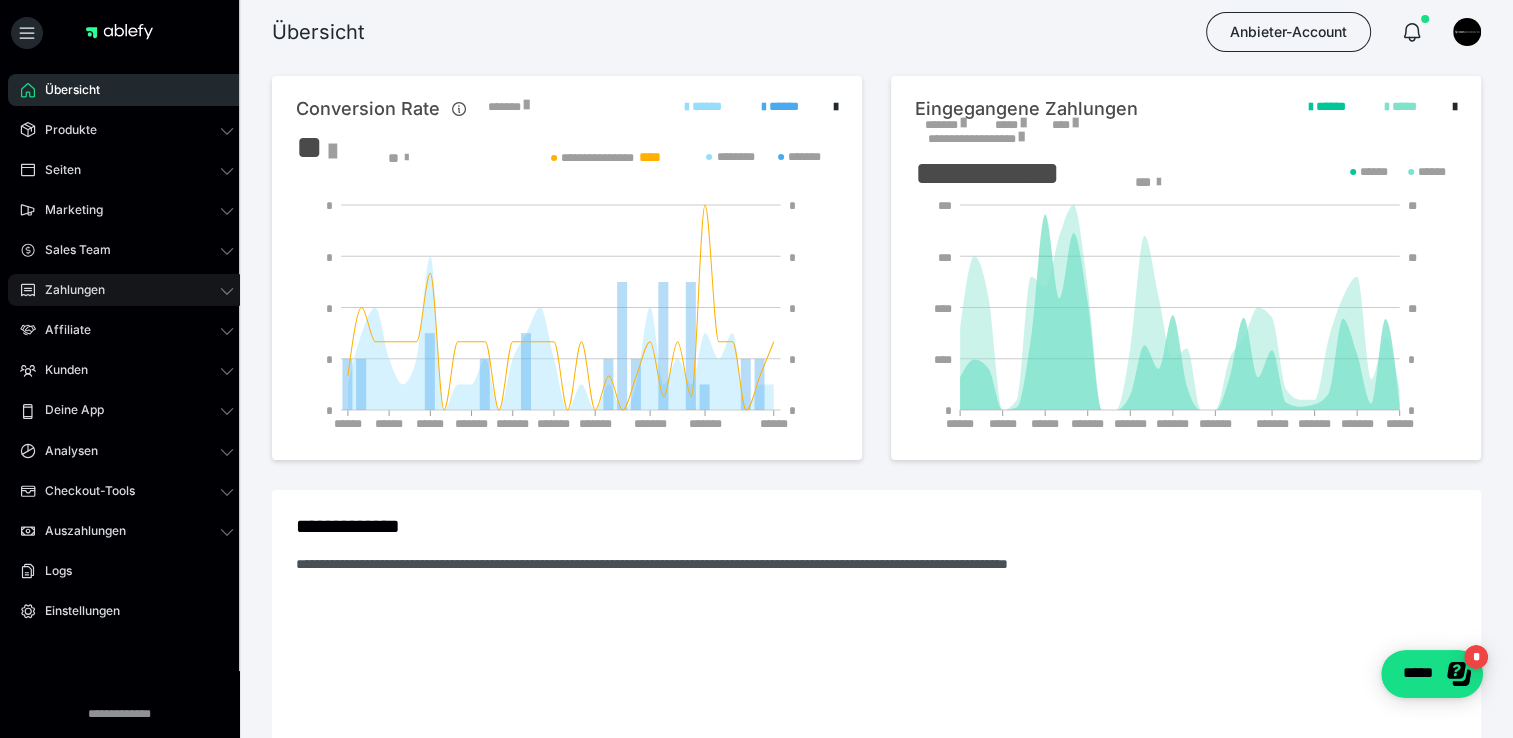 click on "Zahlungen" at bounding box center [68, 290] 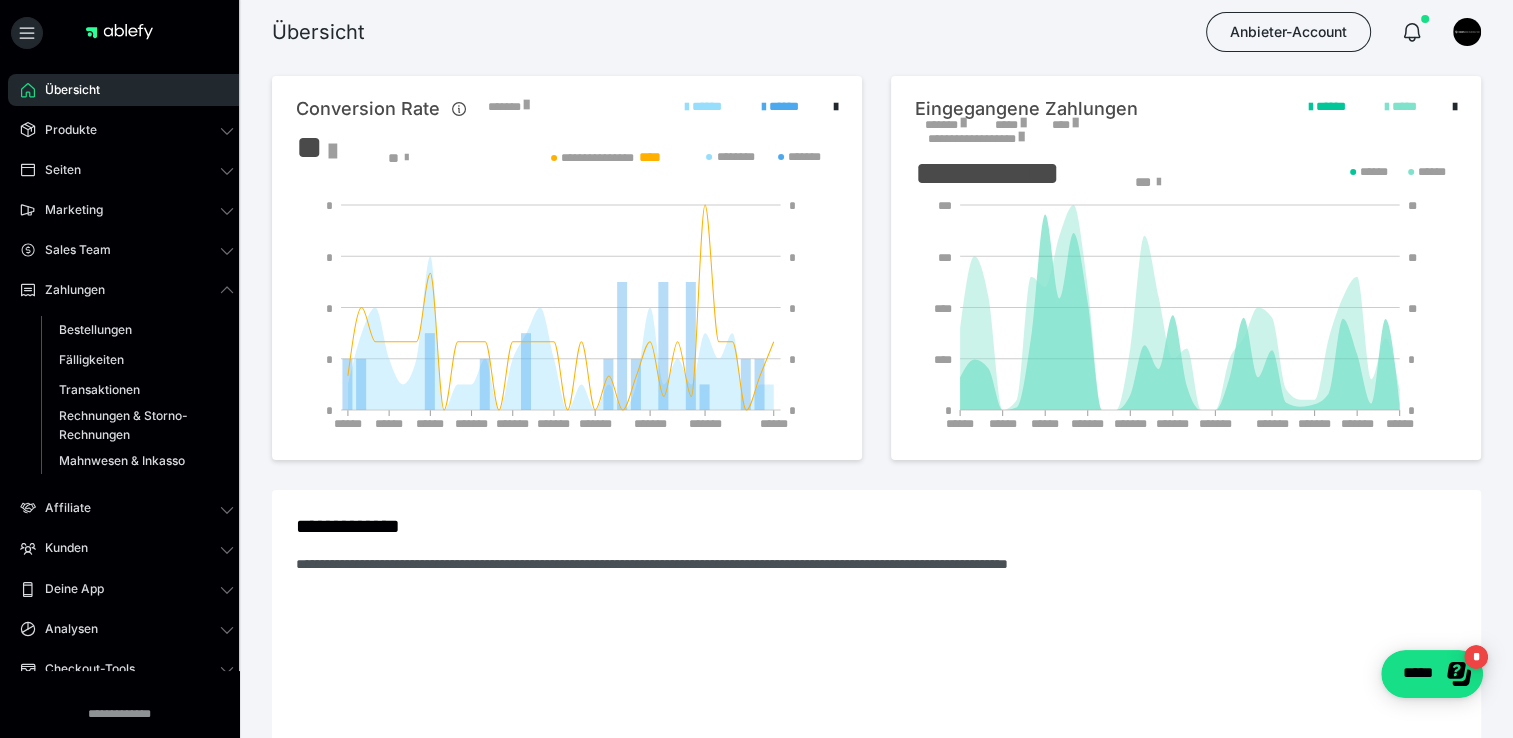 click on "Zahlungen Bestellungen Fälligkeiten Transaktionen Rechnungen & Storno-Rechnungen Mahnwesen & Inkasso" at bounding box center [127, 379] 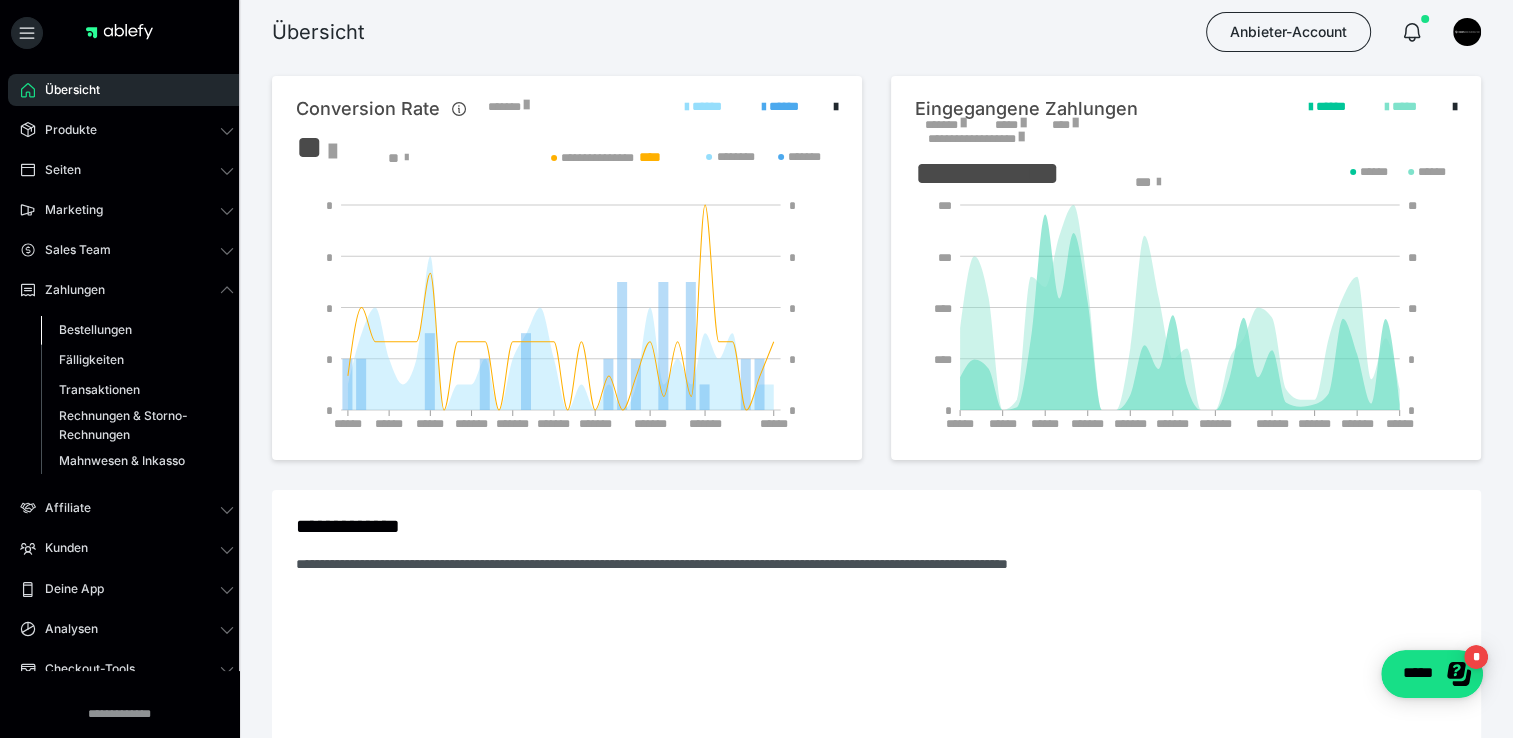 click on "Bestellungen" at bounding box center [95, 329] 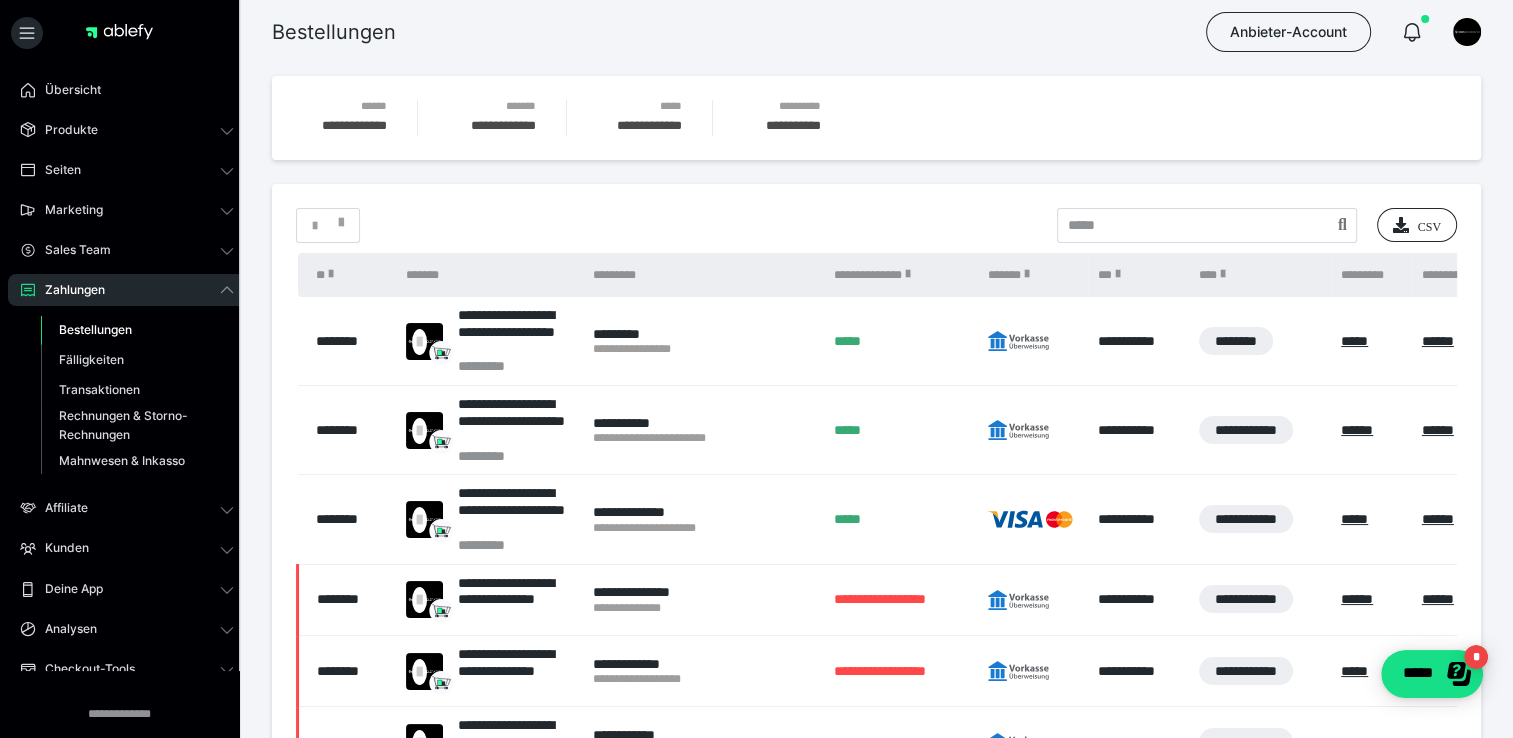 click on "**********" at bounding box center [876, 666] 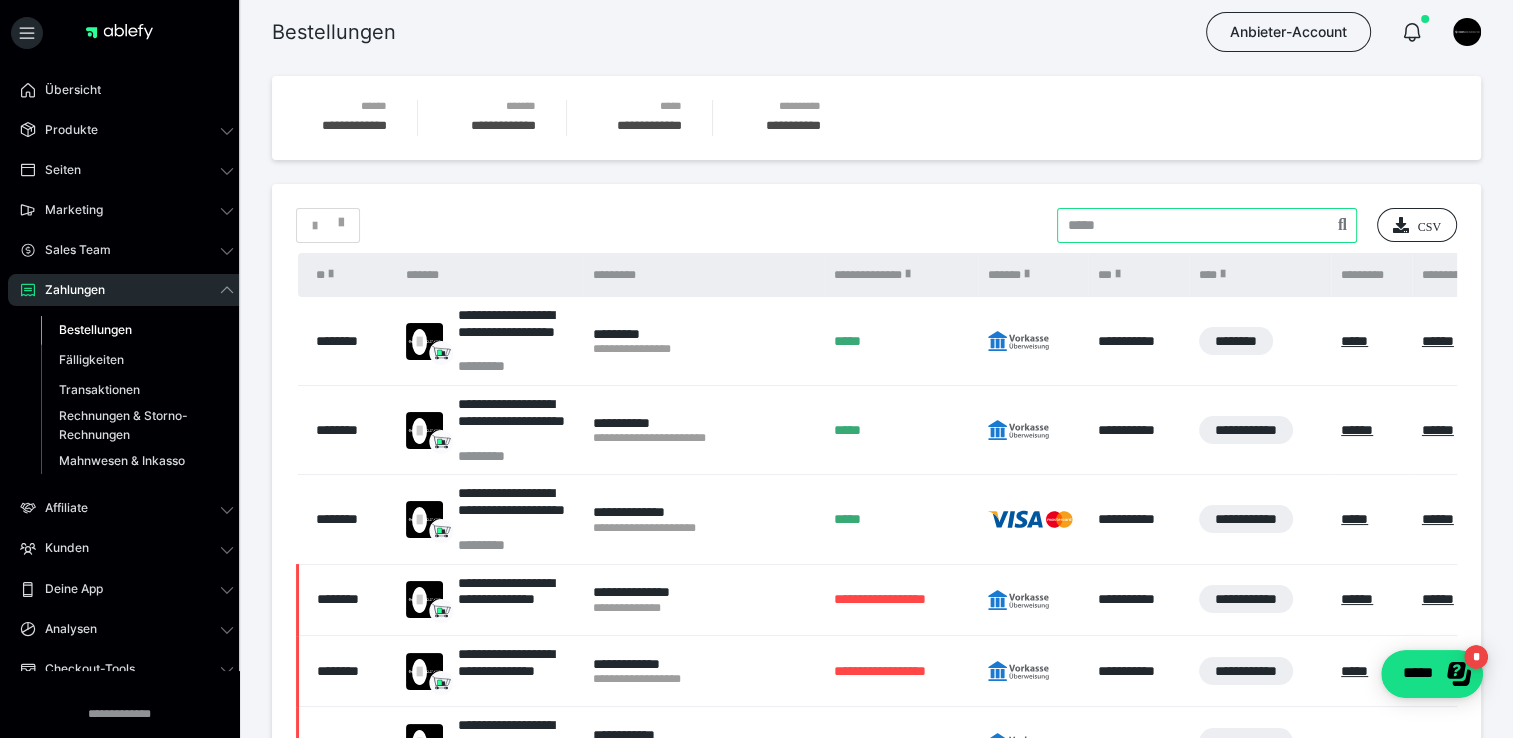 click at bounding box center [1207, 225] 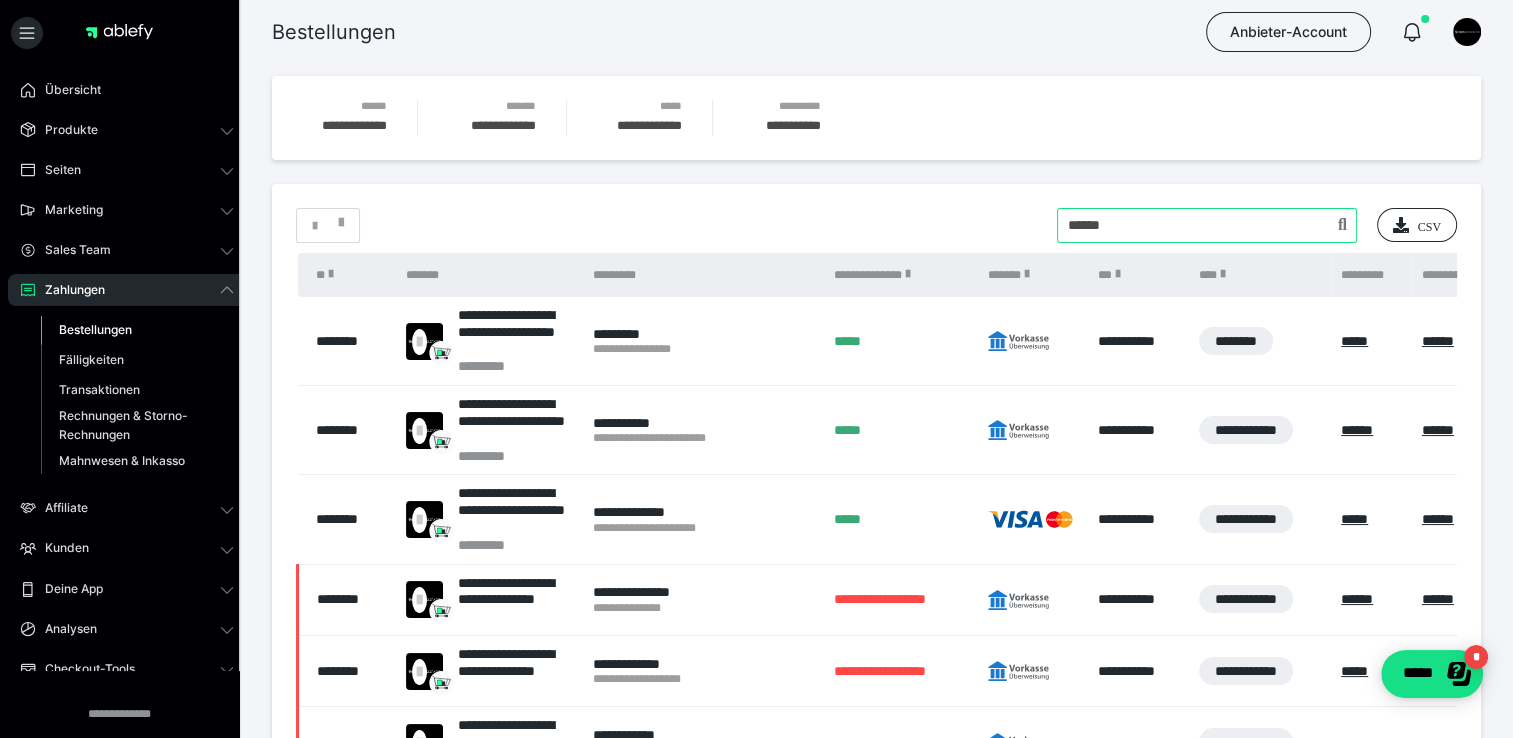 type on "**********" 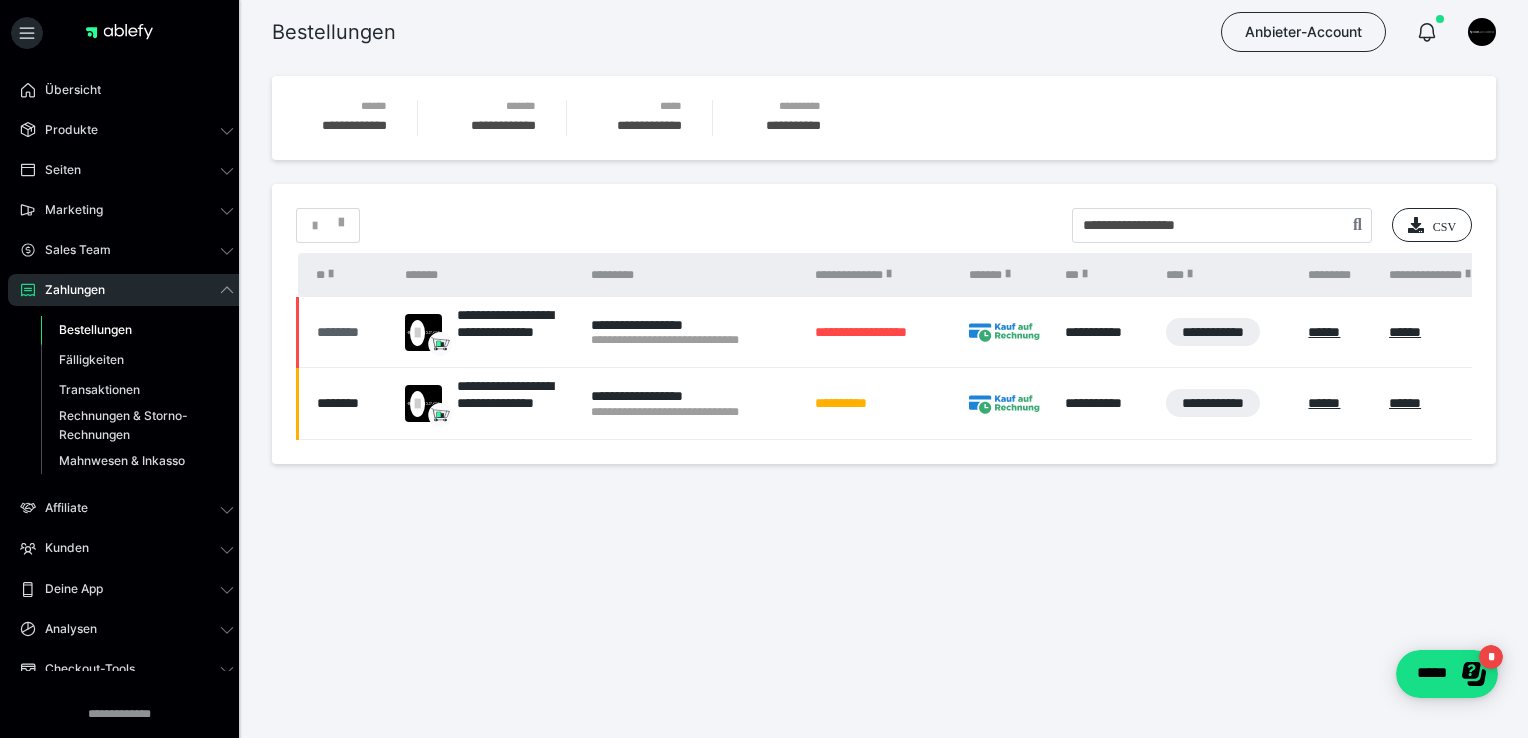 click on "********" at bounding box center [351, 332] 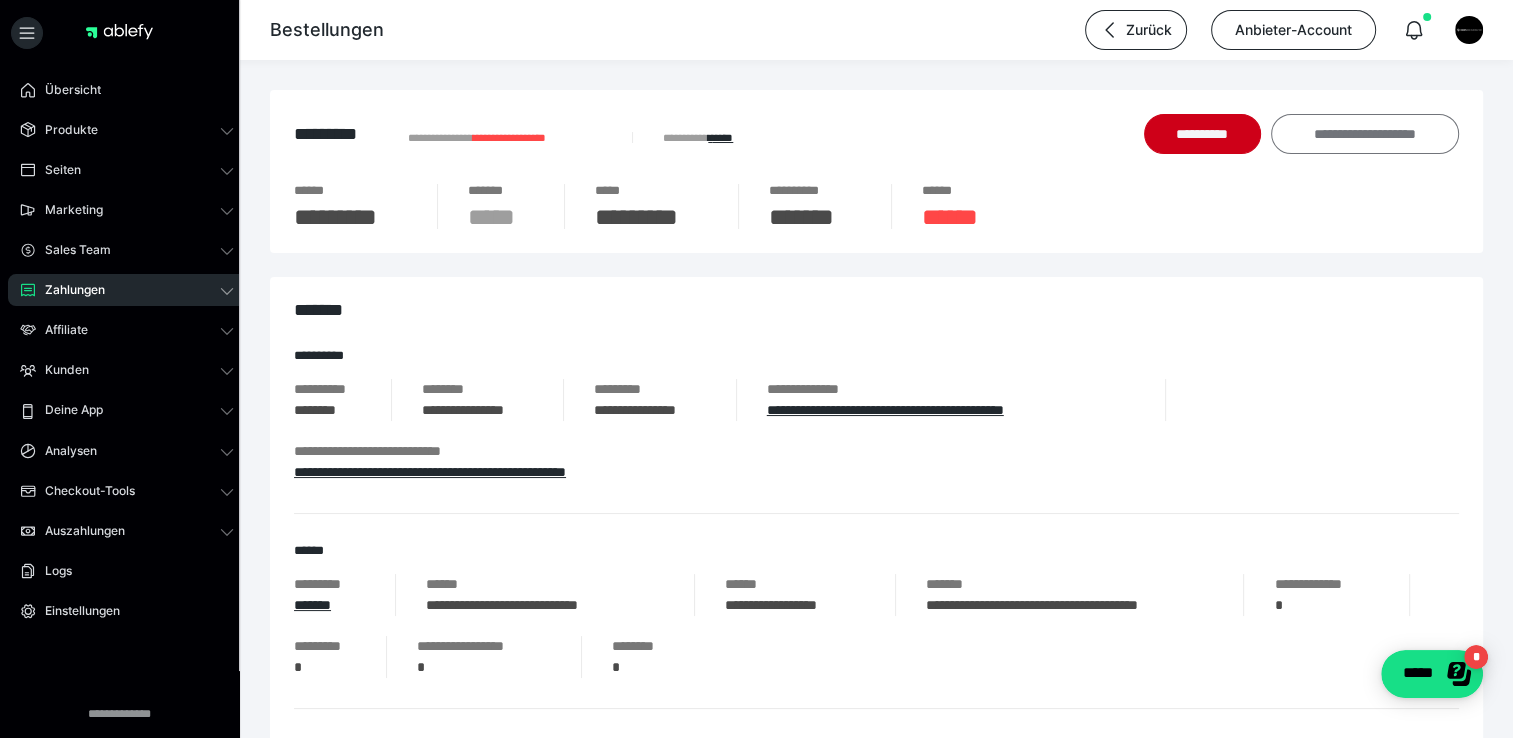 click on "**********" at bounding box center [1365, 134] 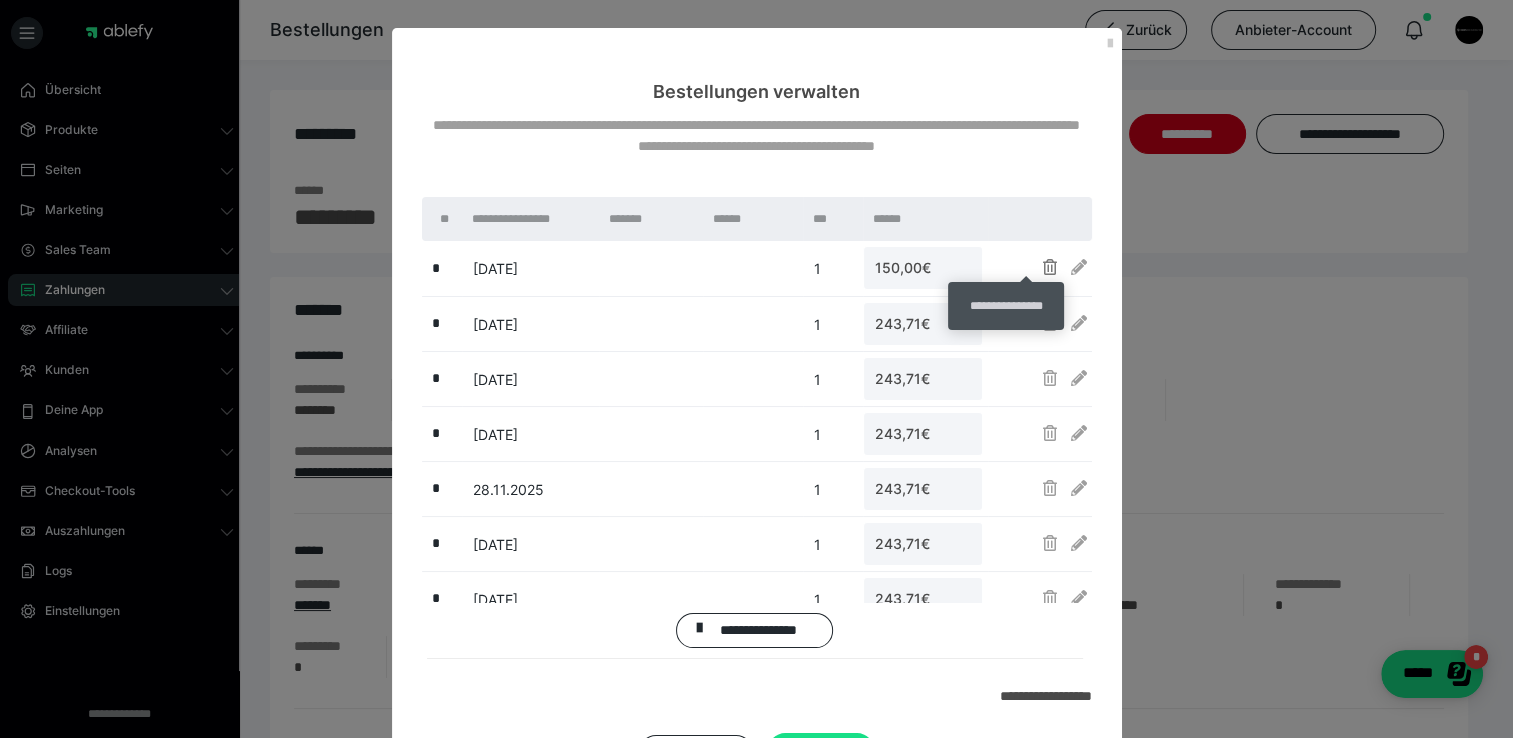click at bounding box center [1050, 267] 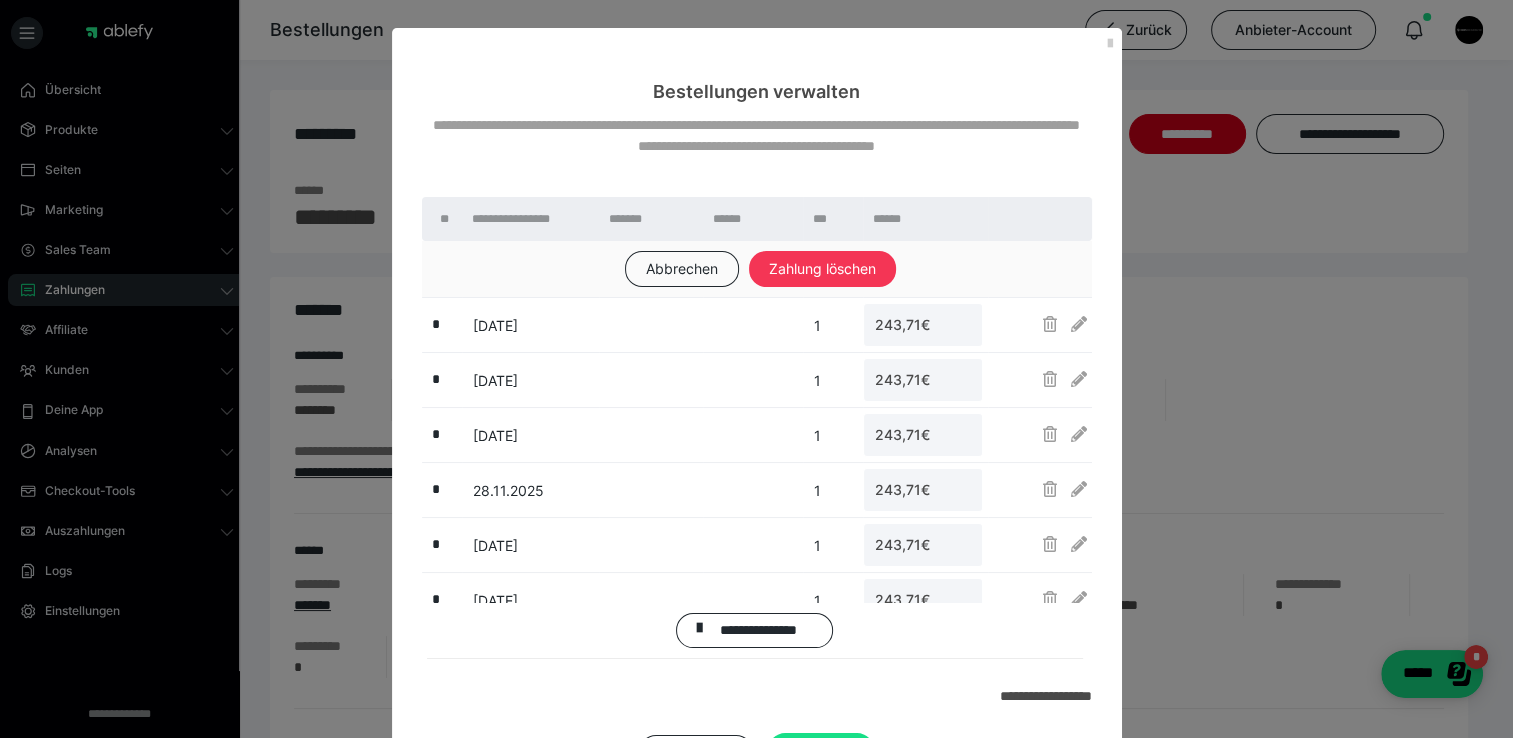 click on "Zahlung löschen" at bounding box center (822, 269) 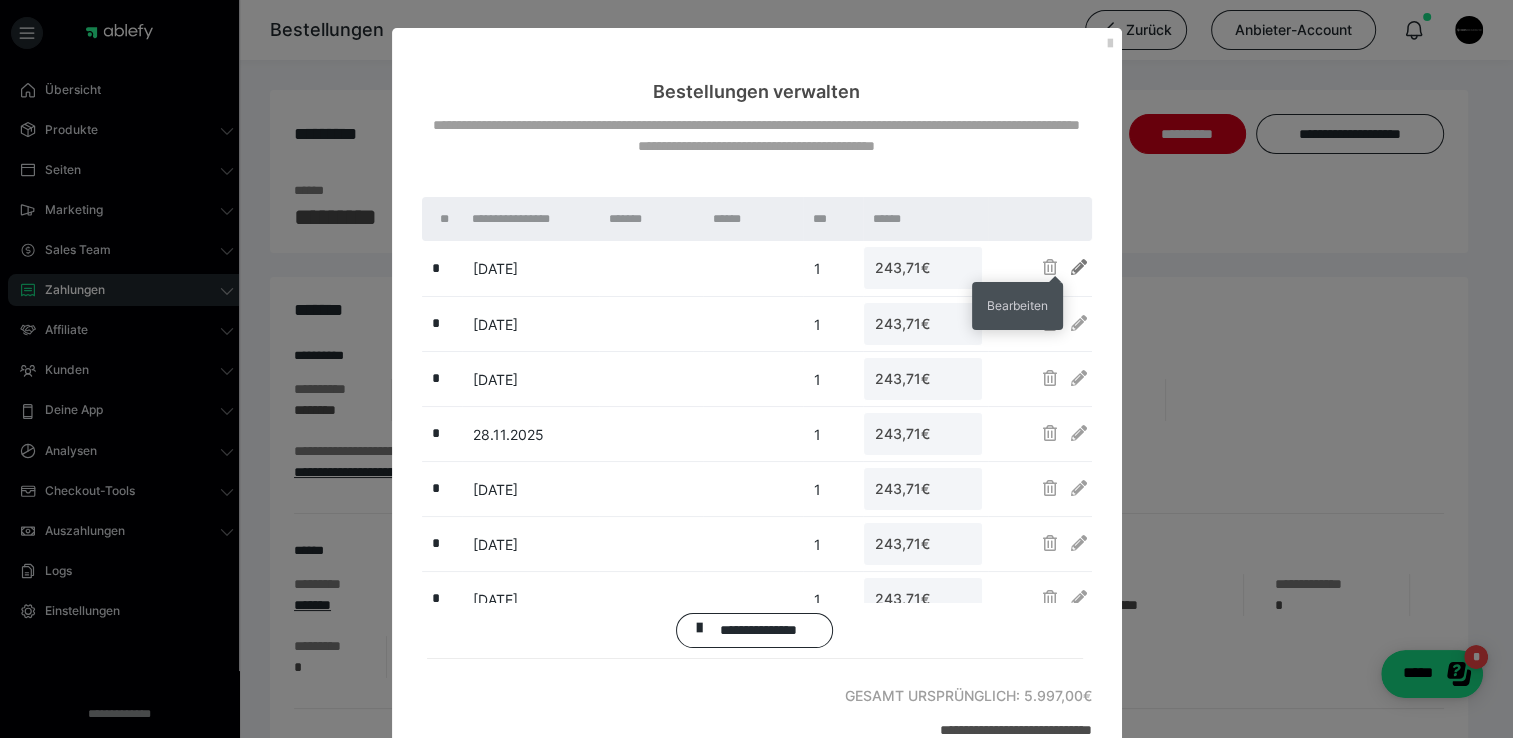 click at bounding box center (1079, 267) 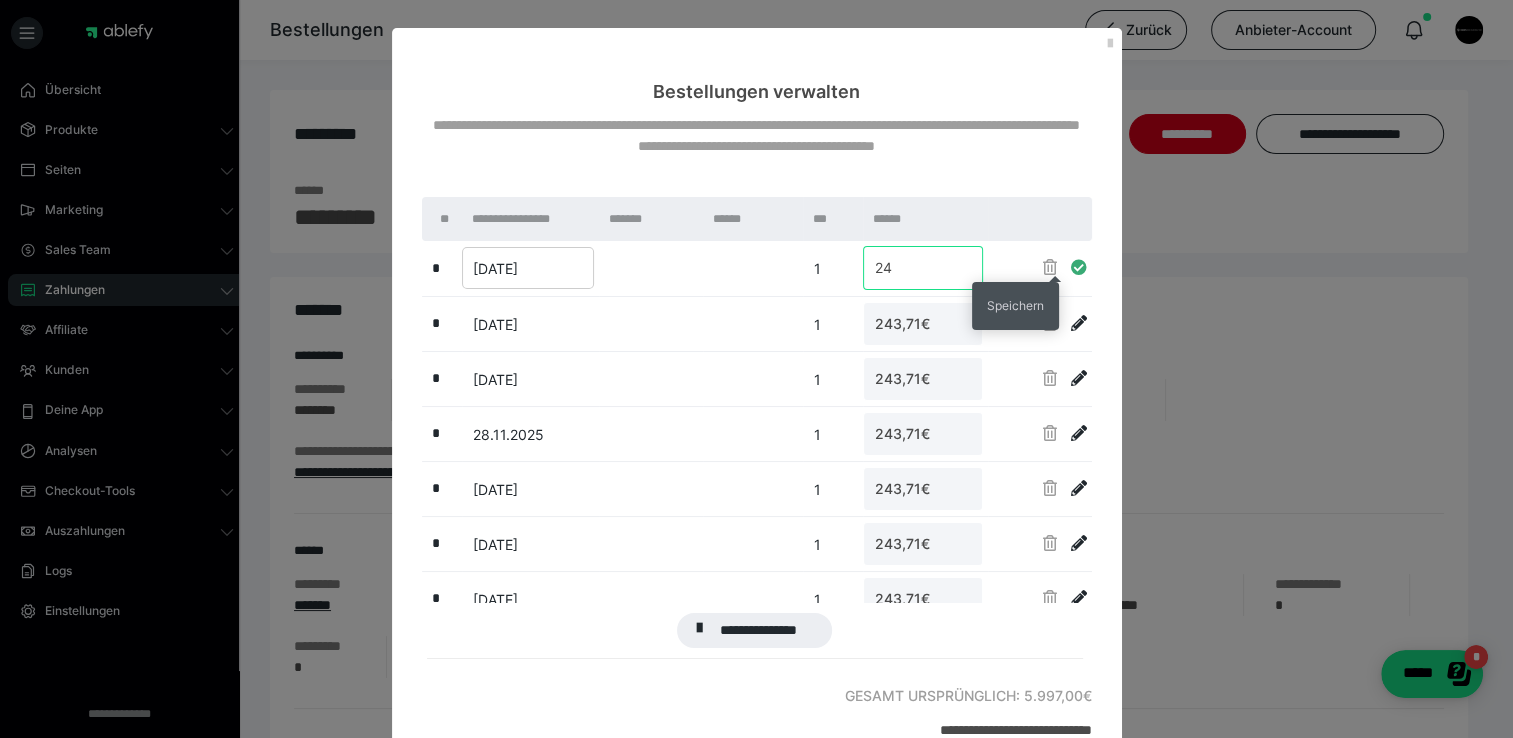 type on "2" 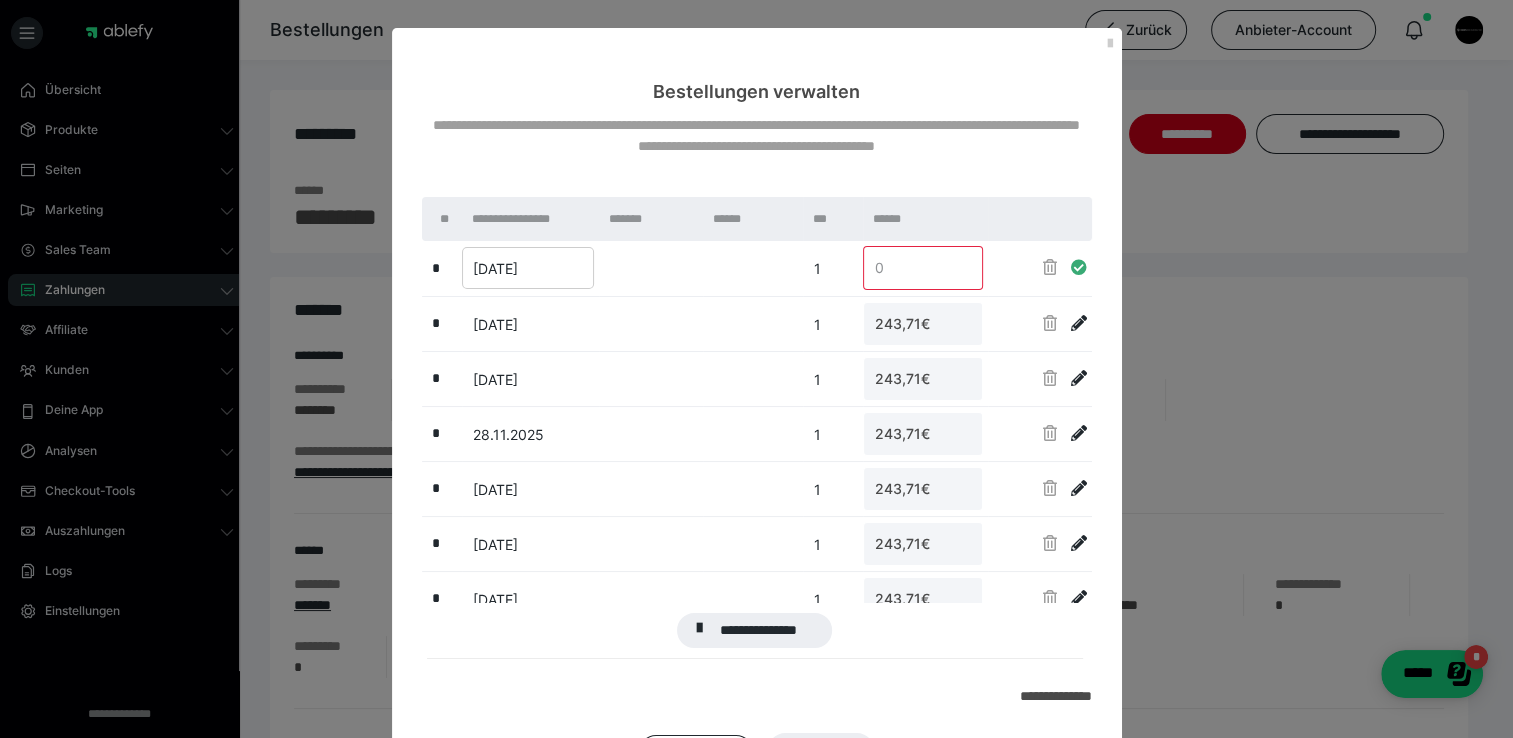 click at bounding box center (923, 268) 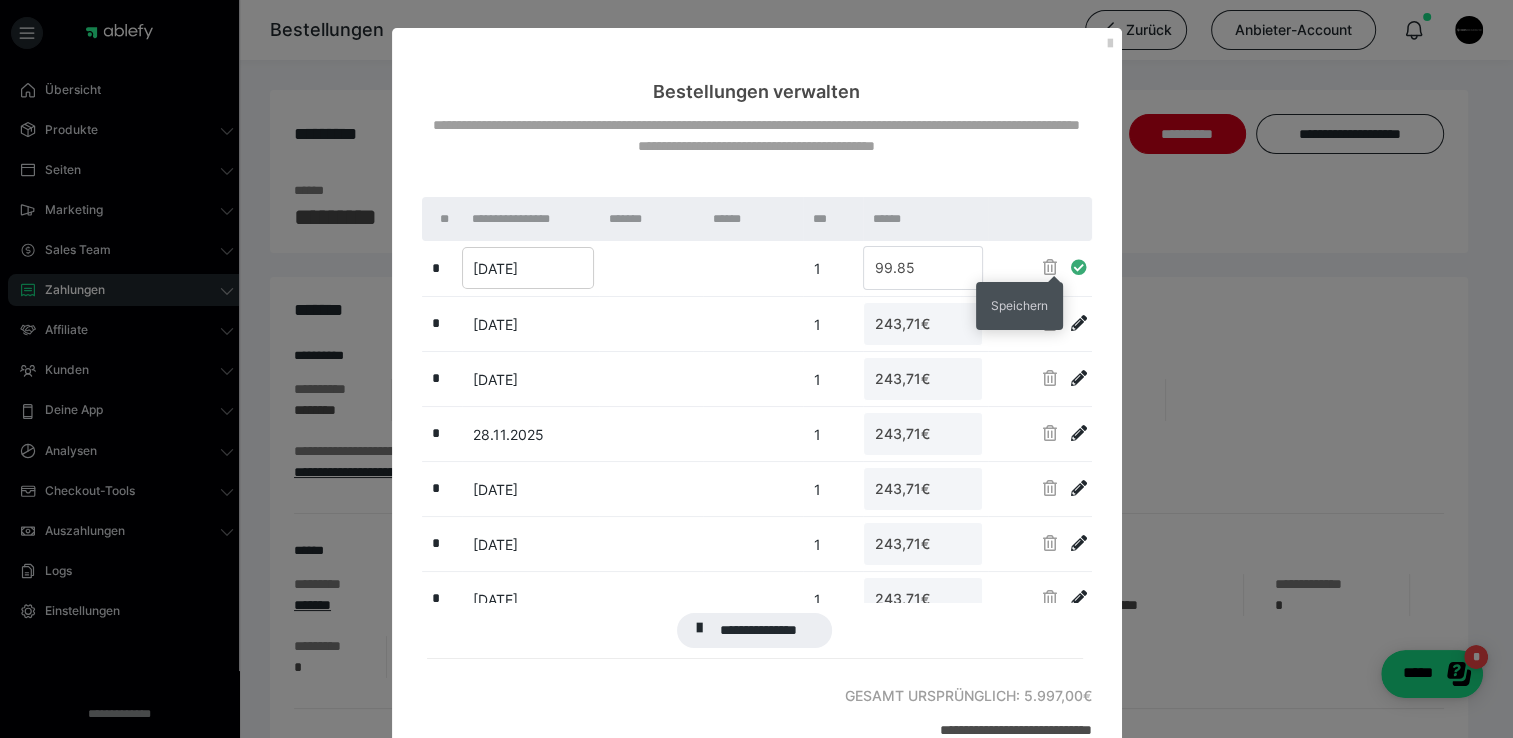 click at bounding box center [1079, 267] 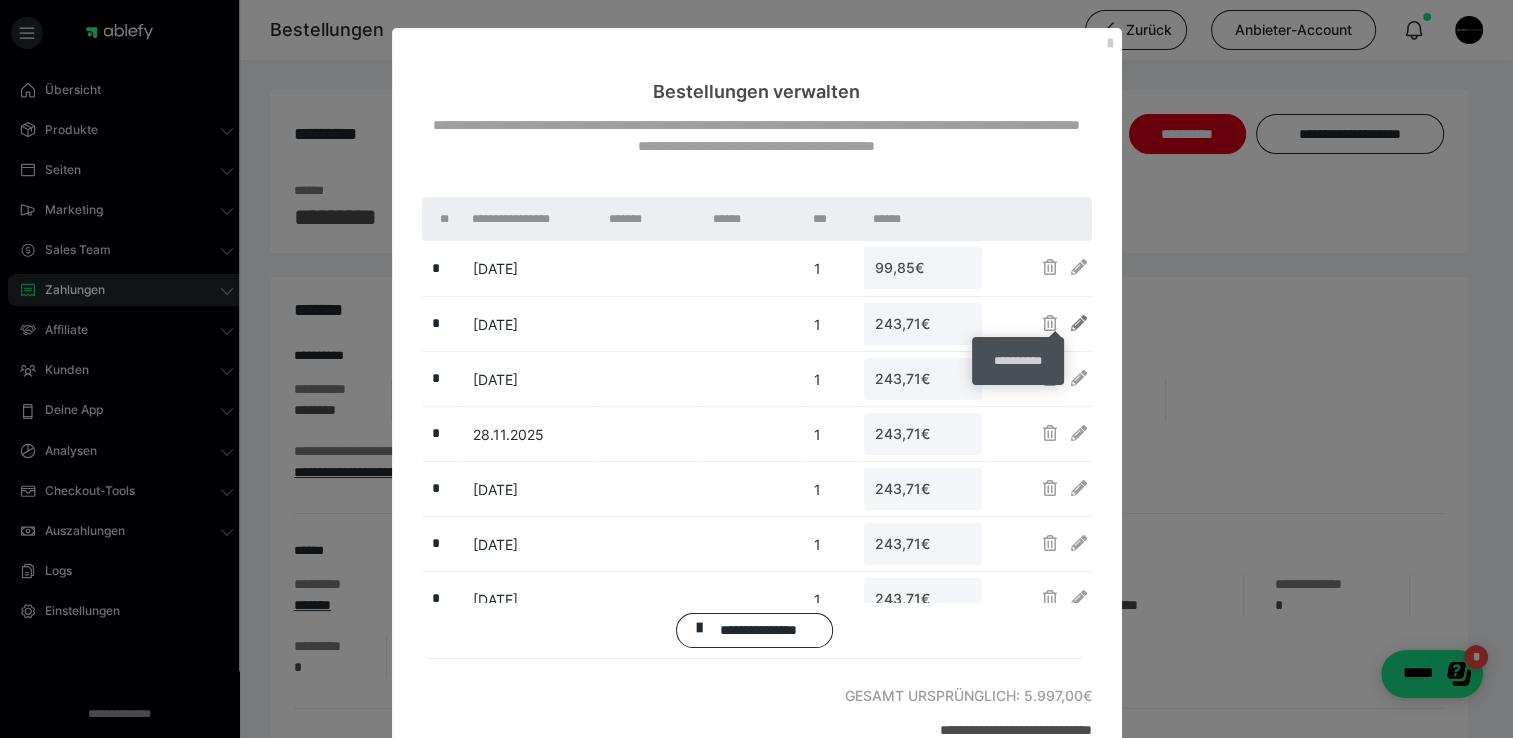 click at bounding box center (1079, 323) 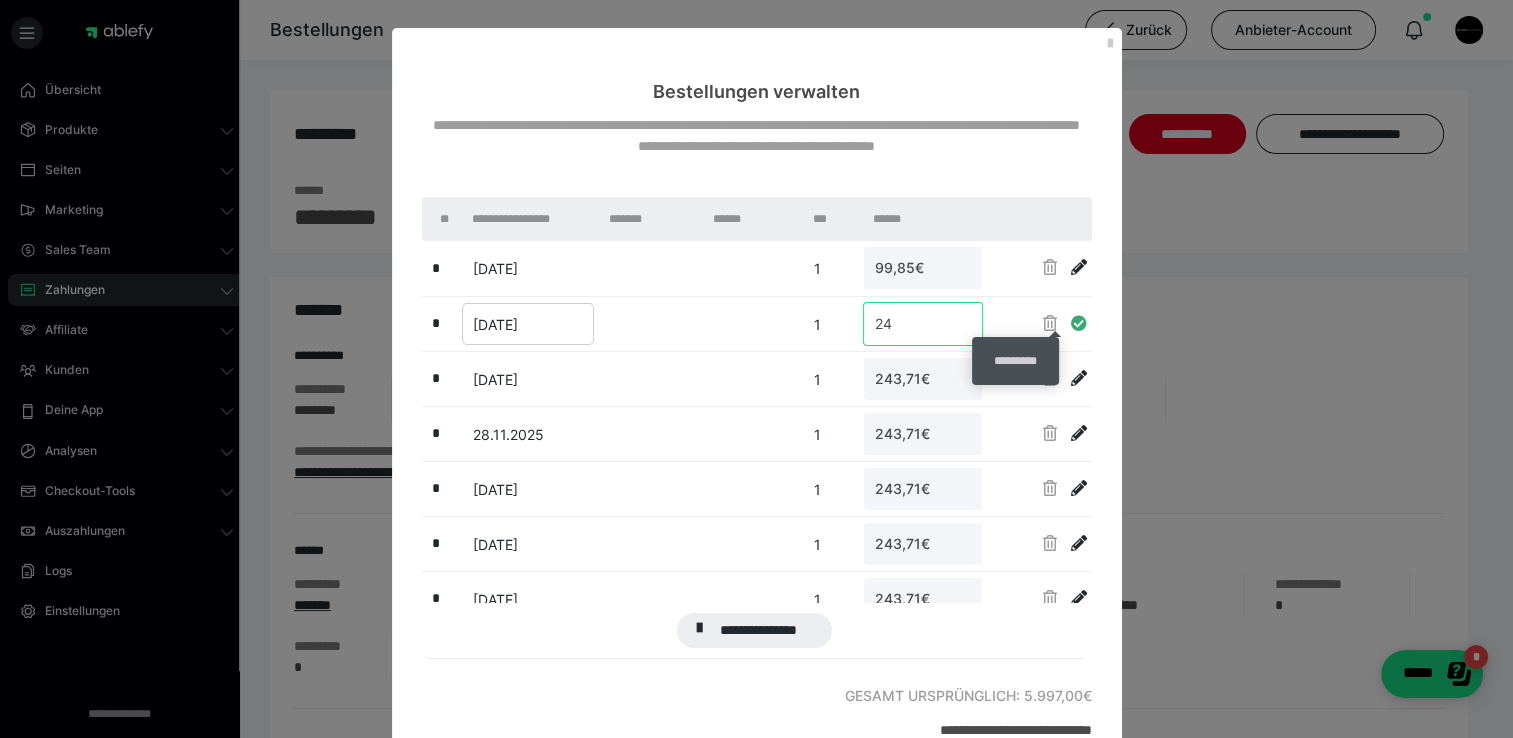 type on "2" 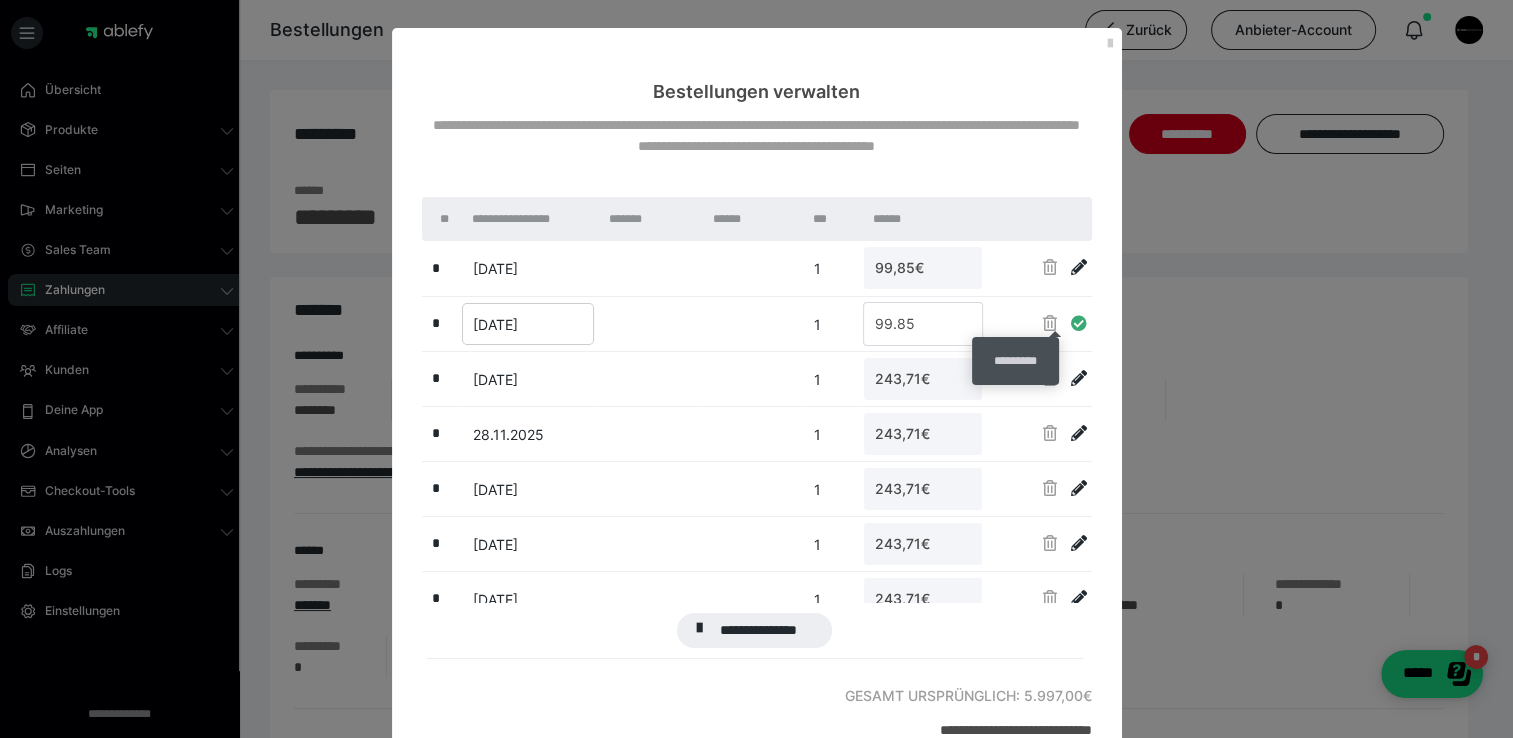 click at bounding box center (1079, 323) 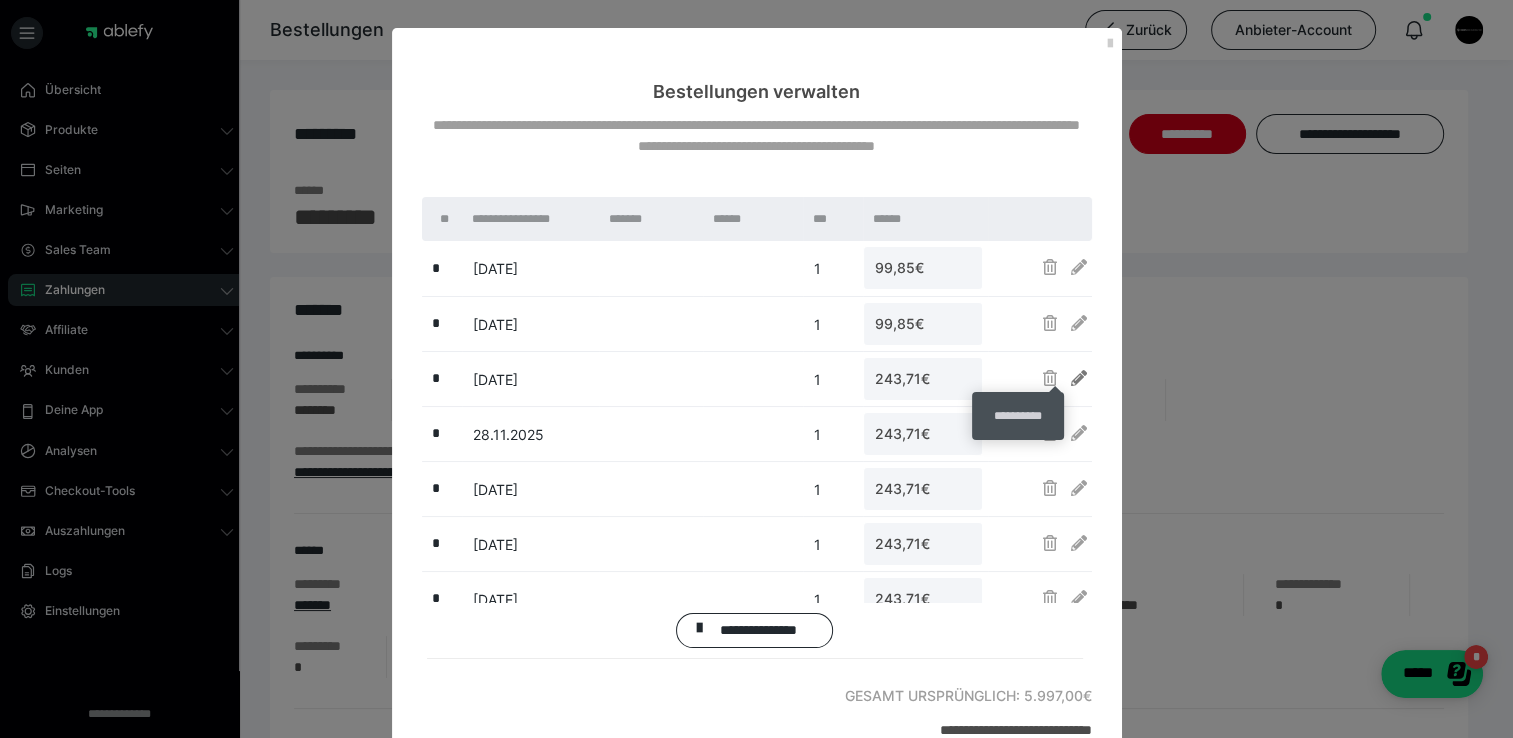click at bounding box center (1079, 378) 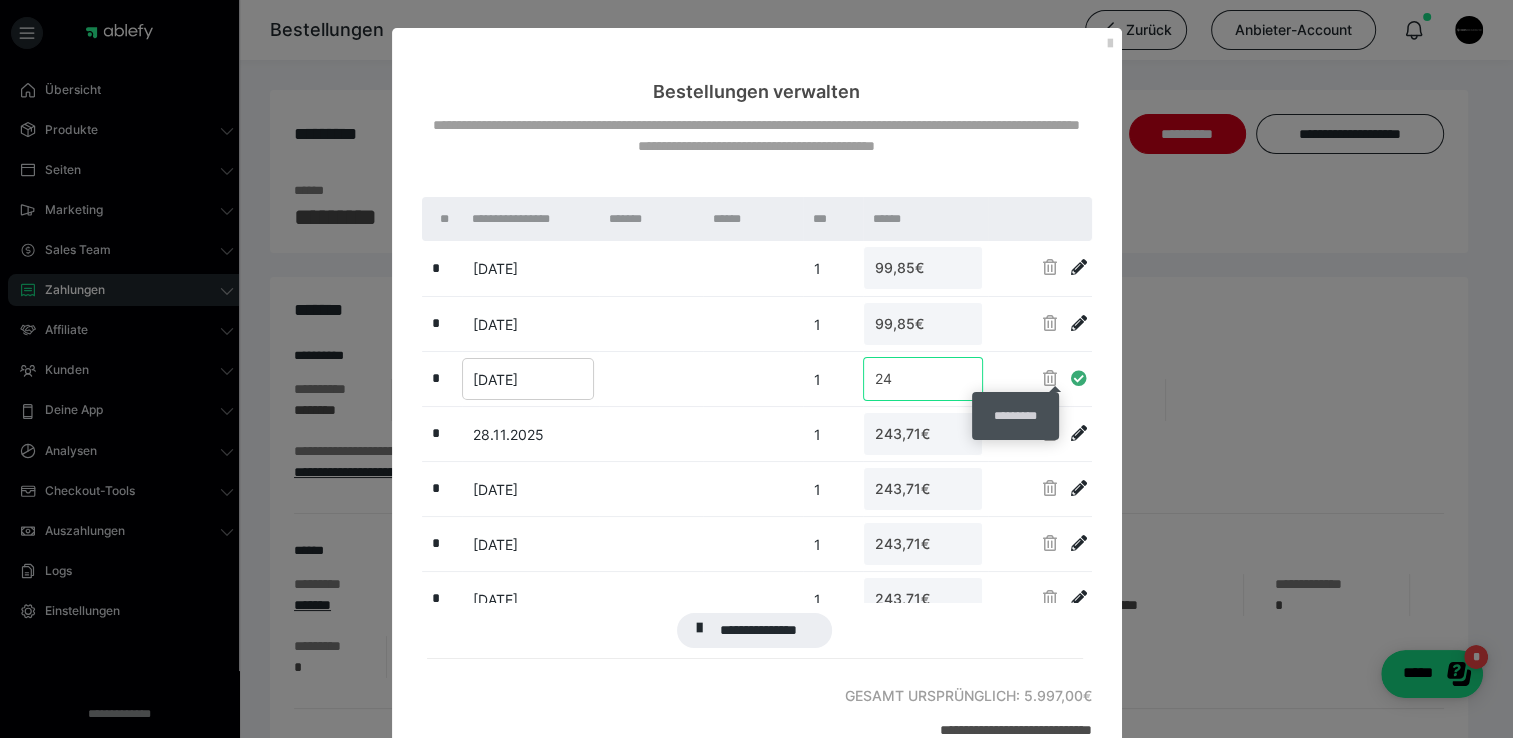 type on "2" 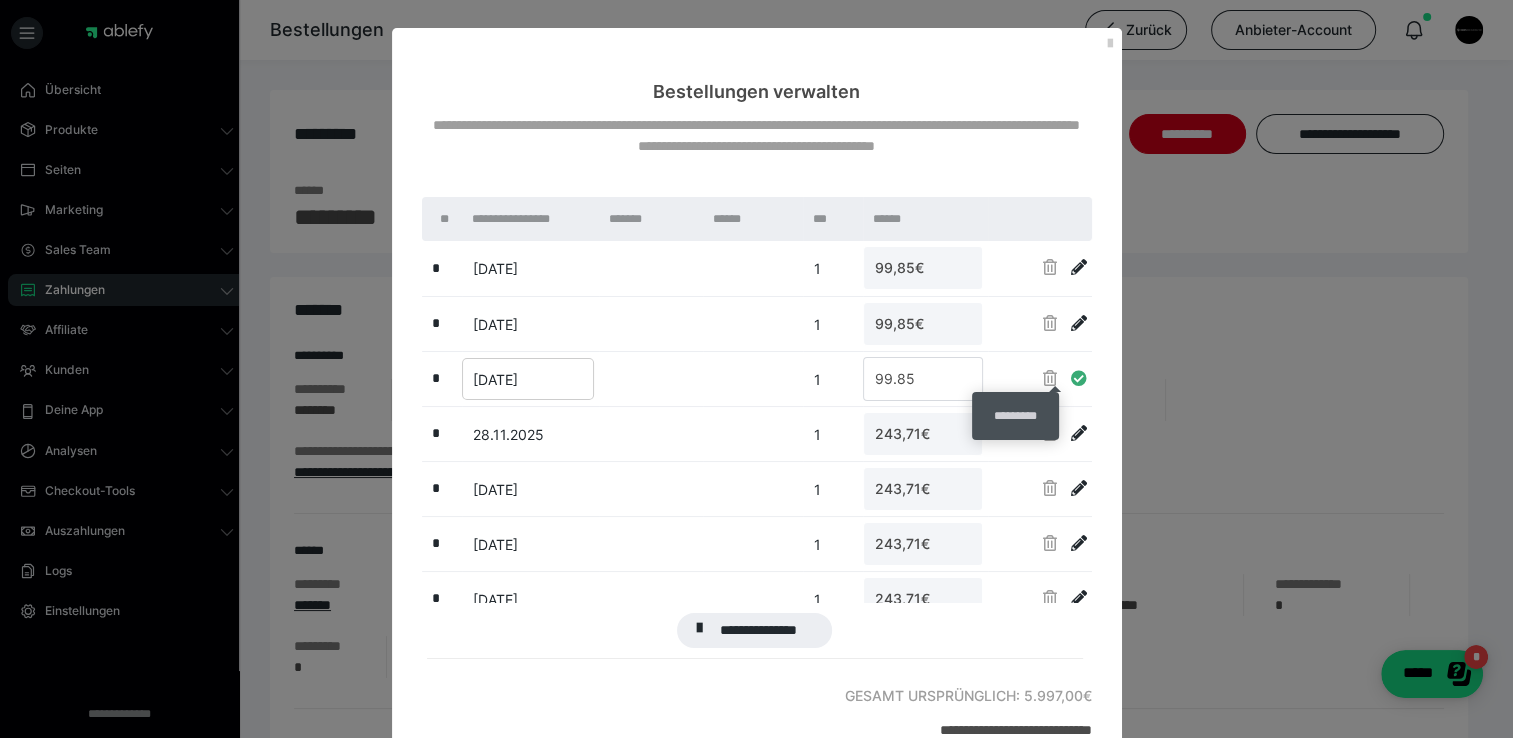 click at bounding box center (1079, 378) 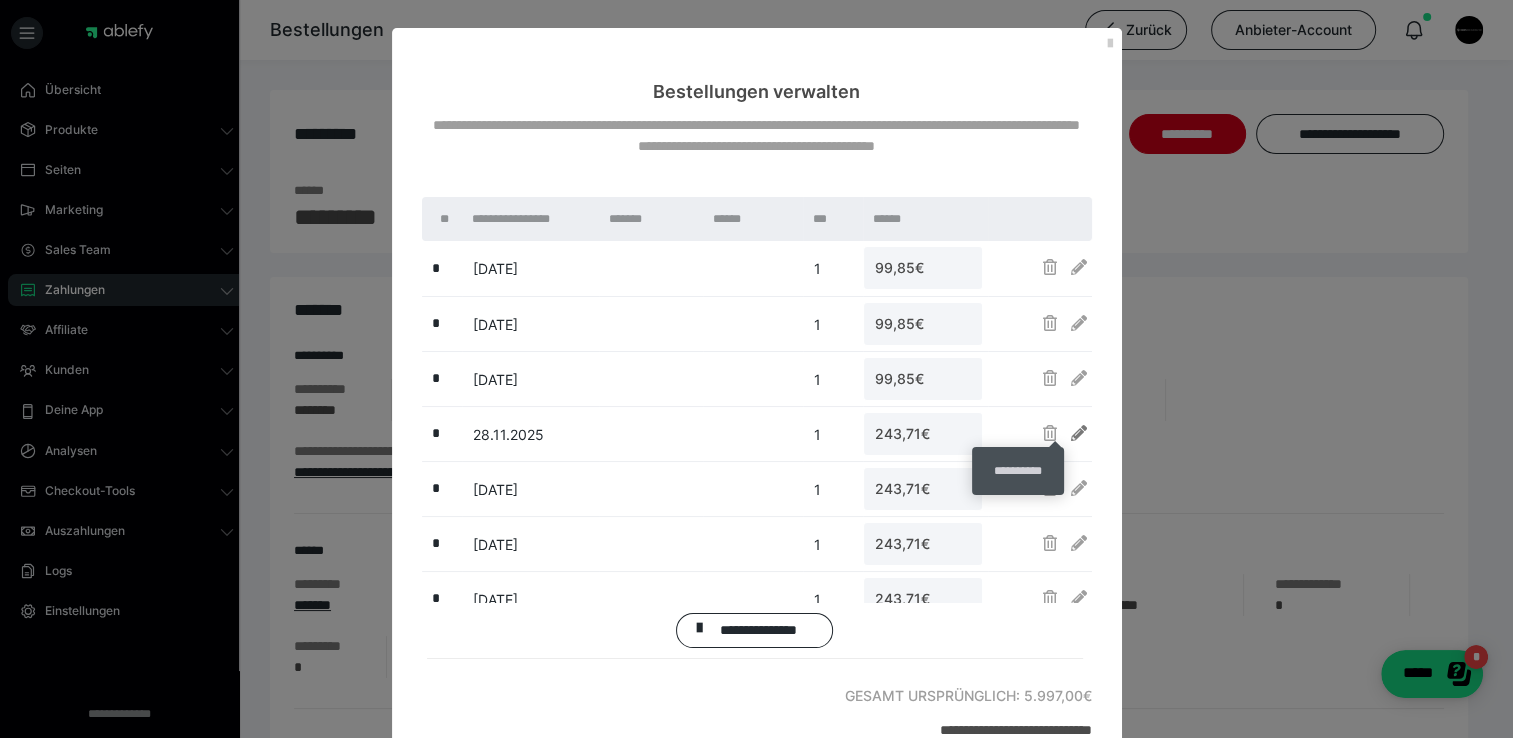 click at bounding box center [1079, 433] 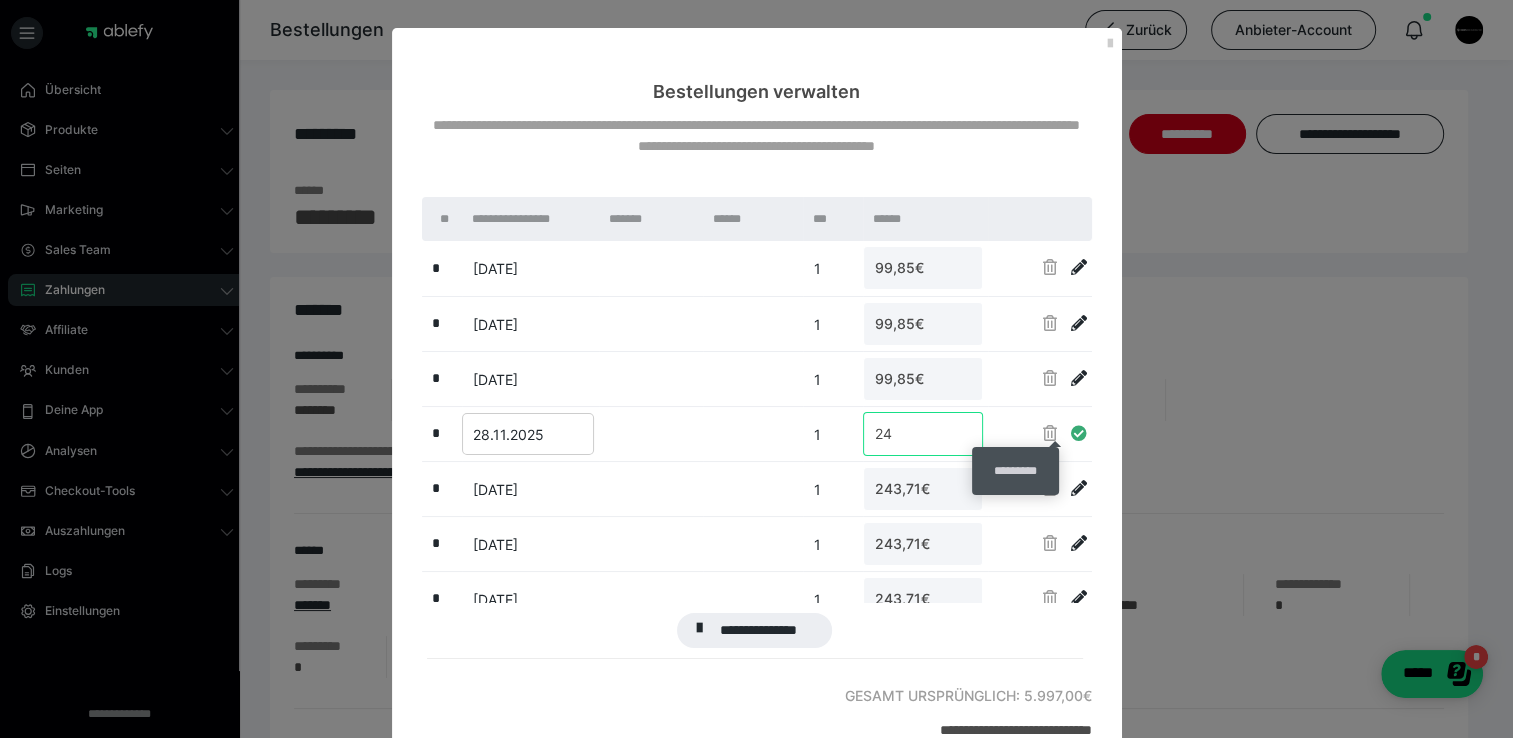 type on "2" 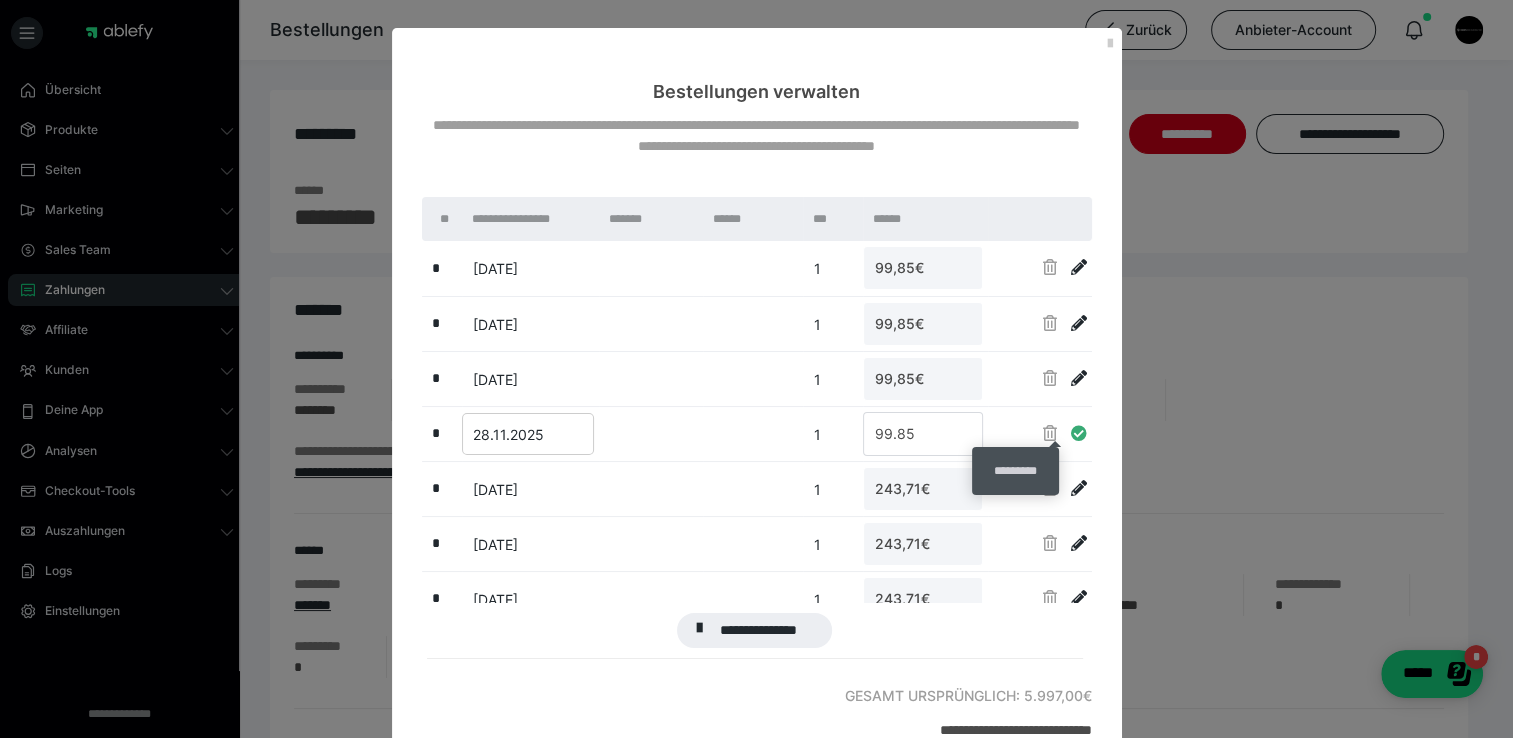 click at bounding box center [1079, 433] 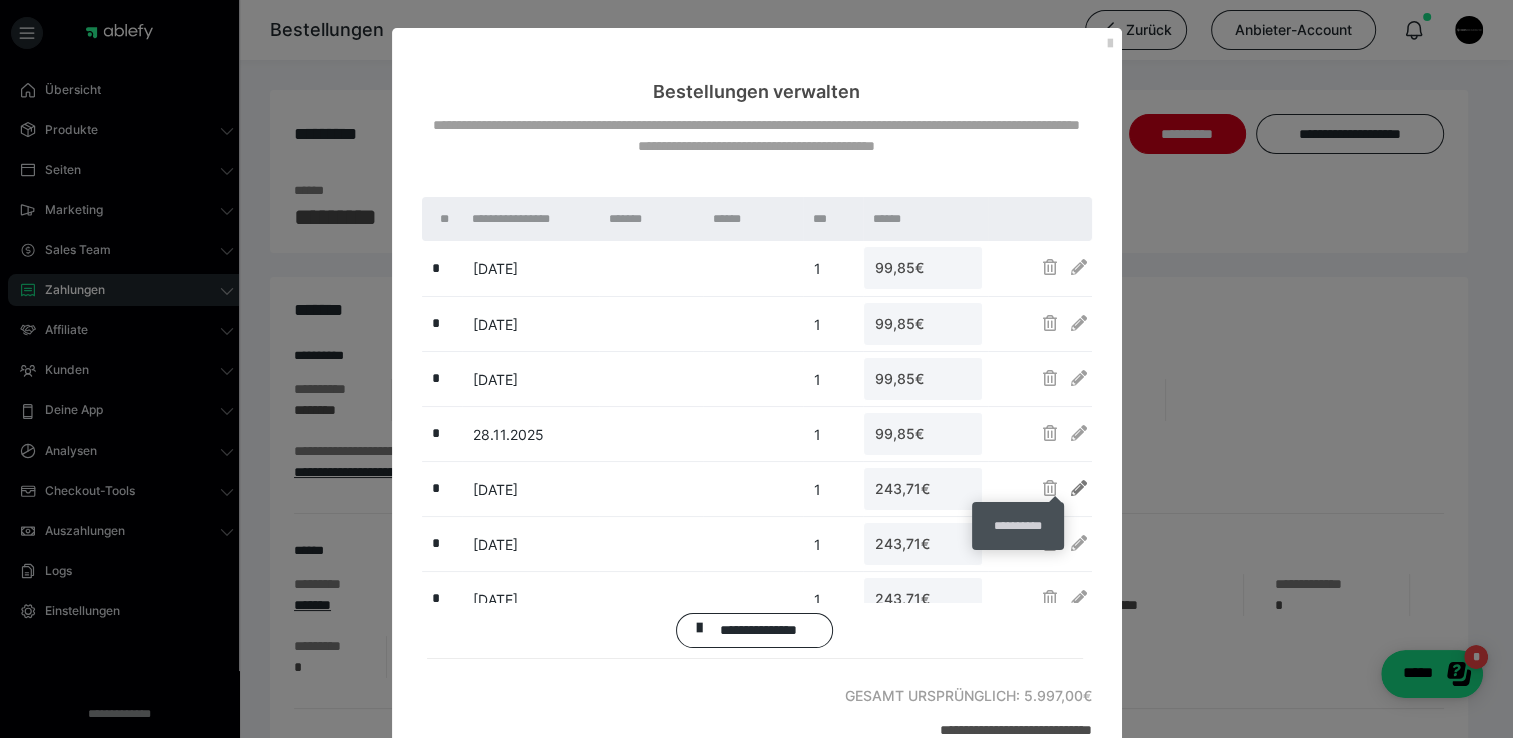 click at bounding box center (1079, 488) 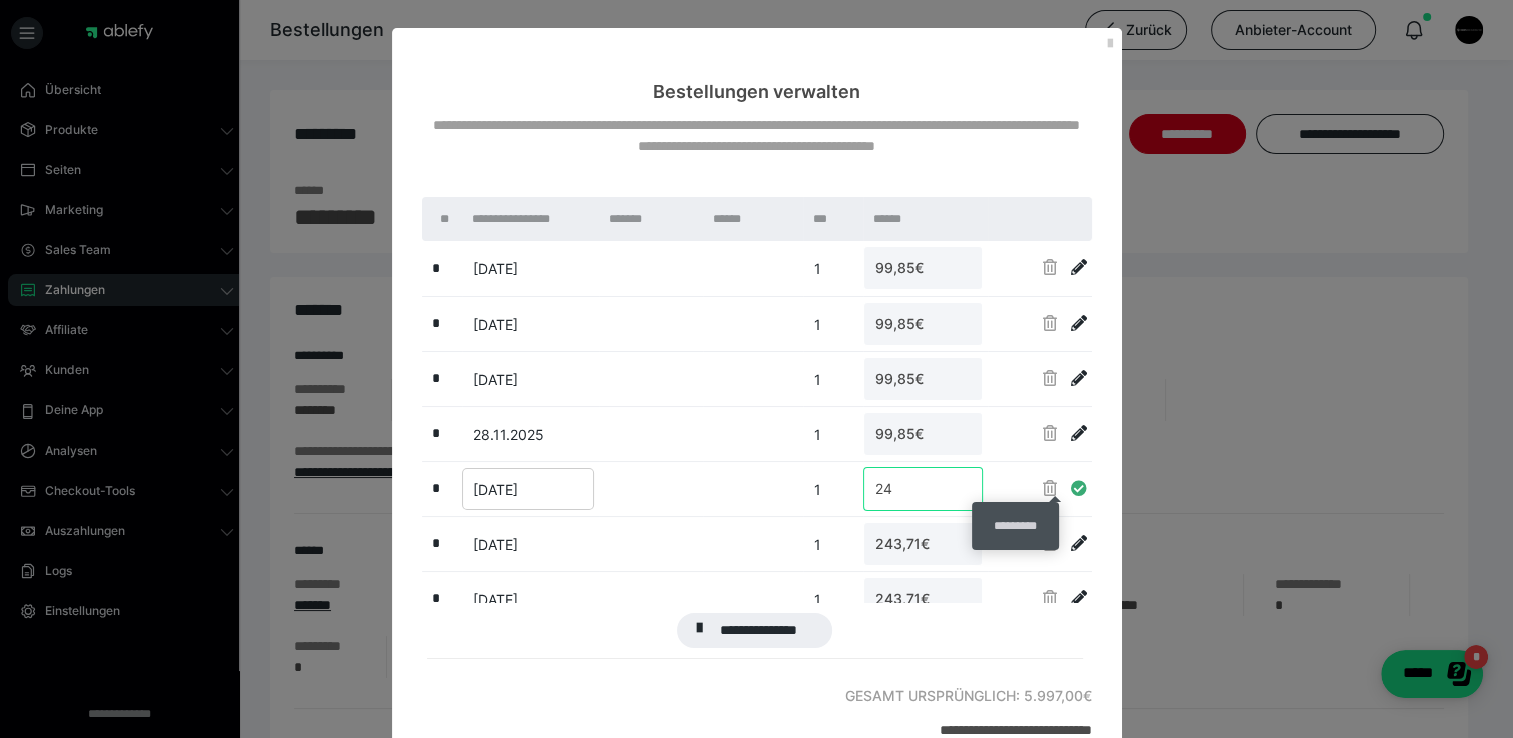 type on "2" 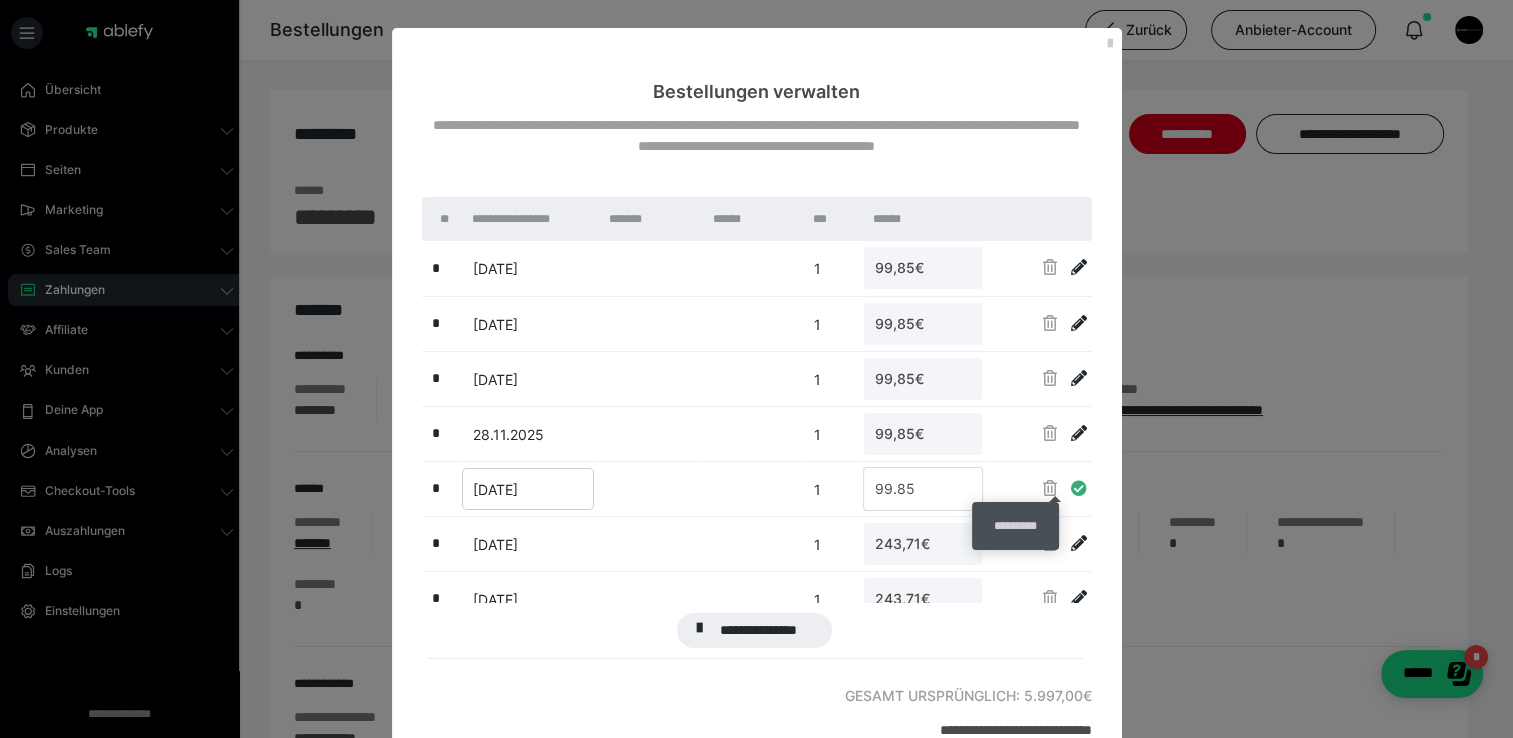 click at bounding box center [1079, 488] 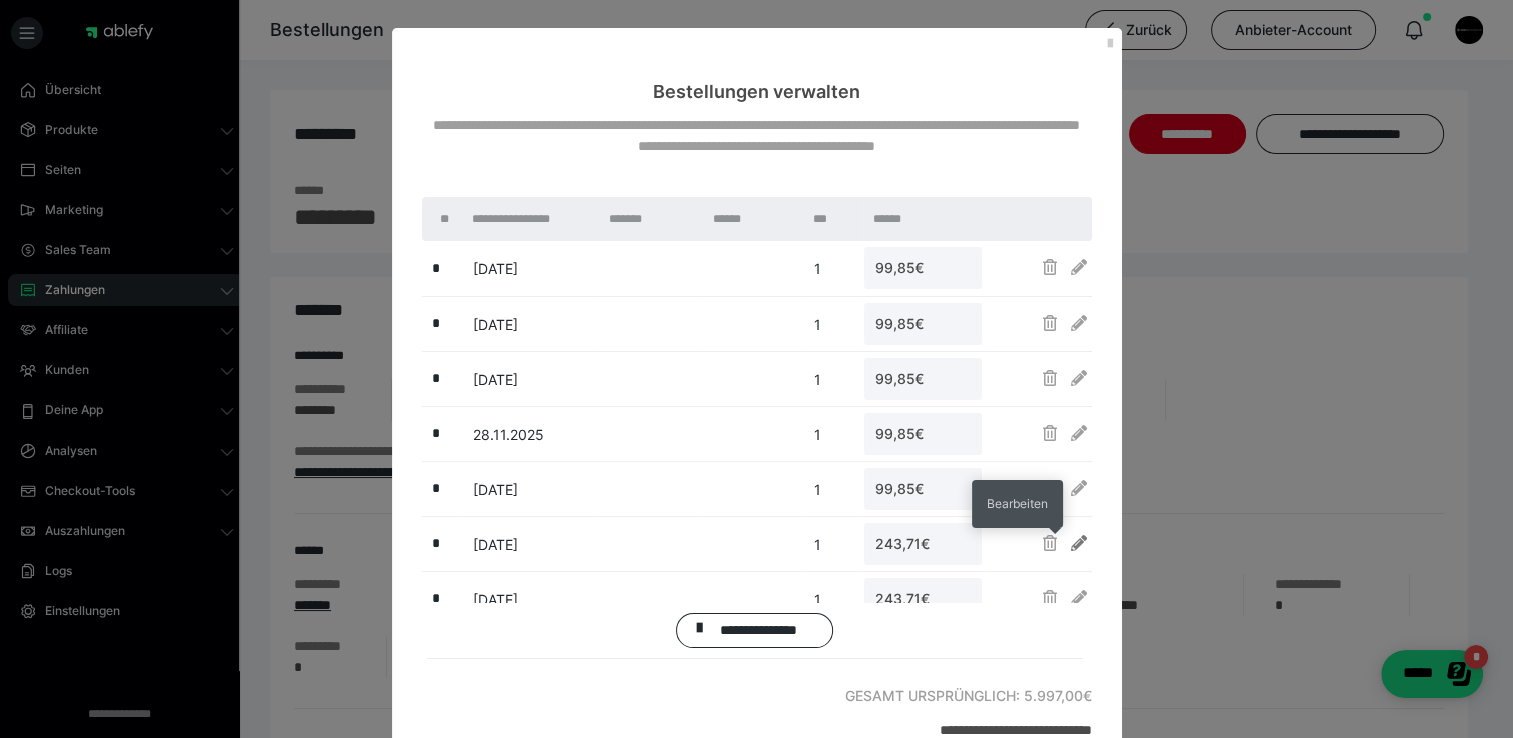 click at bounding box center [1079, 543] 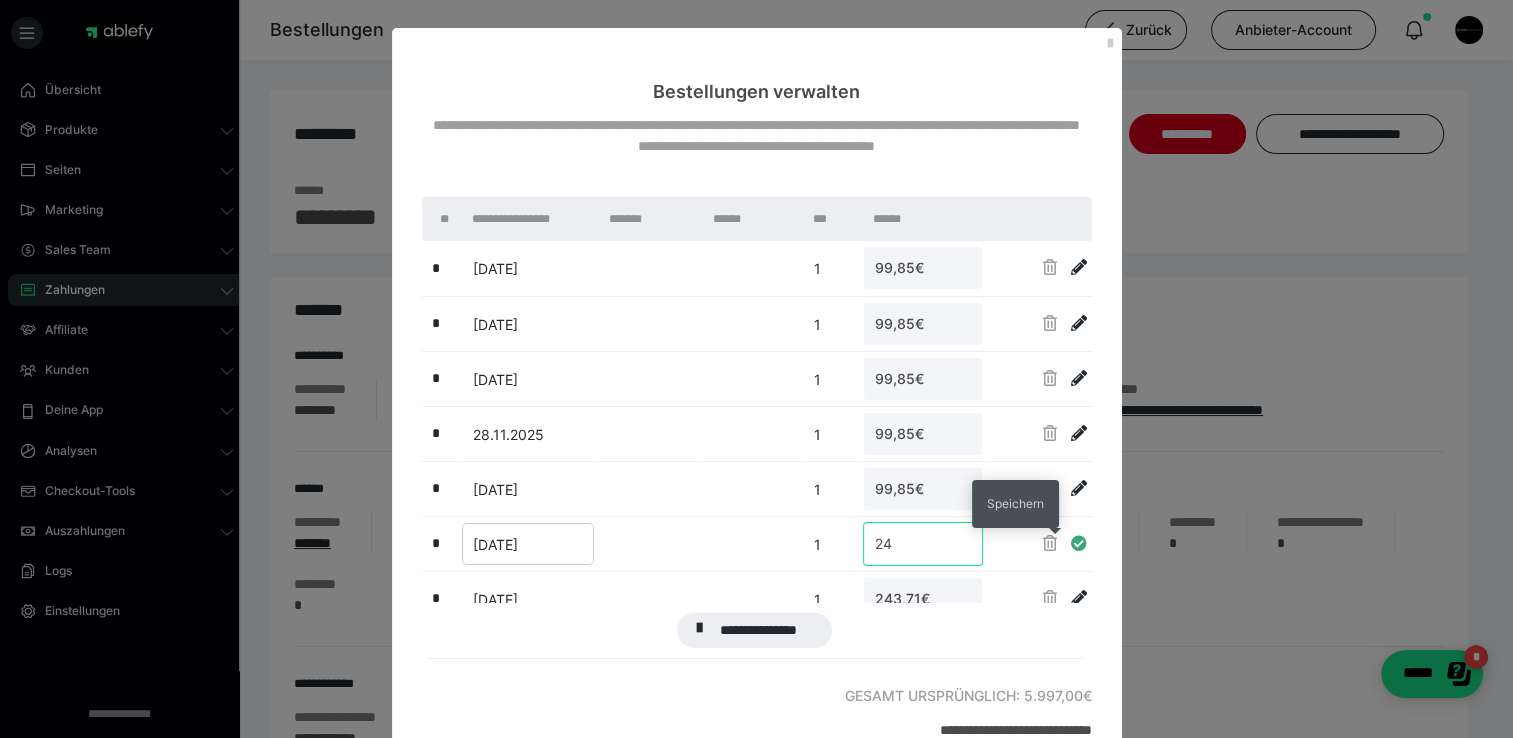 type on "2" 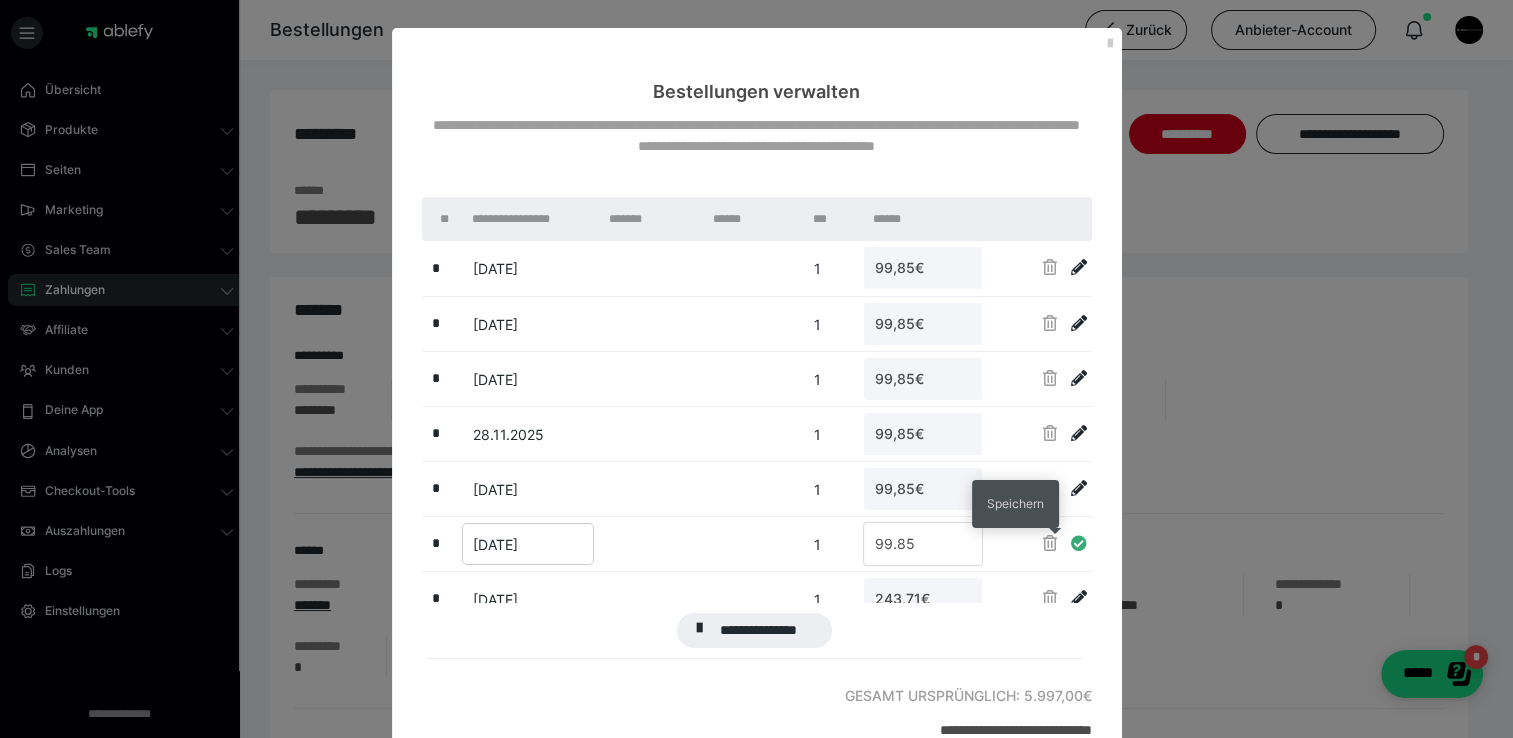 click at bounding box center [1079, 543] 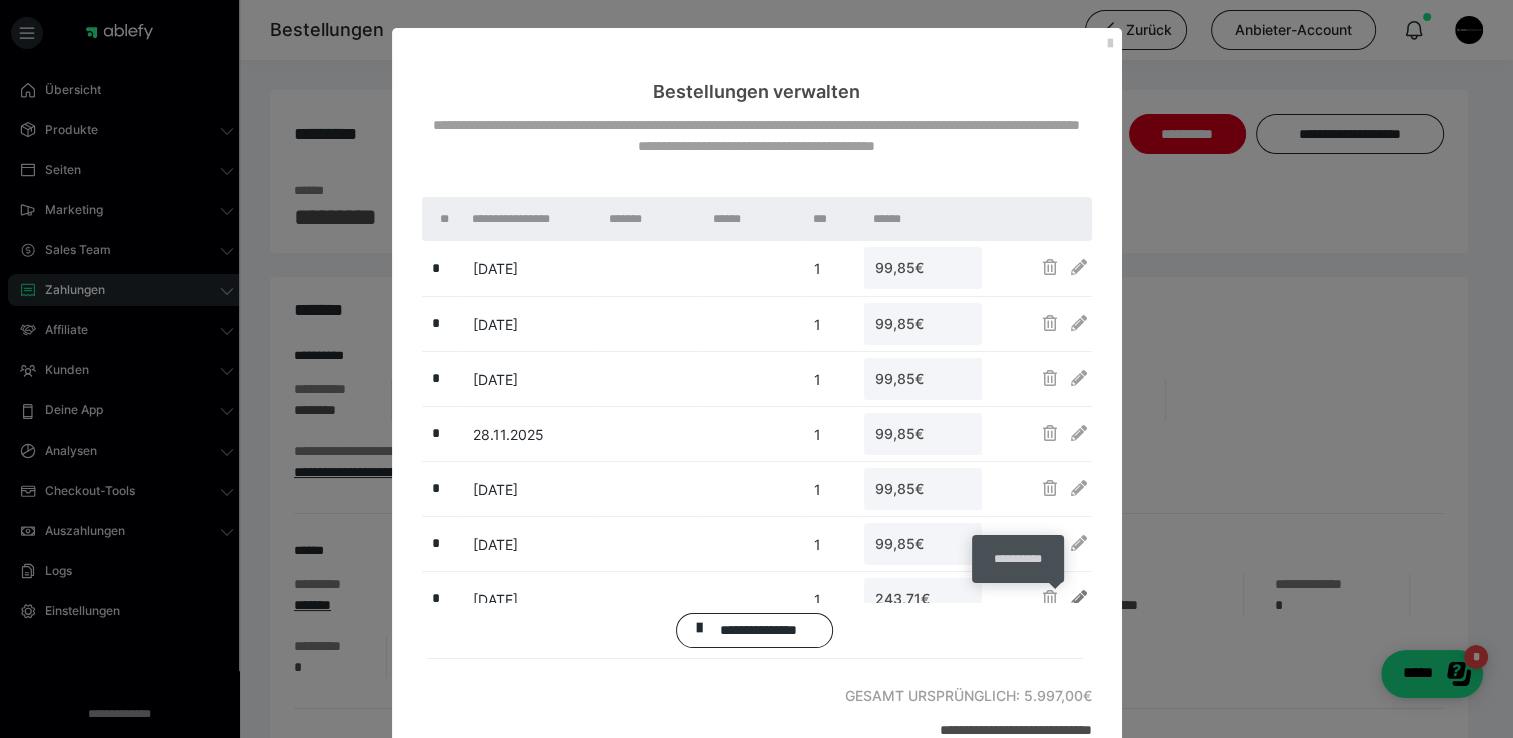 click at bounding box center [1079, 598] 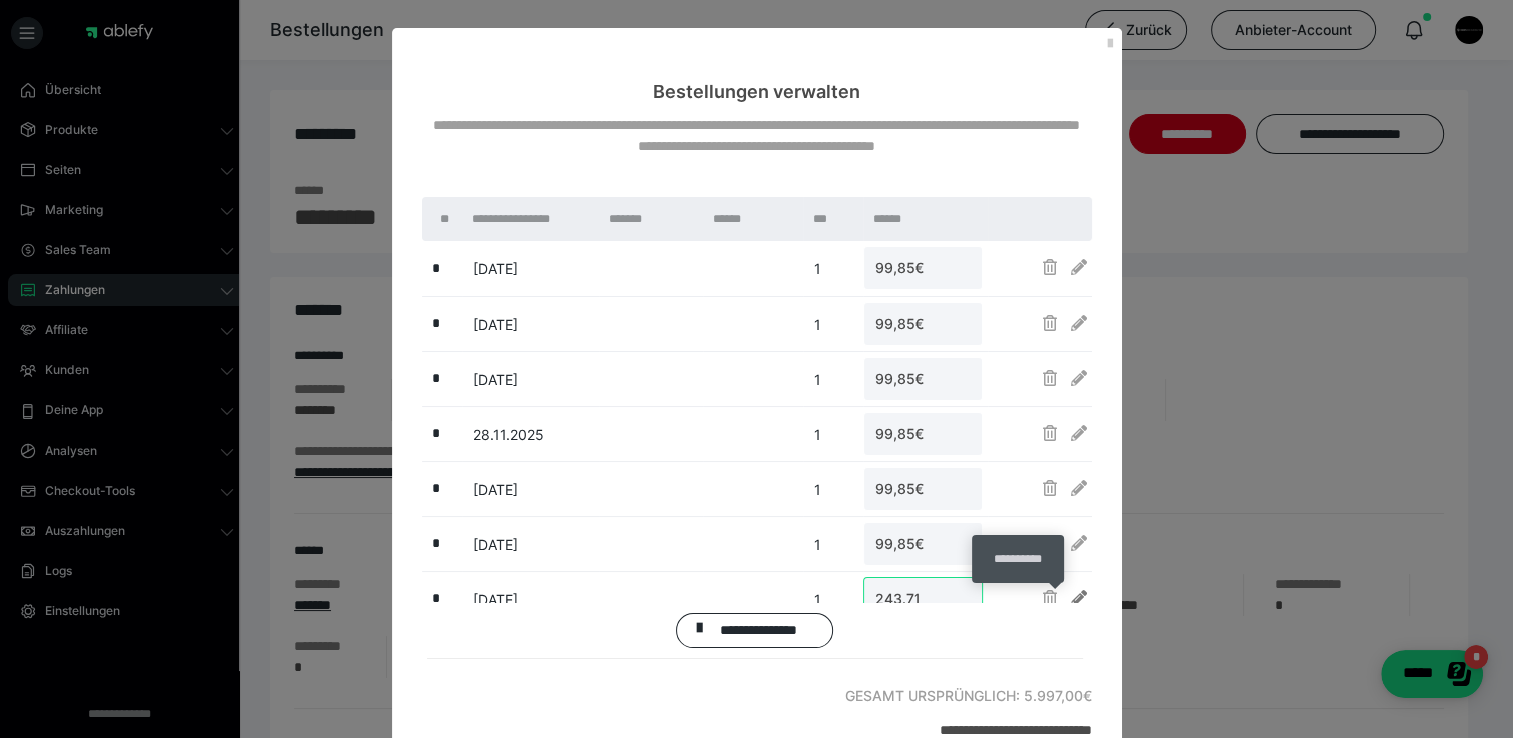 scroll, scrollTop: 16, scrollLeft: 0, axis: vertical 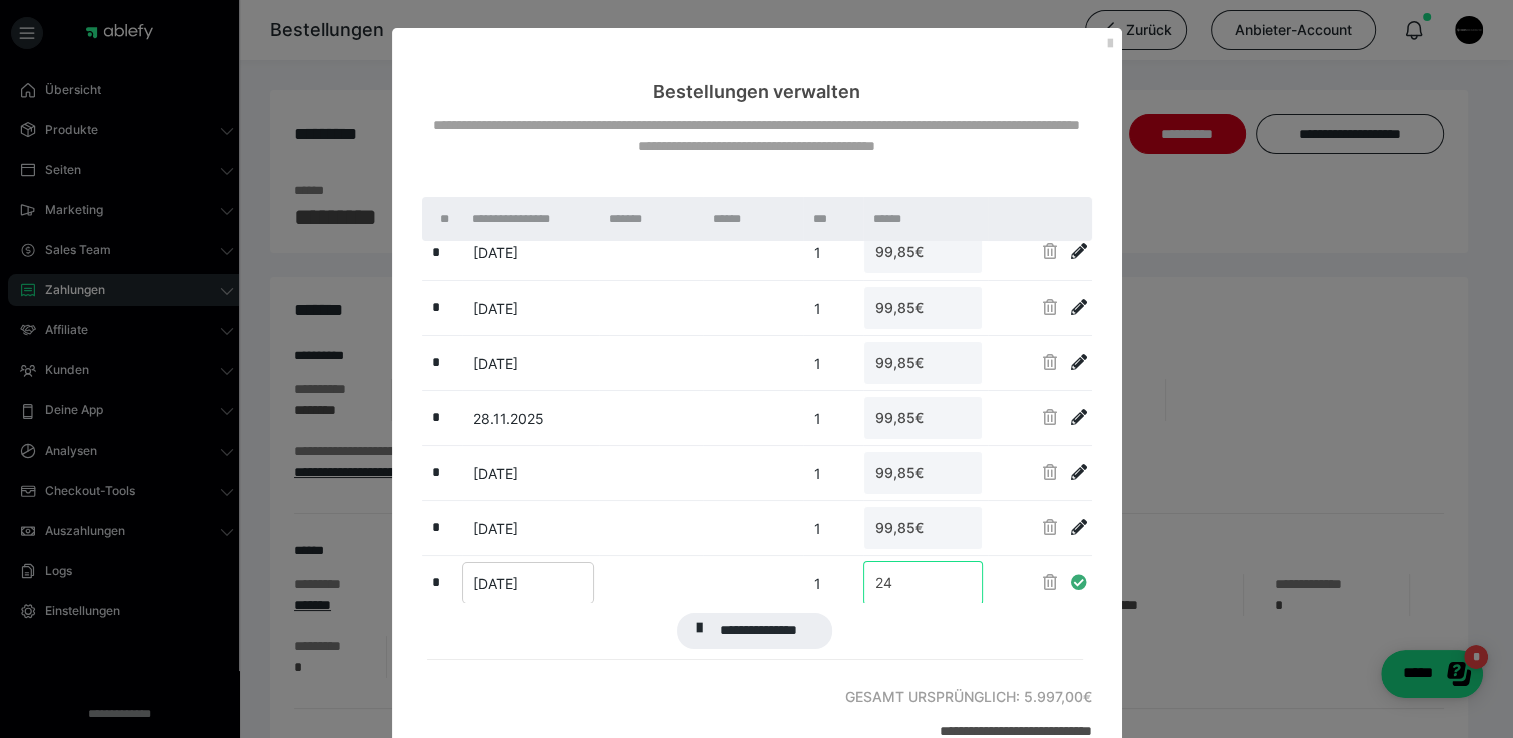 type on "2" 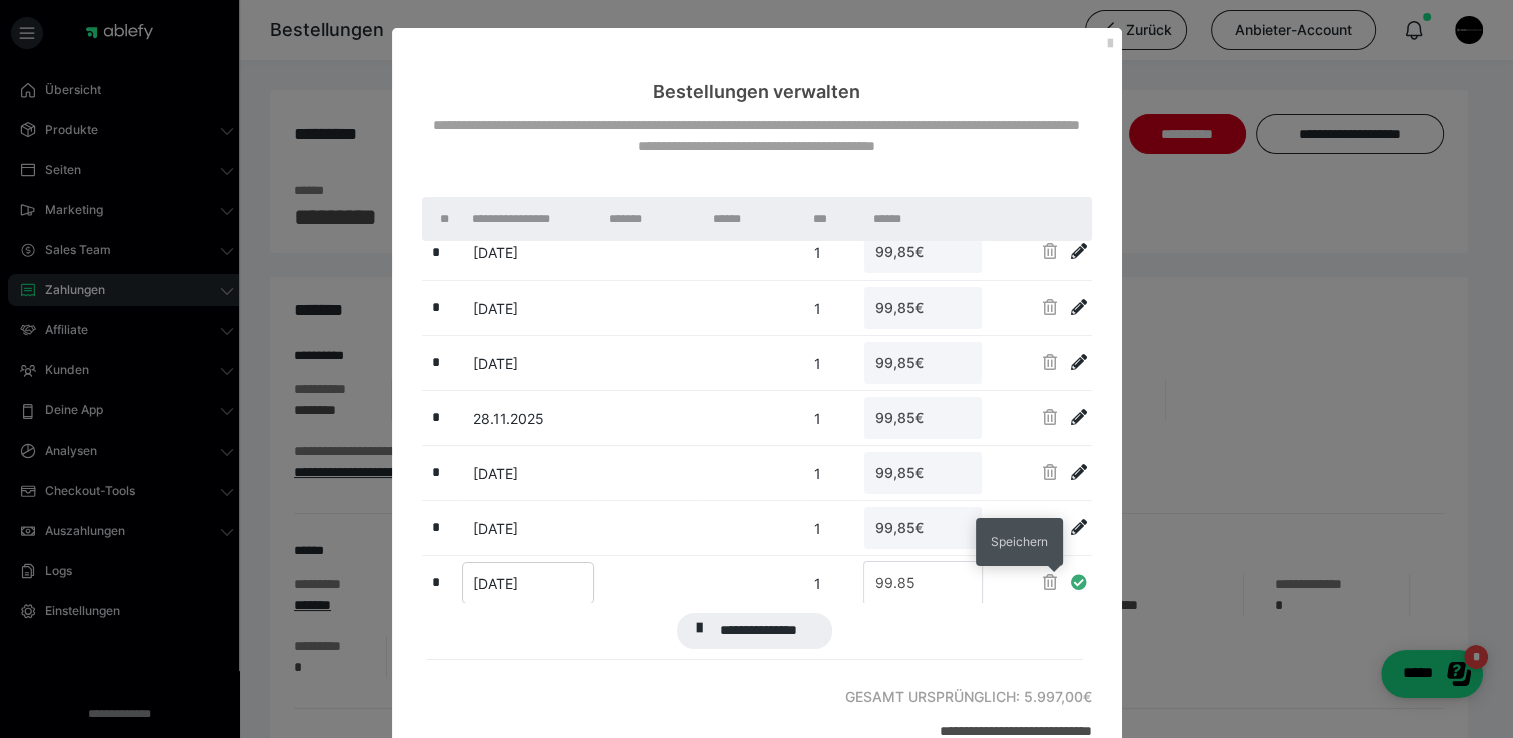 click at bounding box center (1079, 582) 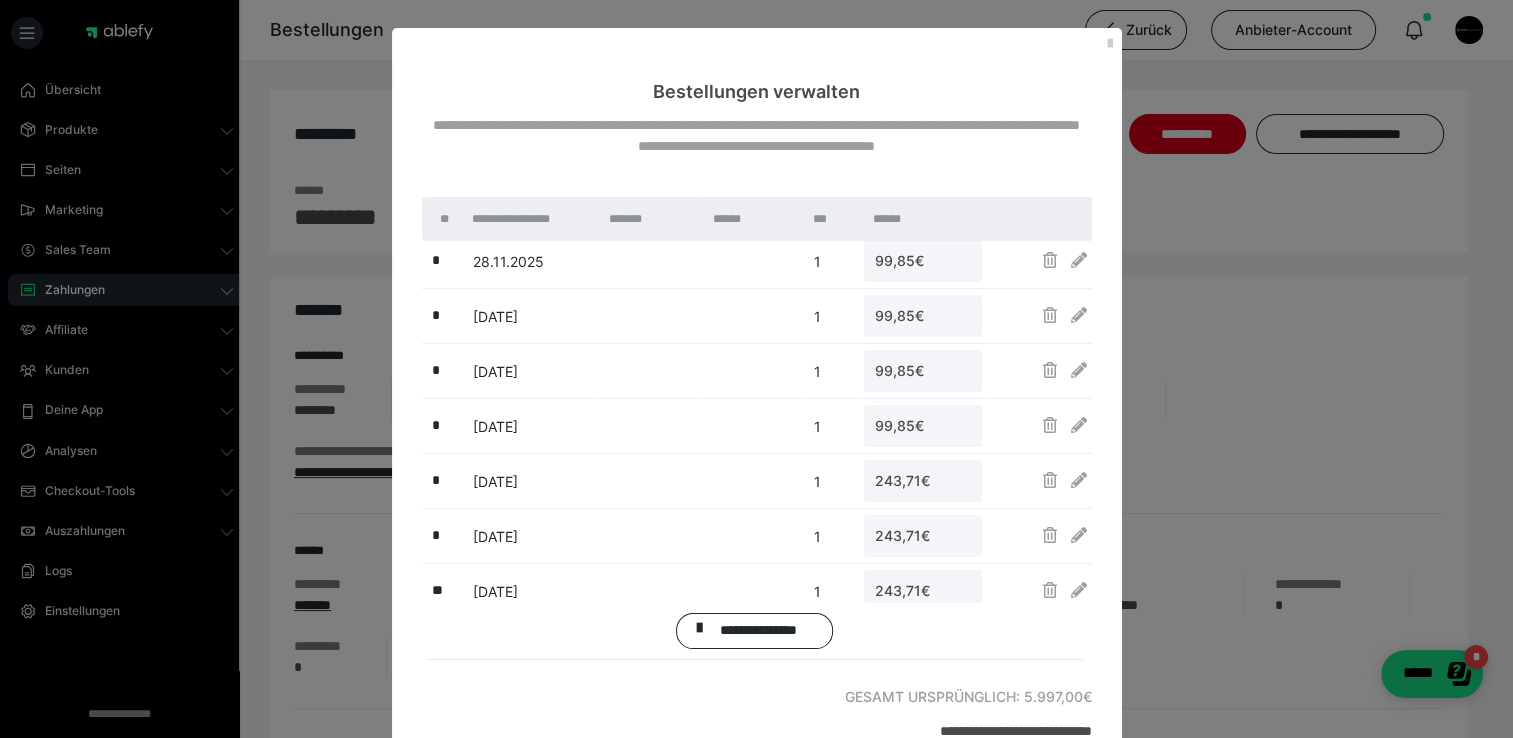 scroll, scrollTop: 216, scrollLeft: 0, axis: vertical 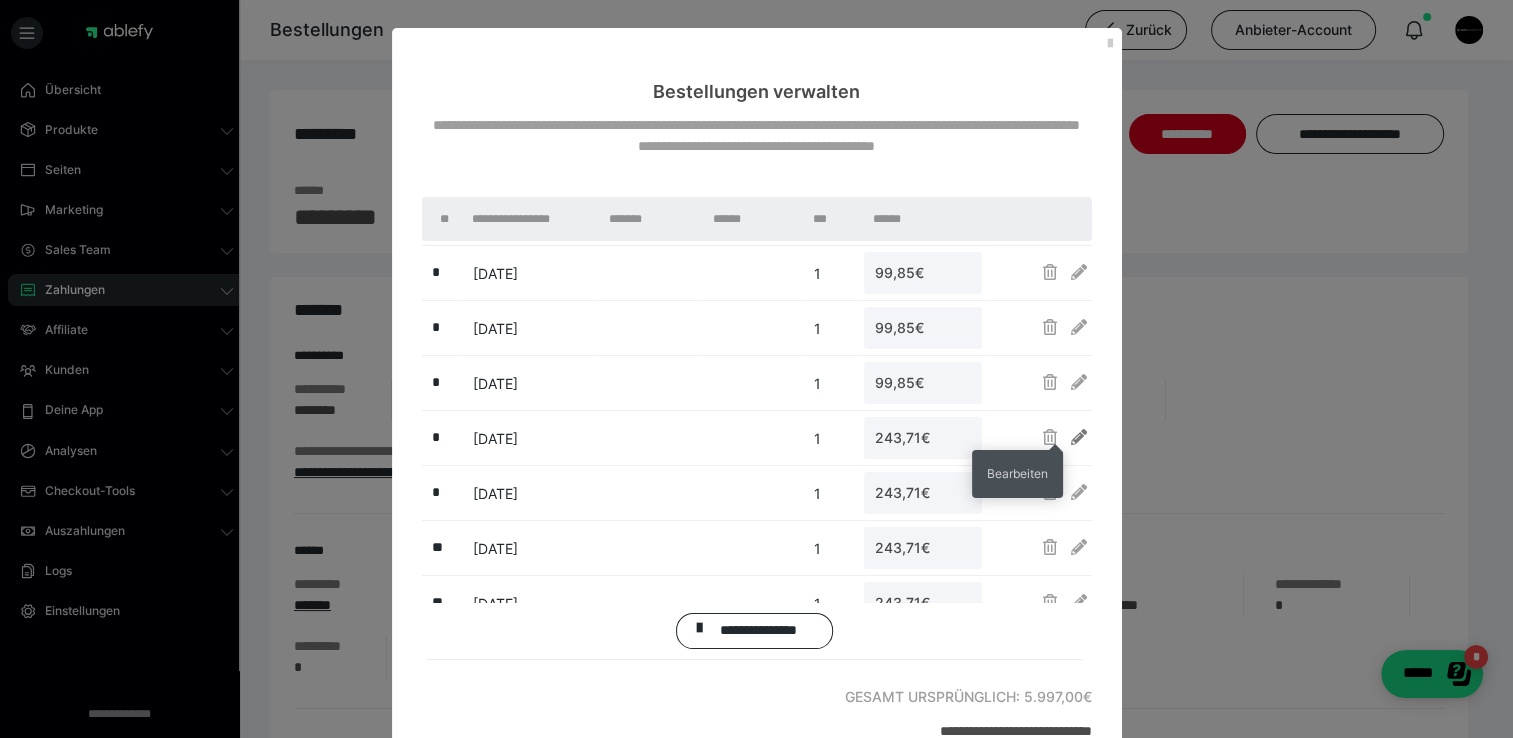 click at bounding box center (1079, 437) 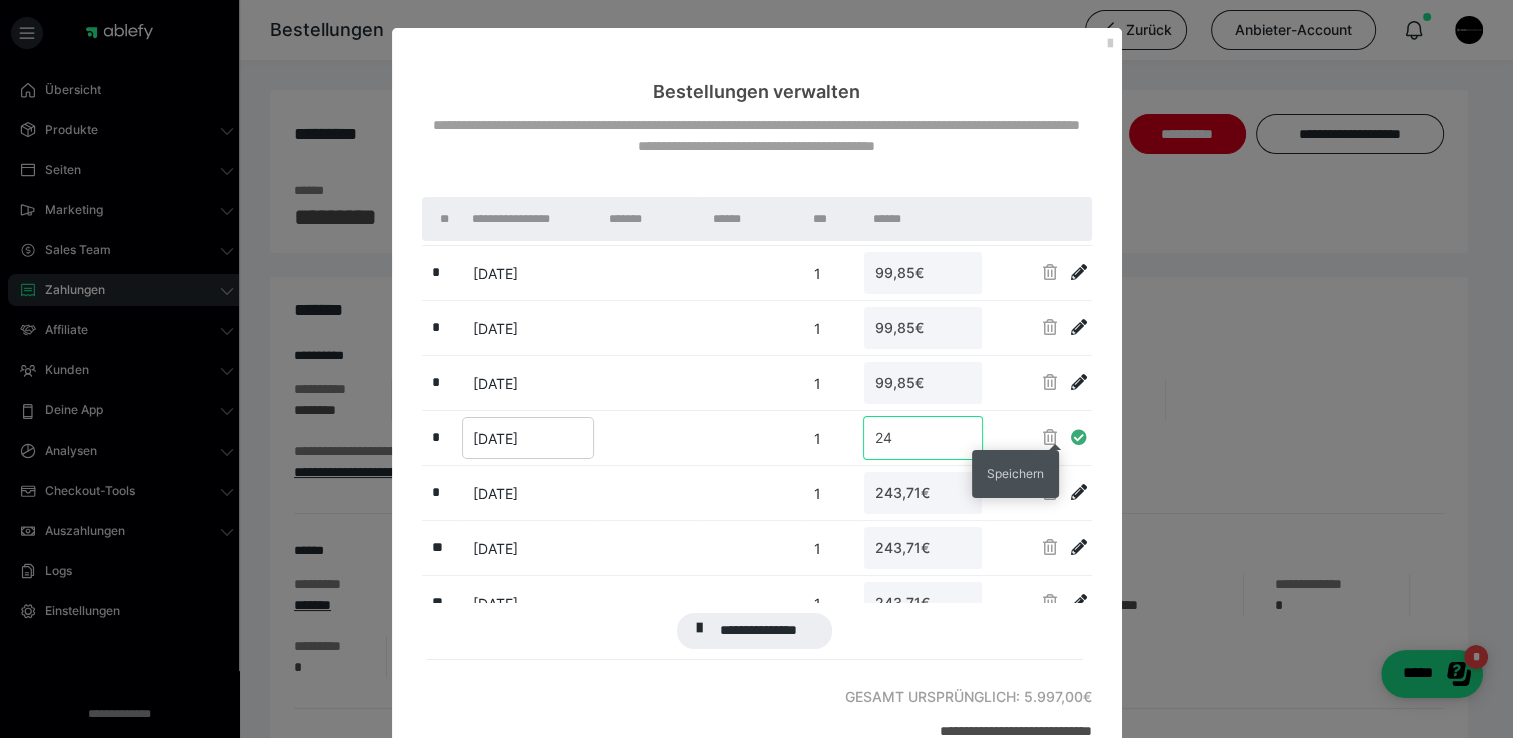 type on "2" 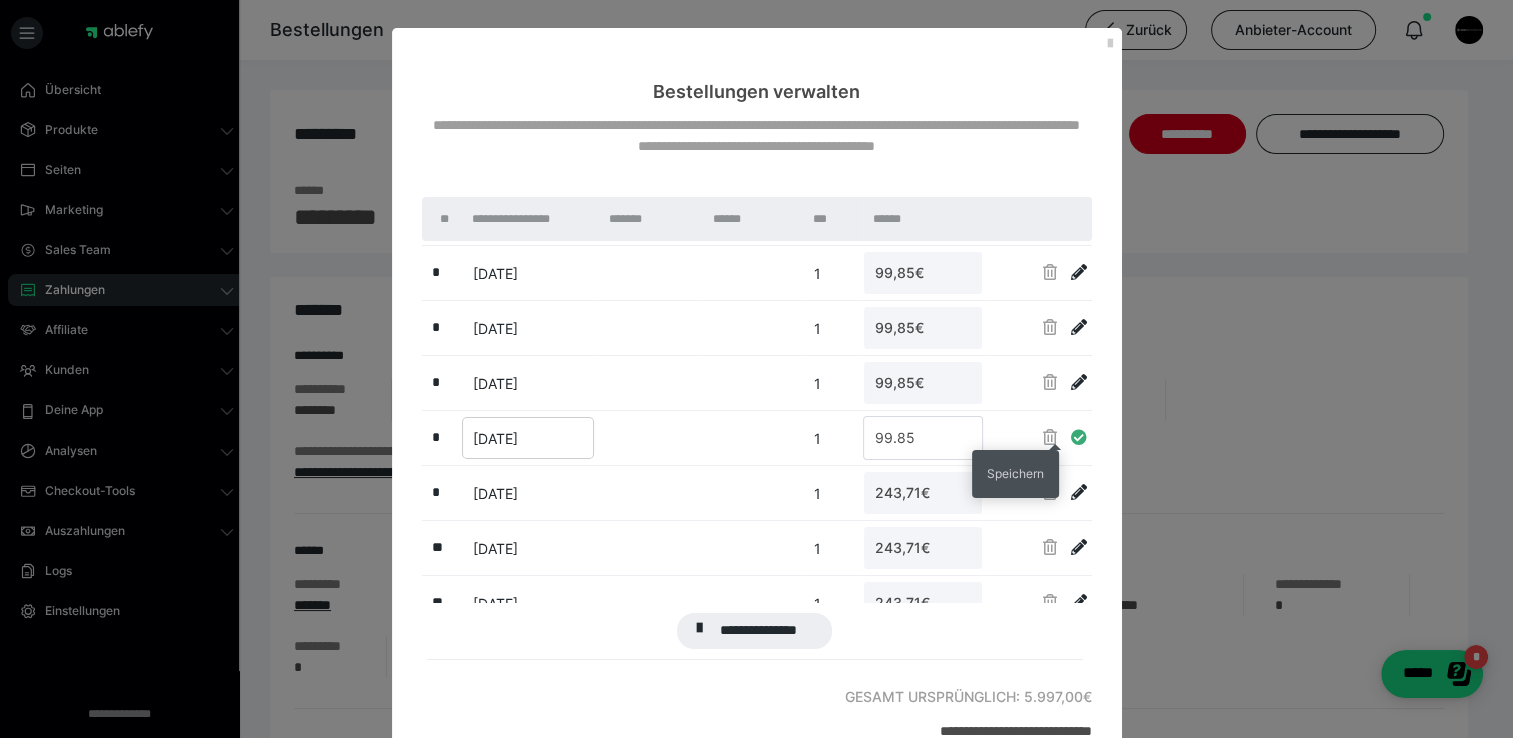 click at bounding box center [1079, 437] 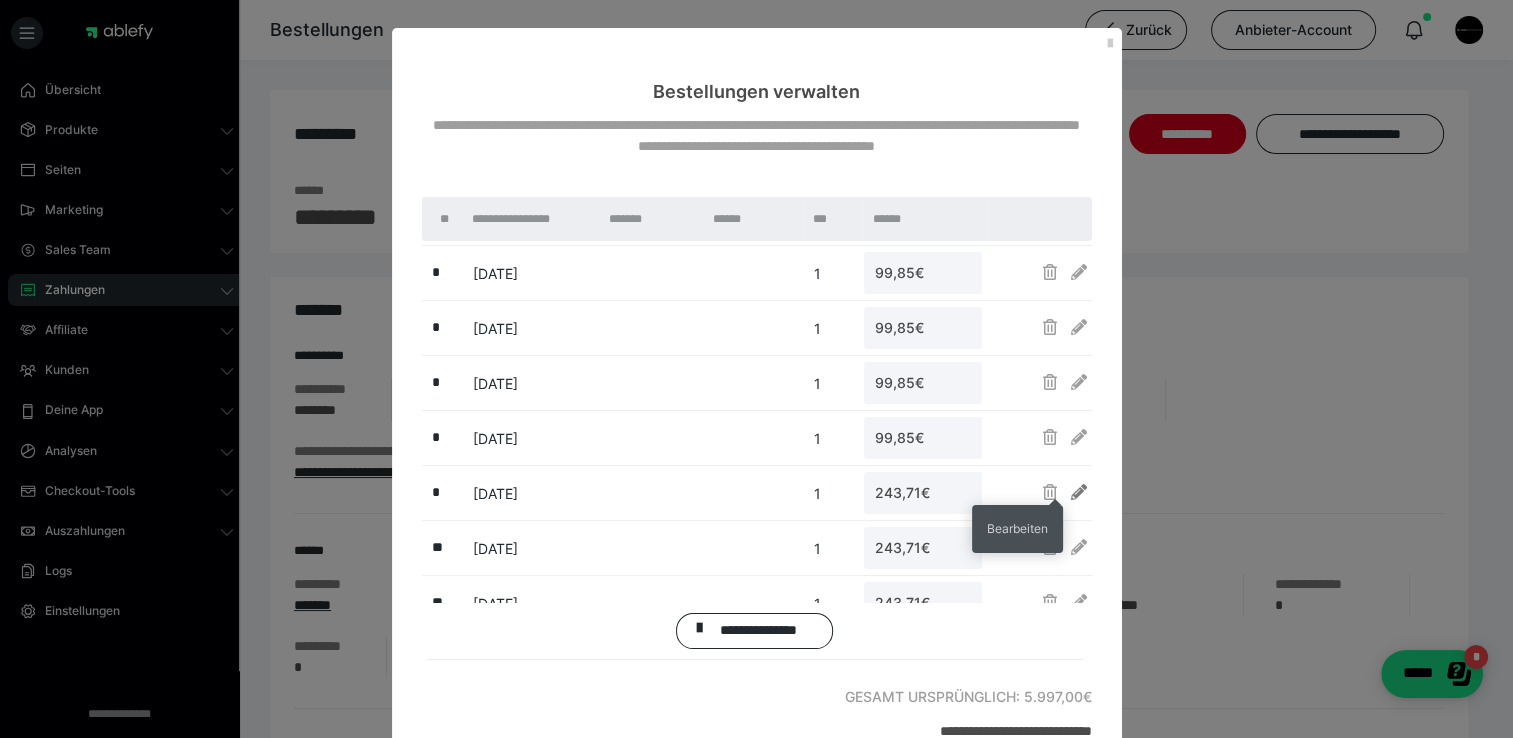 click at bounding box center (1079, 492) 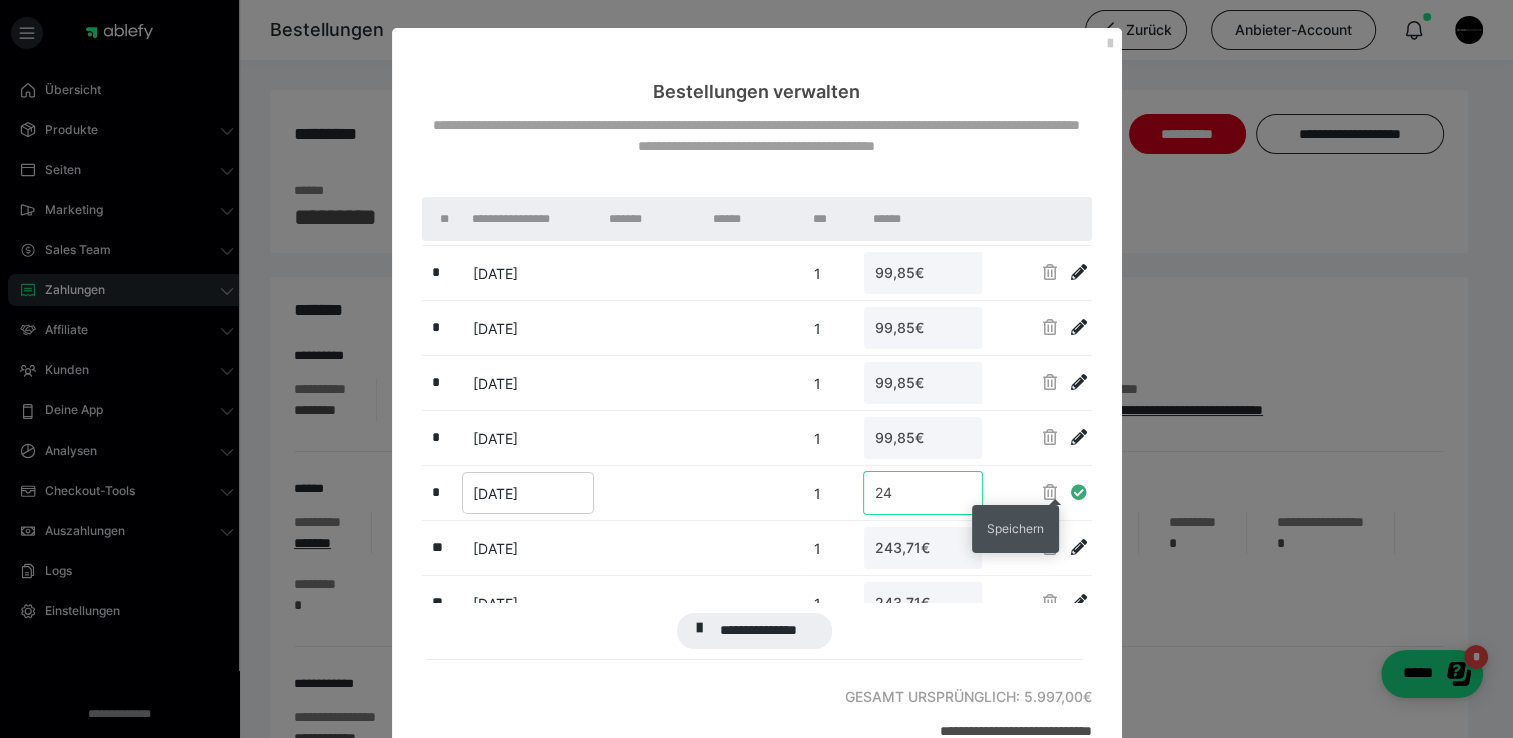 type on "2" 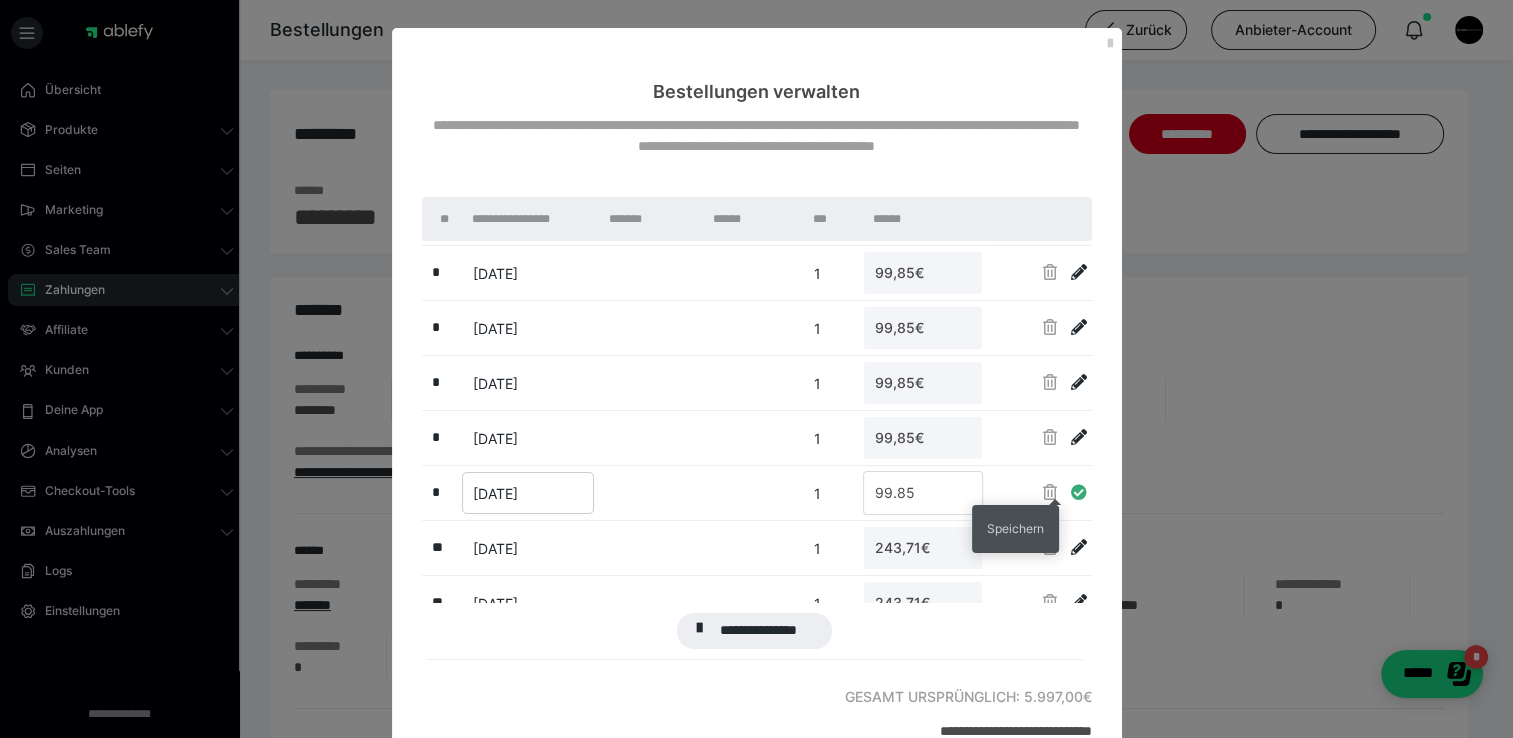 click at bounding box center [1079, 492] 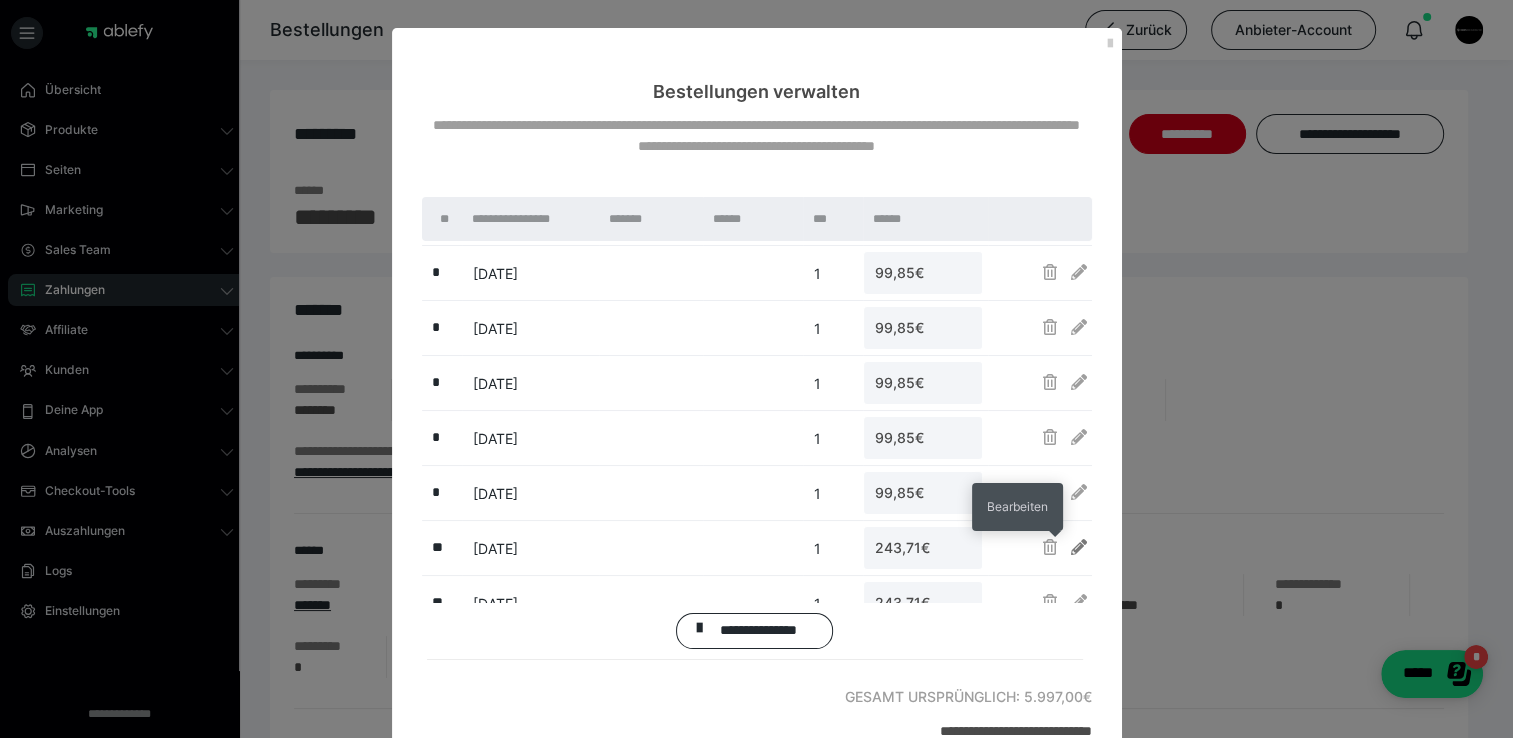 click at bounding box center [1079, 547] 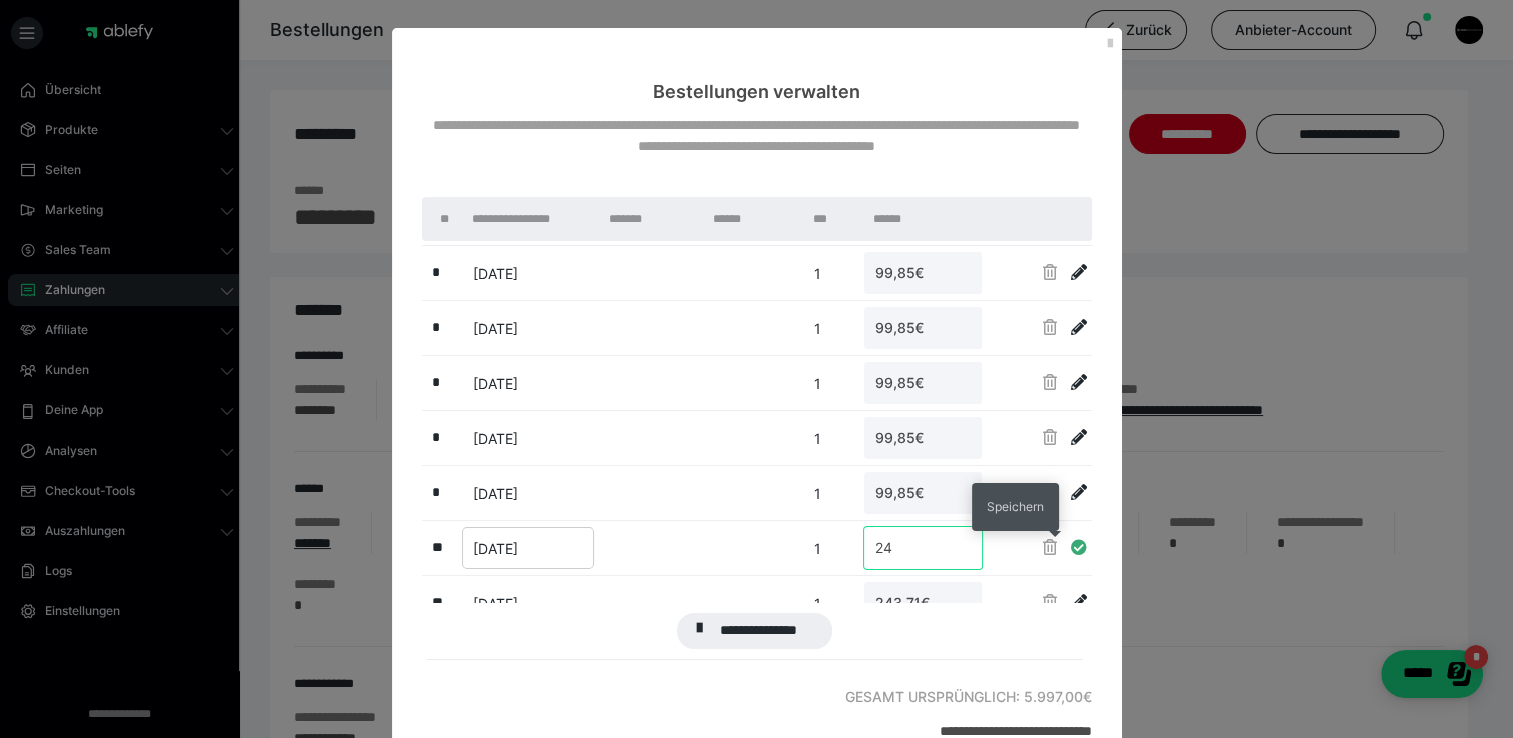 type on "2" 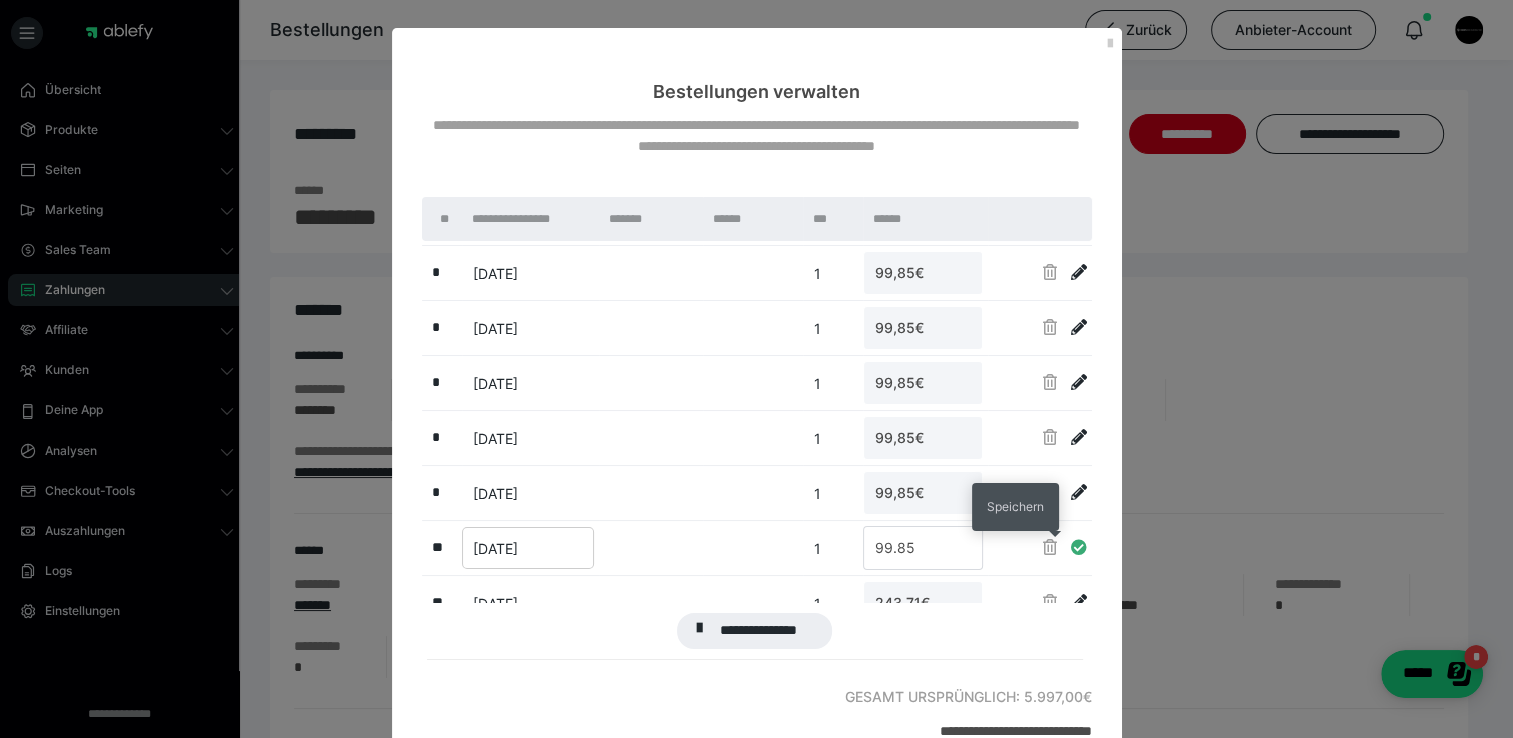 click at bounding box center [1079, 547] 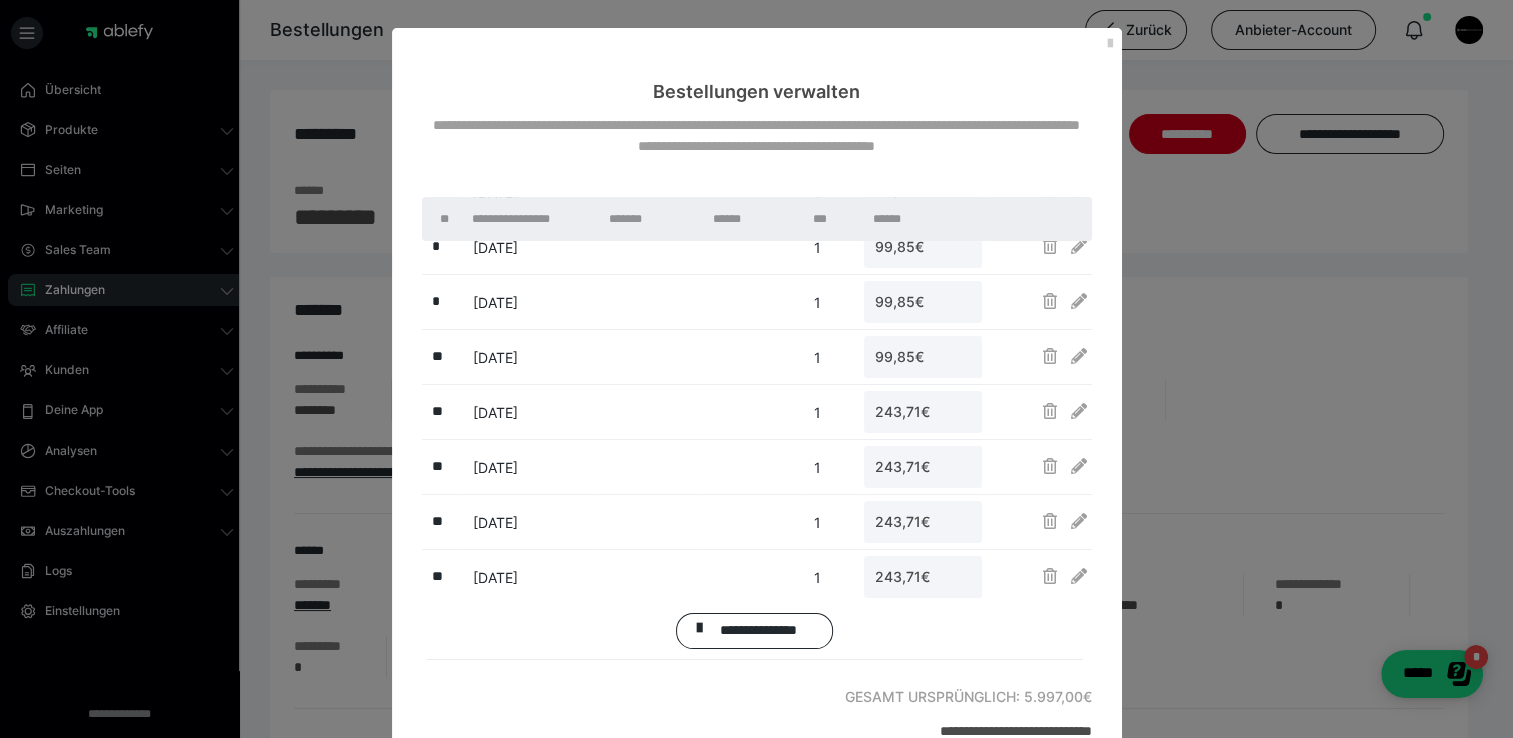 scroll, scrollTop: 416, scrollLeft: 0, axis: vertical 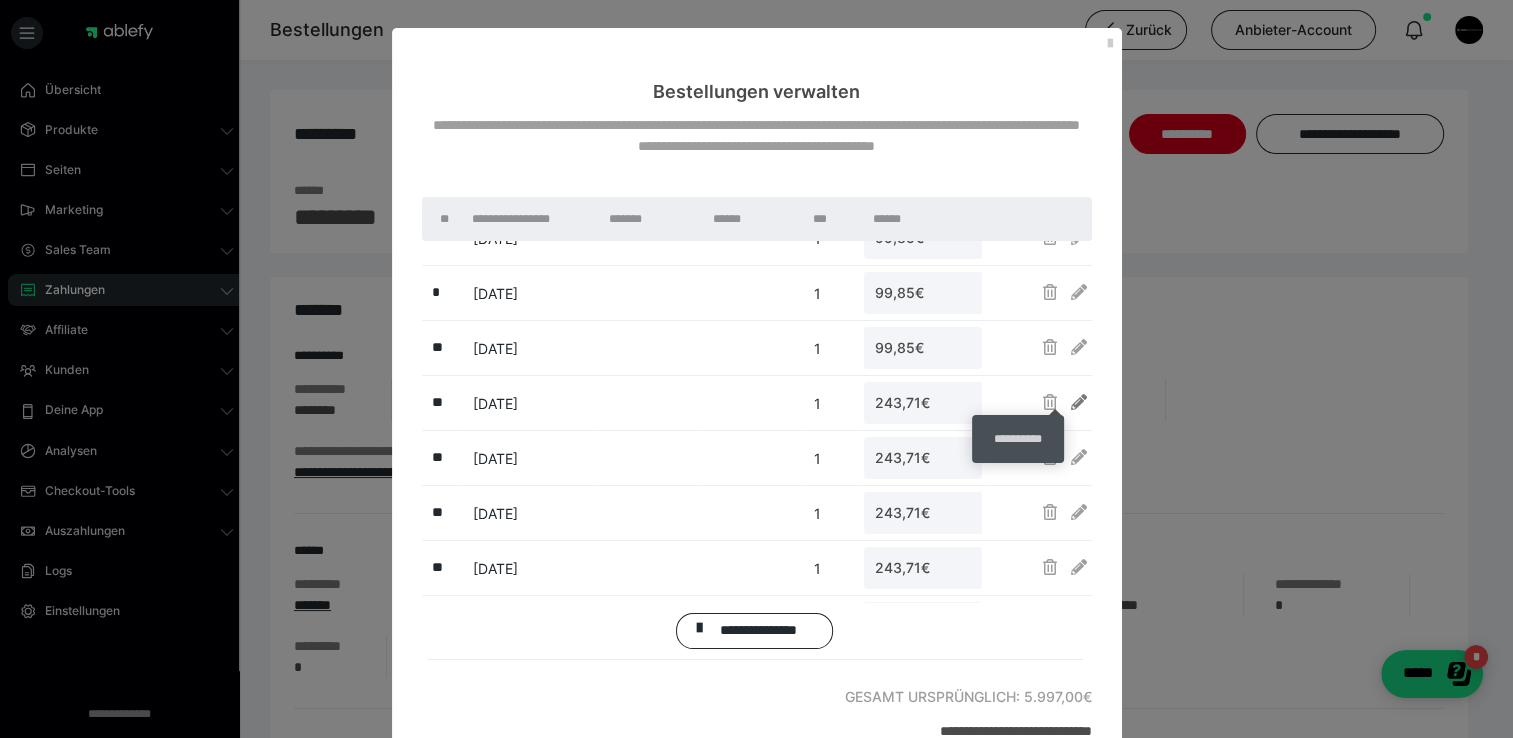 click at bounding box center (1079, 402) 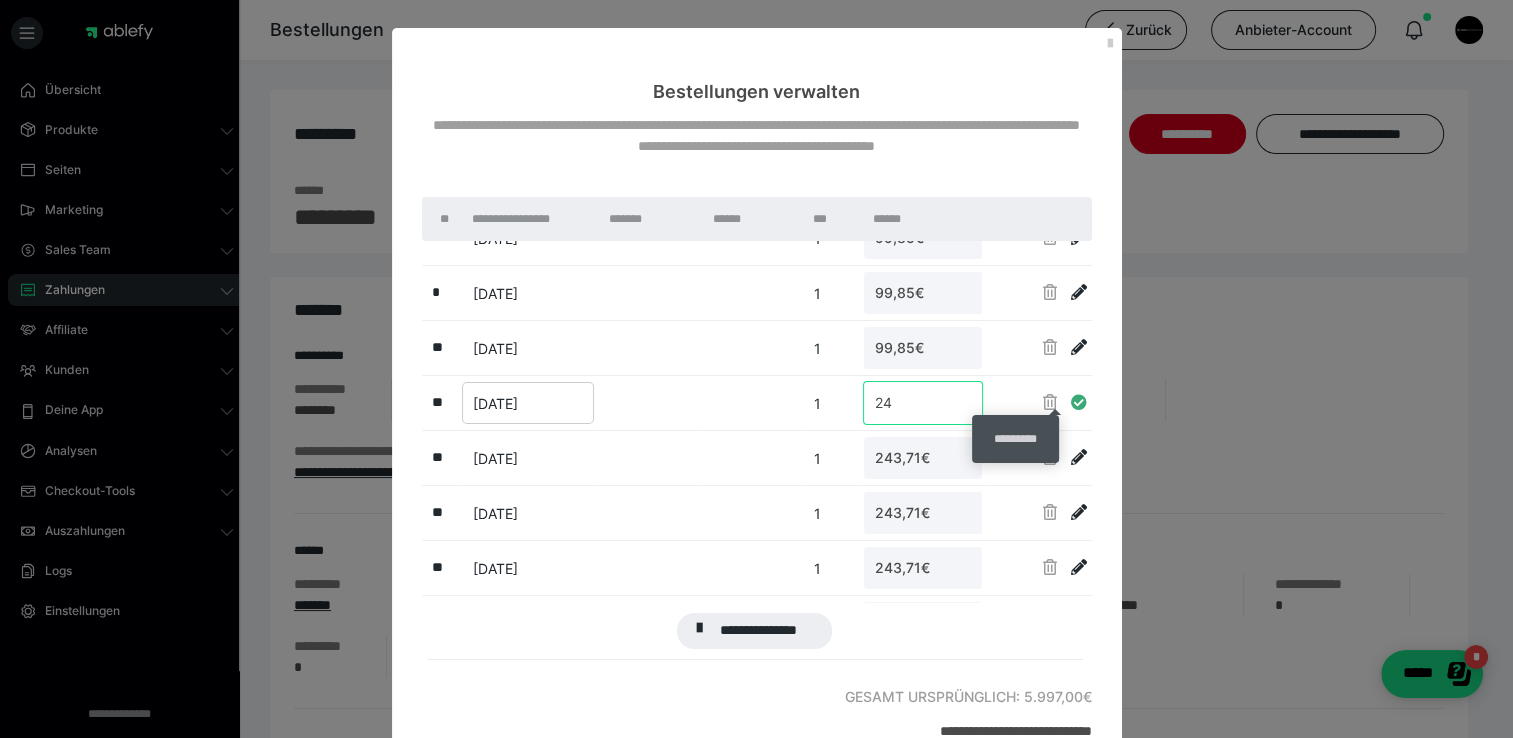 type on "2" 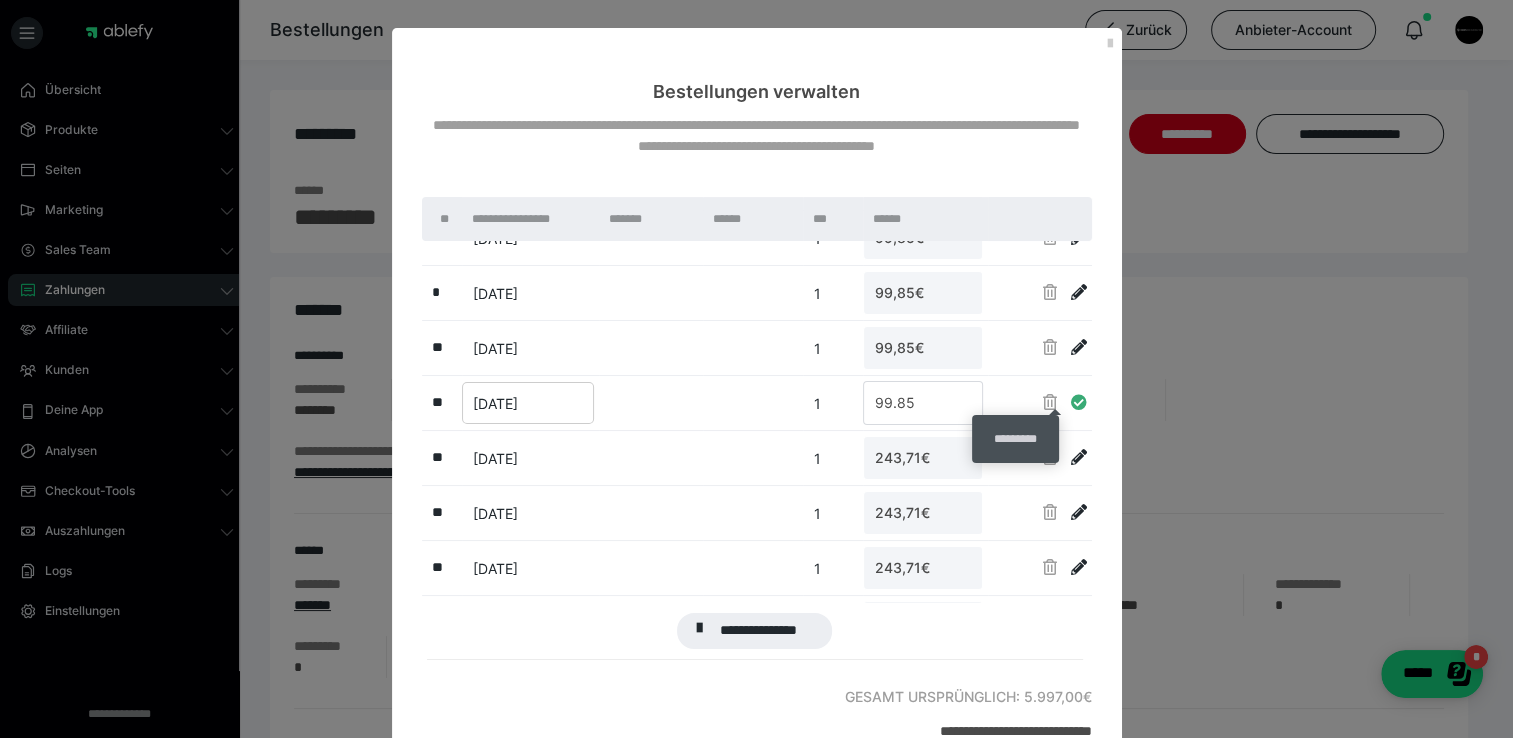 click at bounding box center (1079, 402) 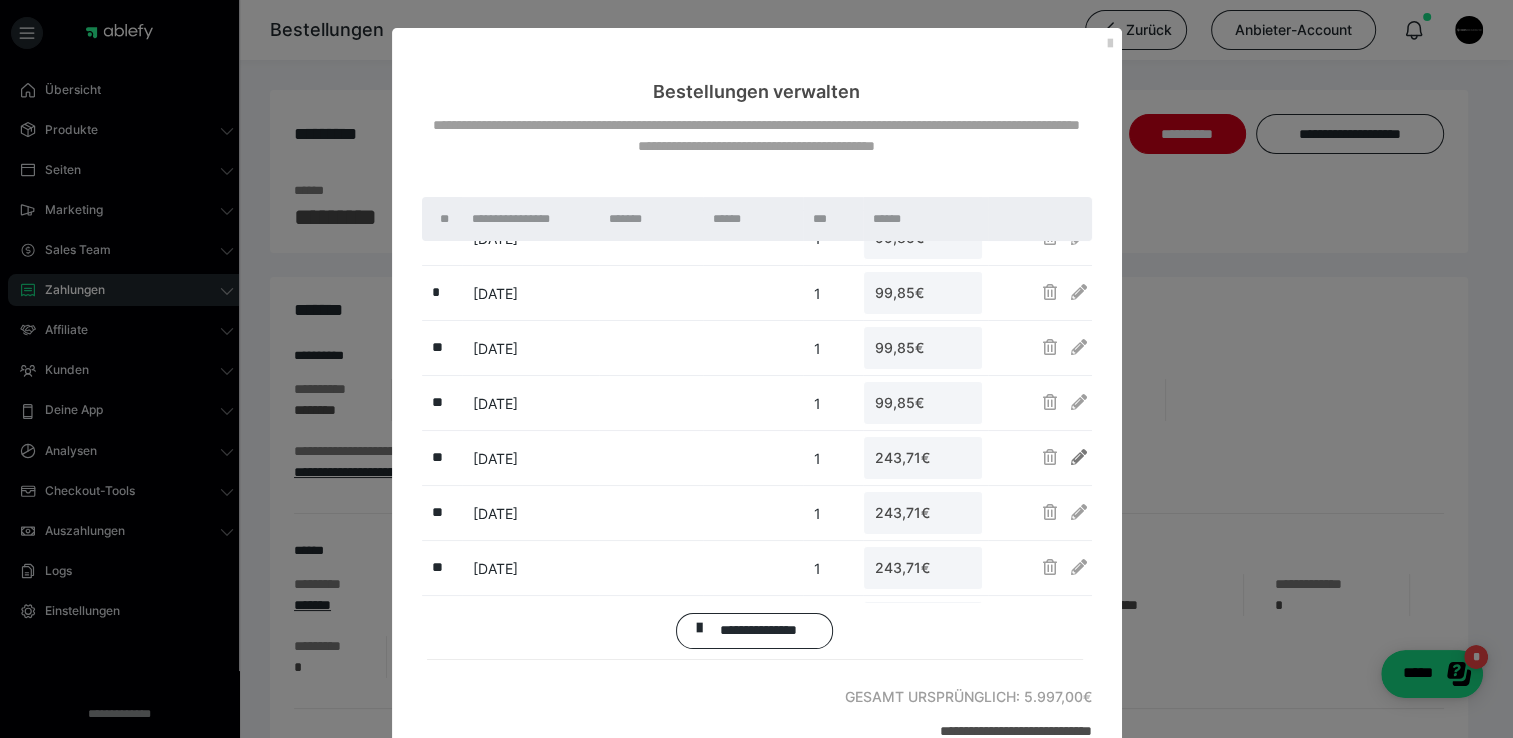 click at bounding box center (1079, 457) 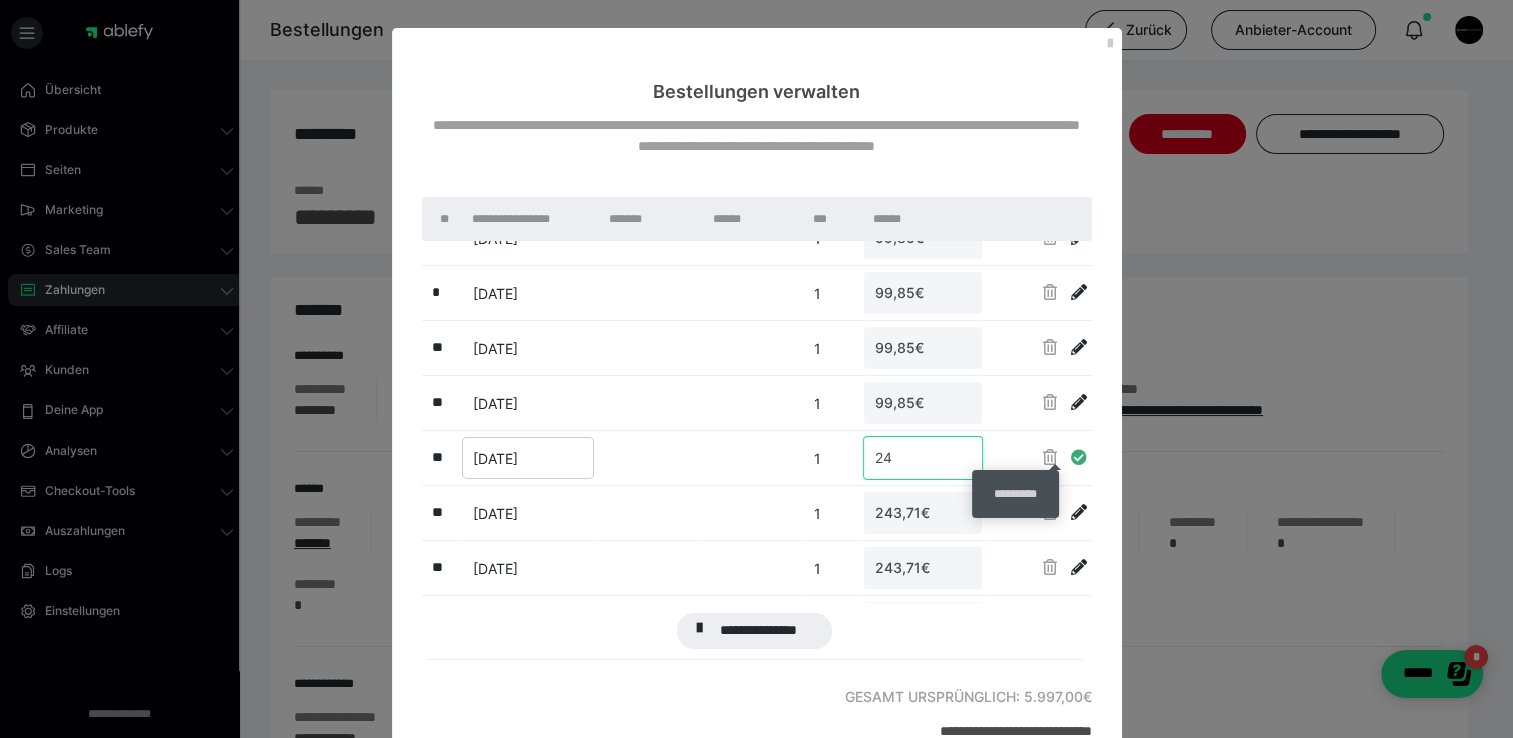 type on "2" 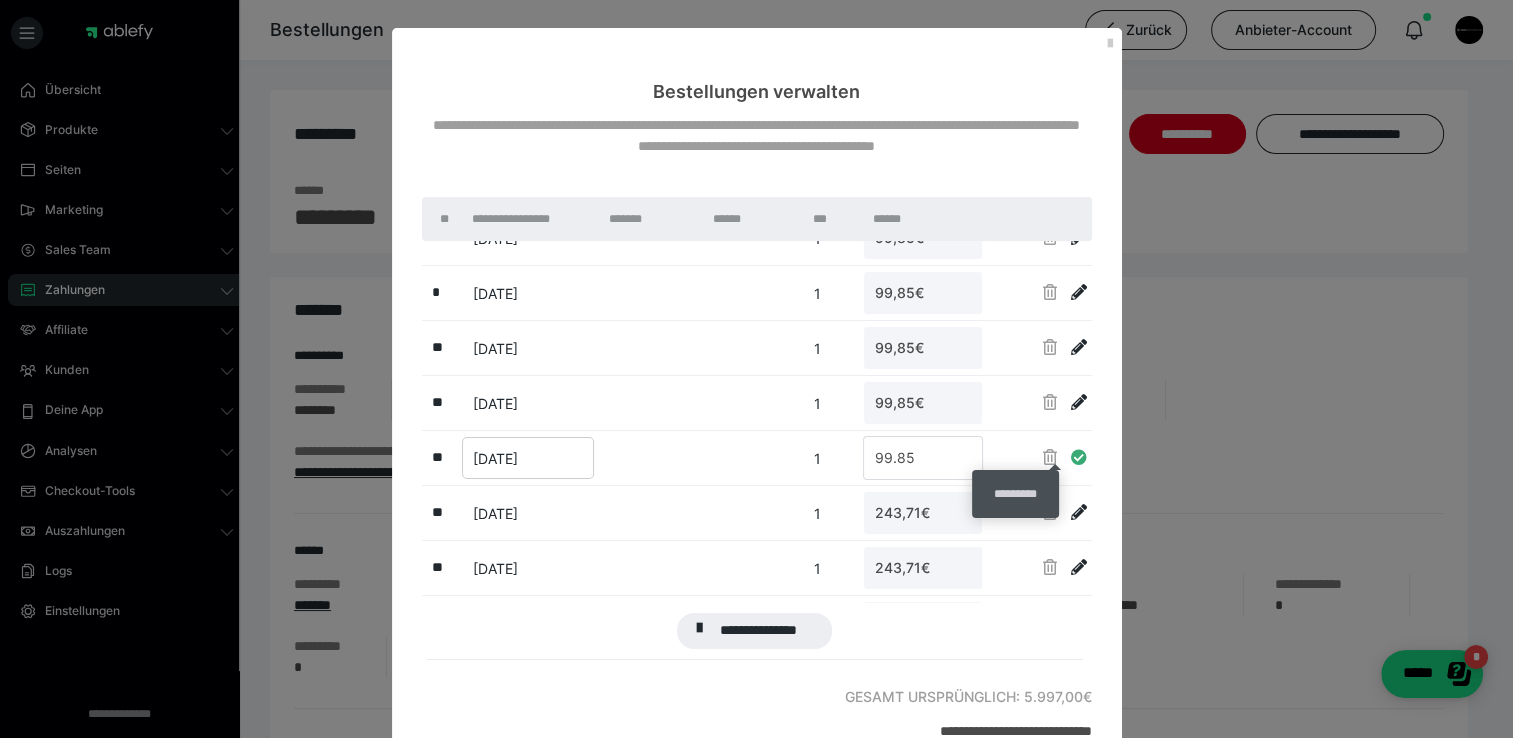 click at bounding box center (1079, 457) 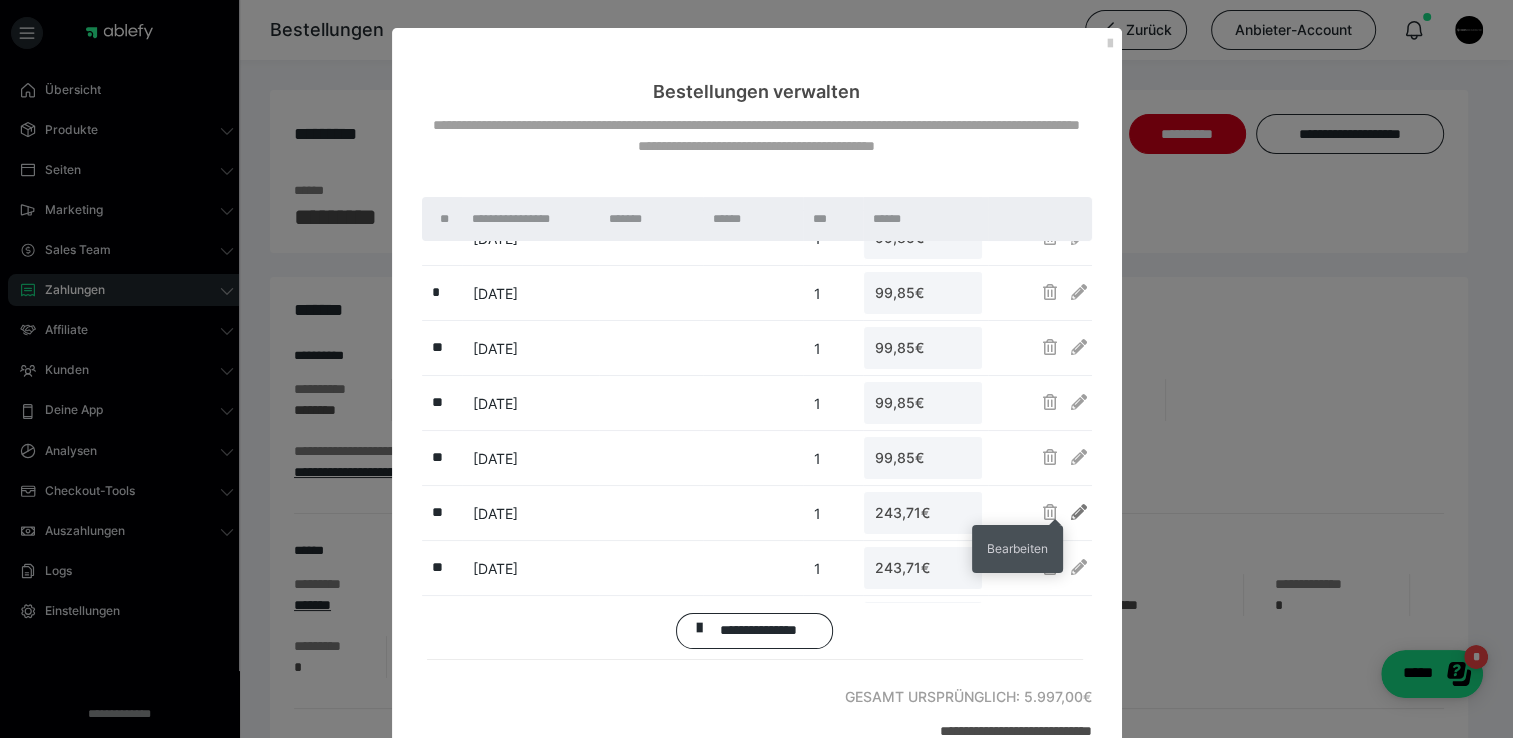 click at bounding box center [1079, 512] 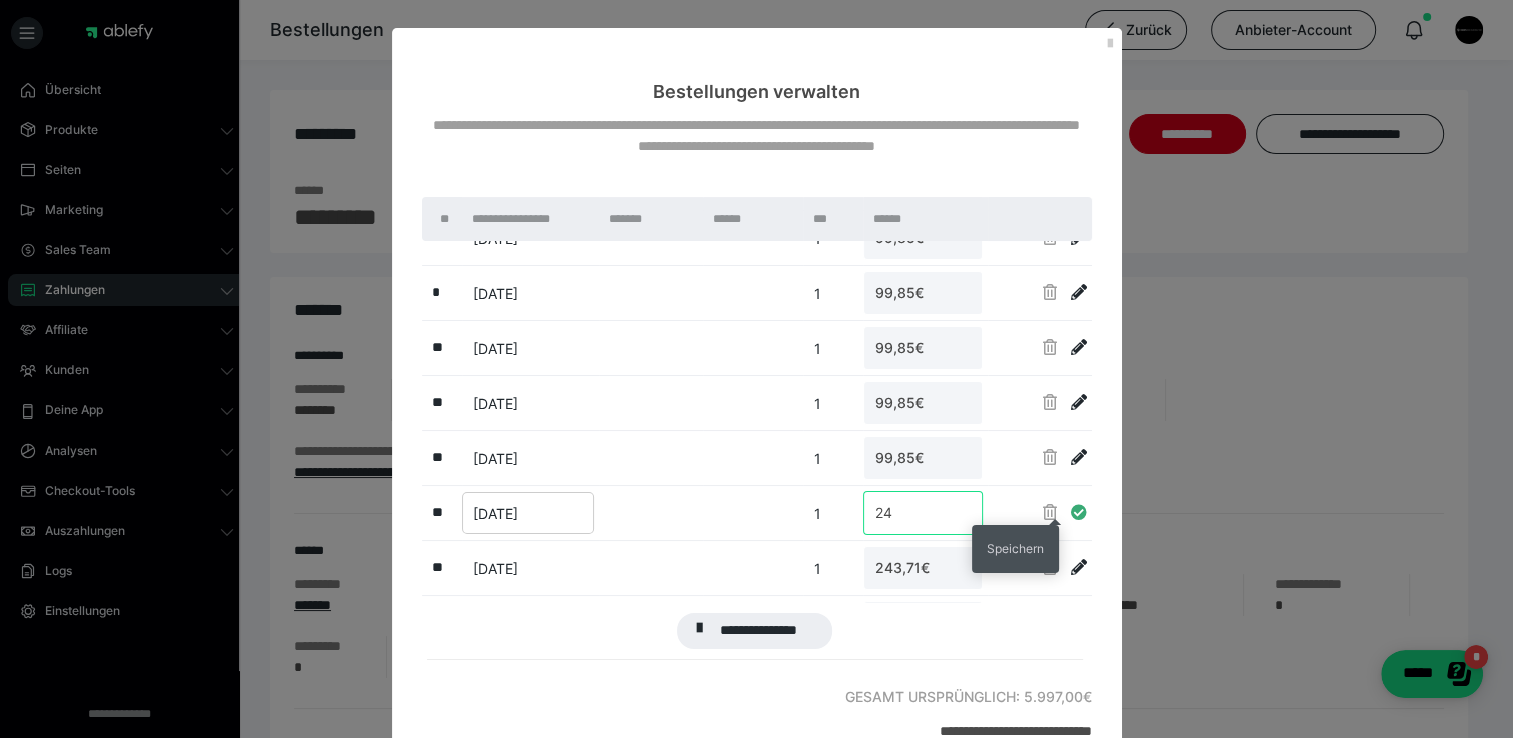 type on "2" 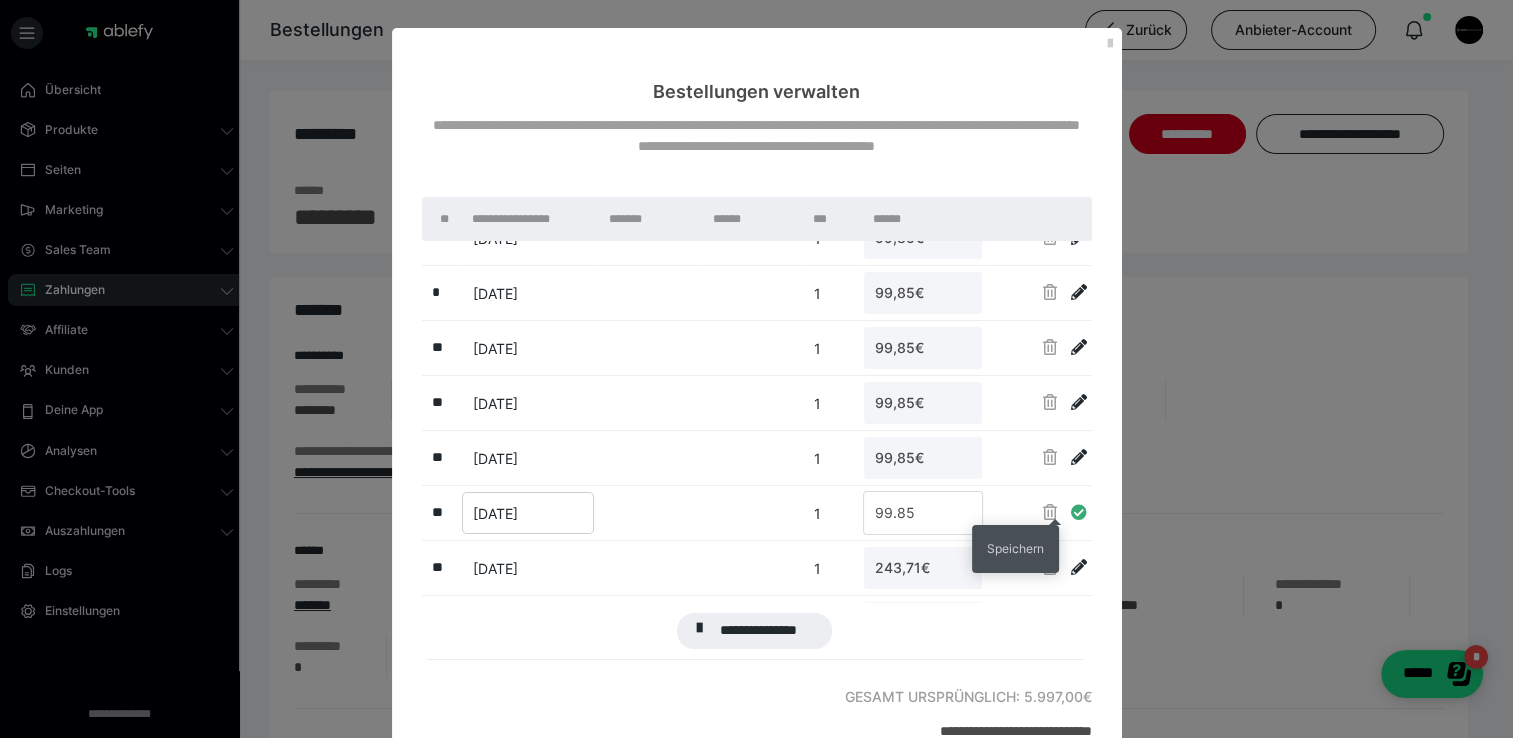 click at bounding box center [1079, 512] 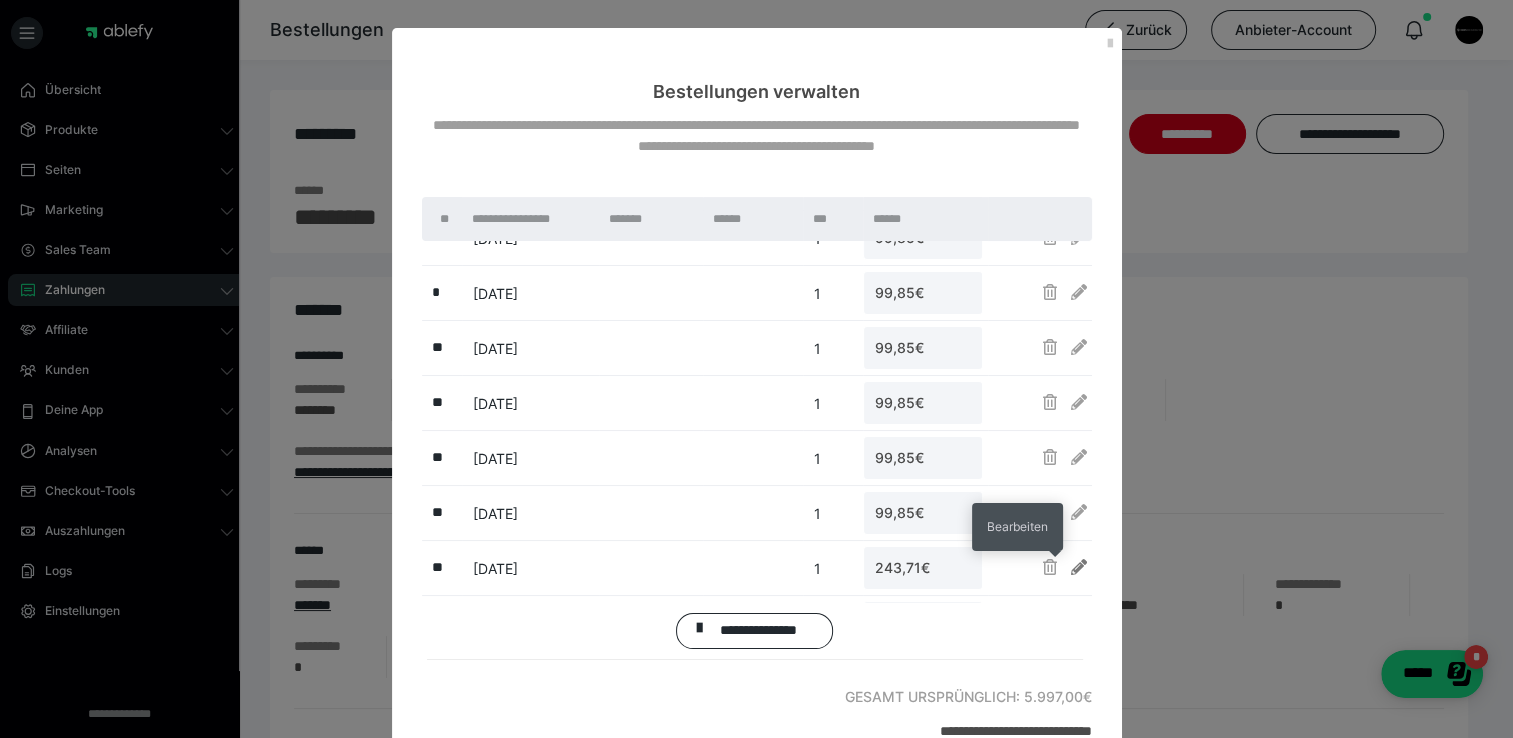click at bounding box center [1079, 567] 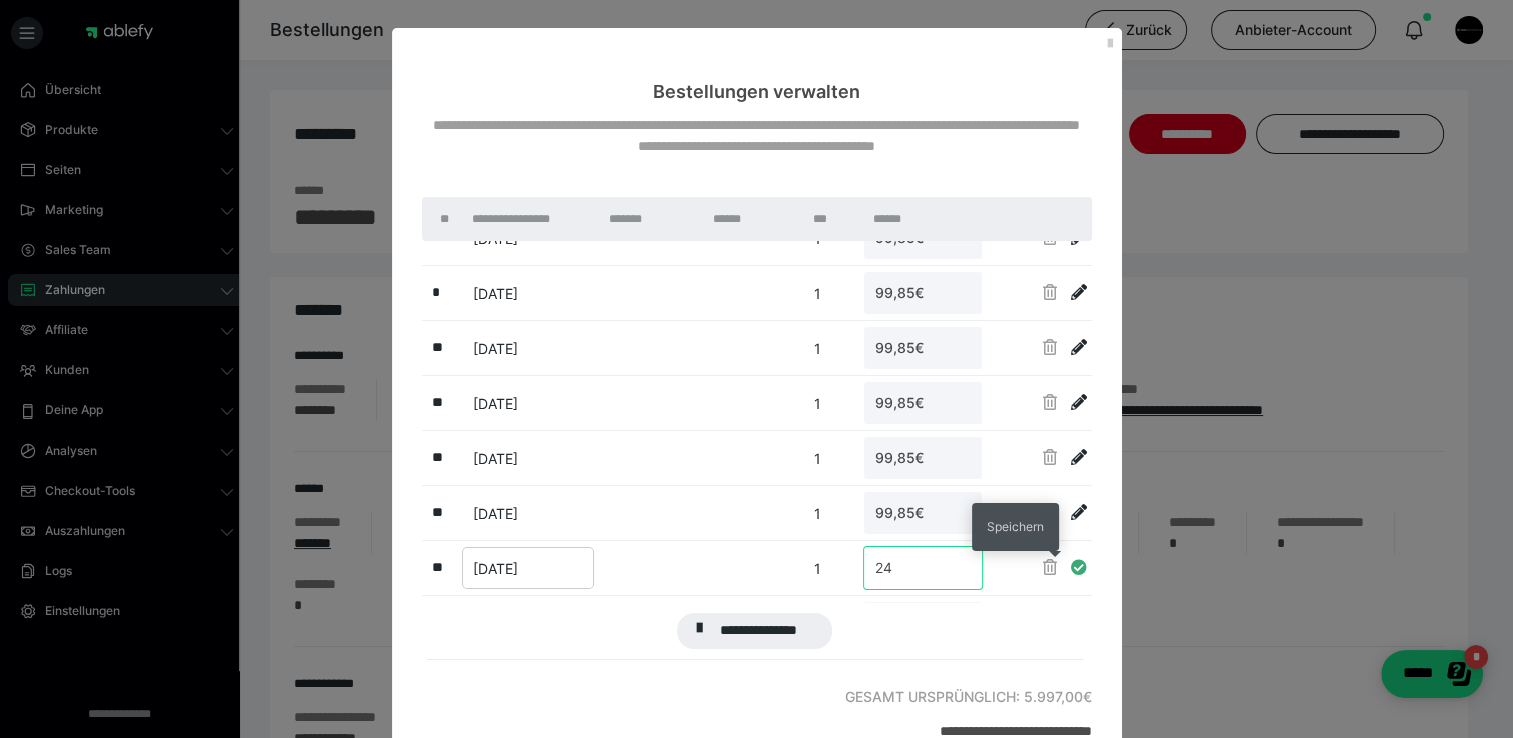 type on "2" 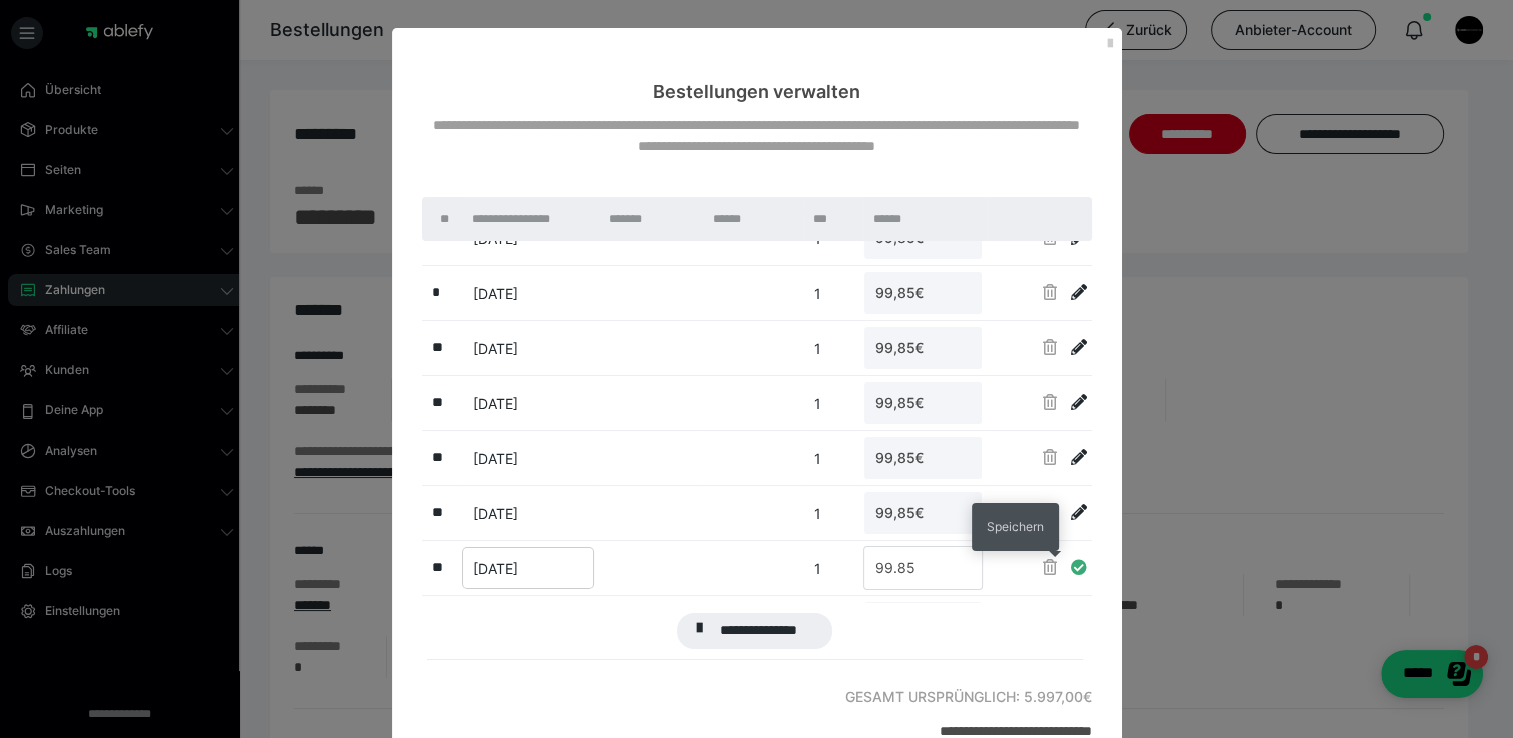 click at bounding box center [1079, 567] 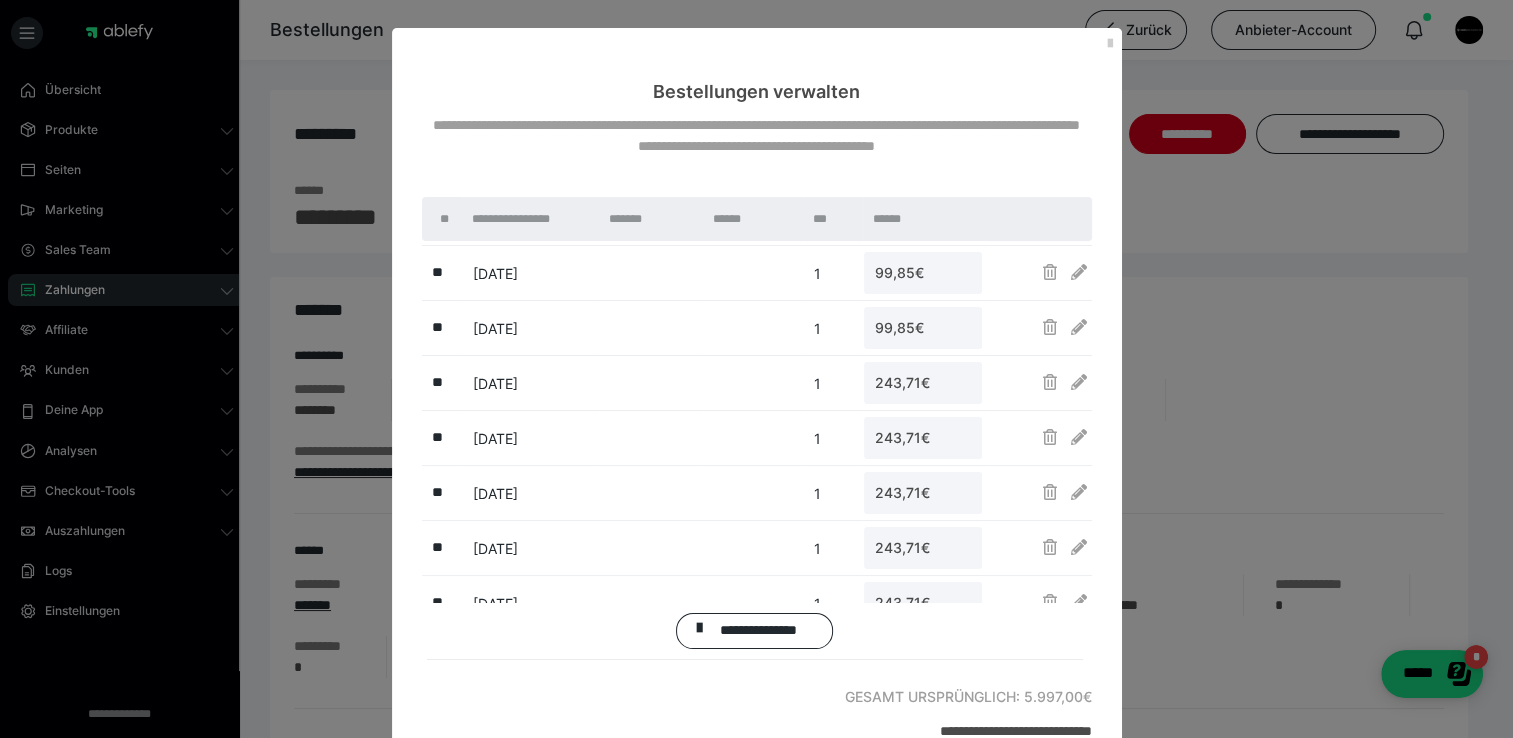 scroll, scrollTop: 656, scrollLeft: 0, axis: vertical 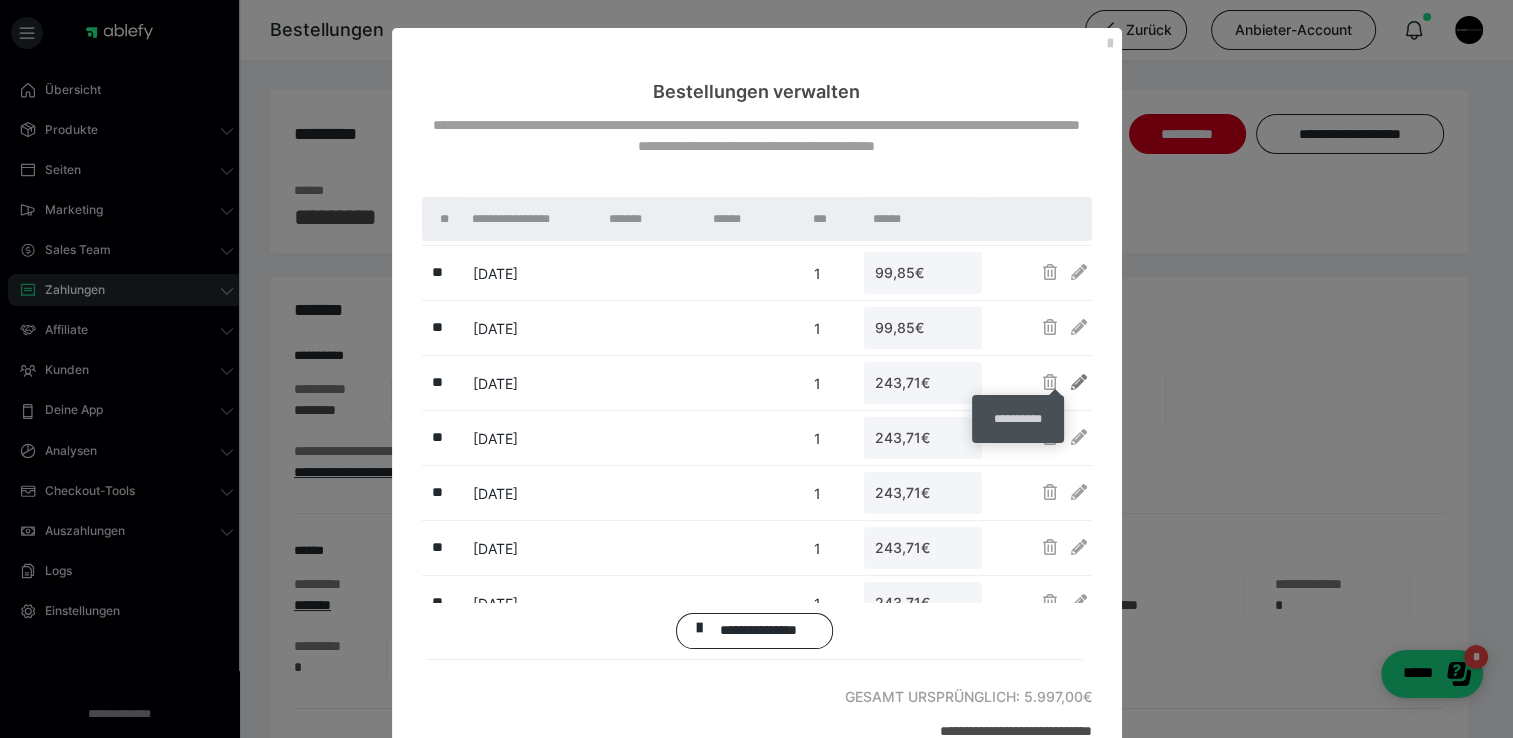 click at bounding box center [1079, 382] 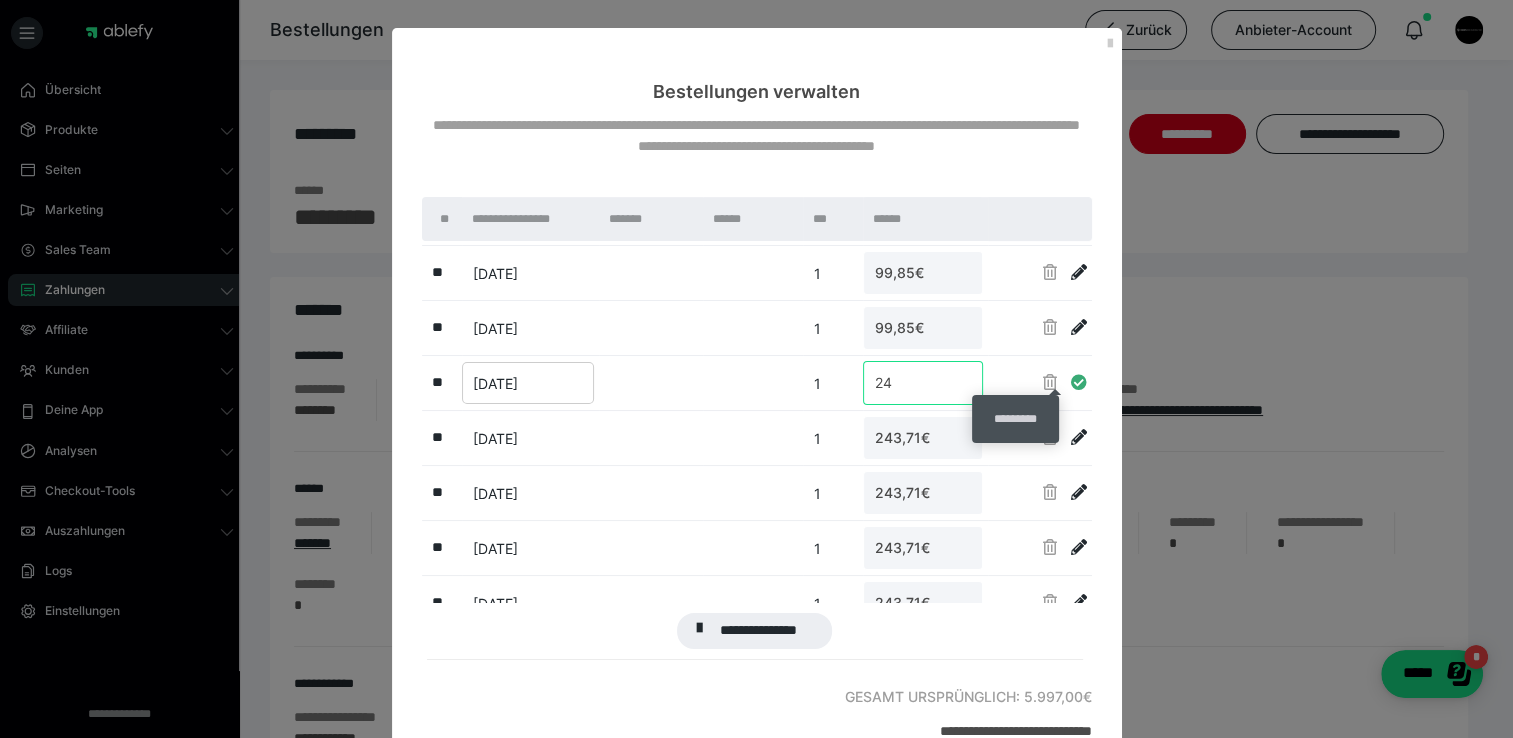 type on "2" 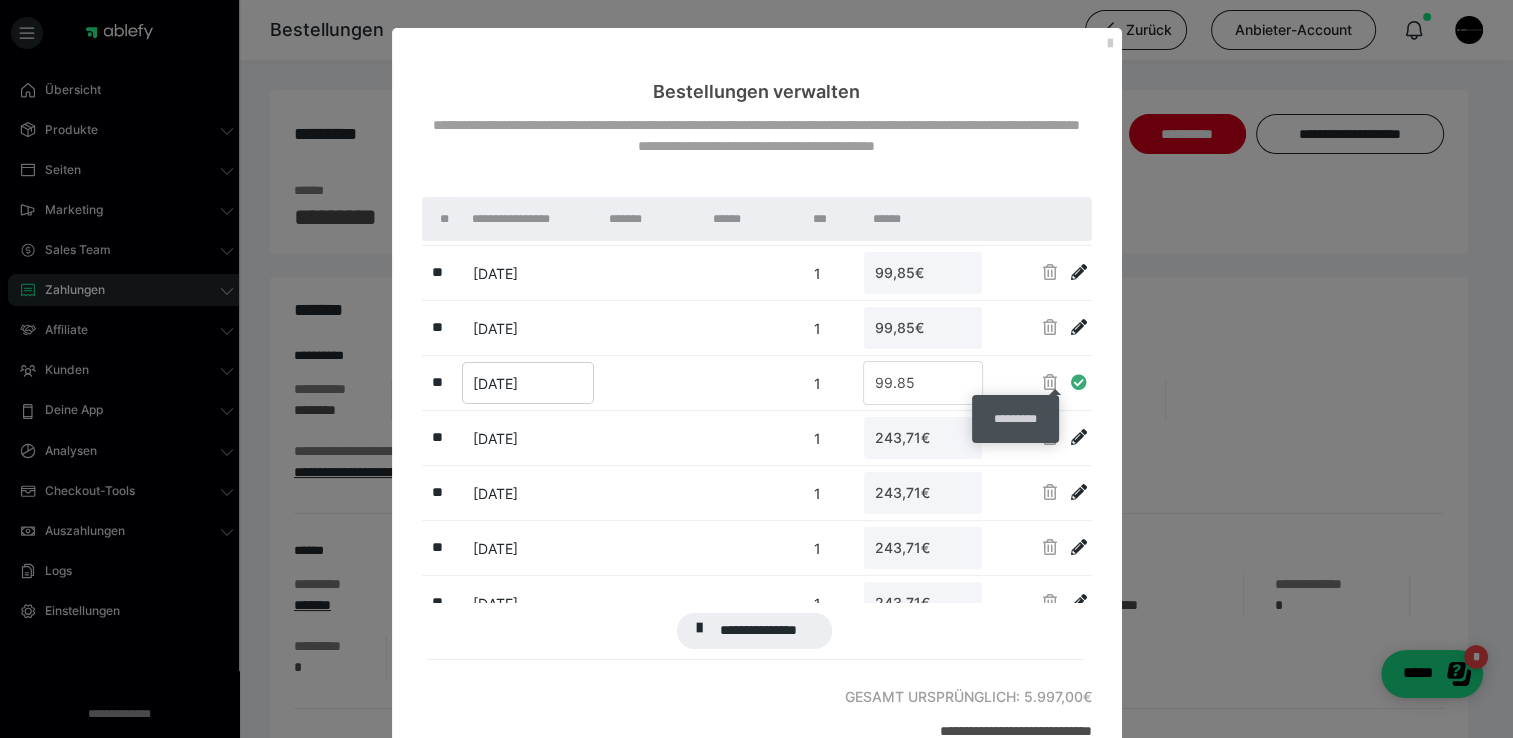 click at bounding box center [1079, 382] 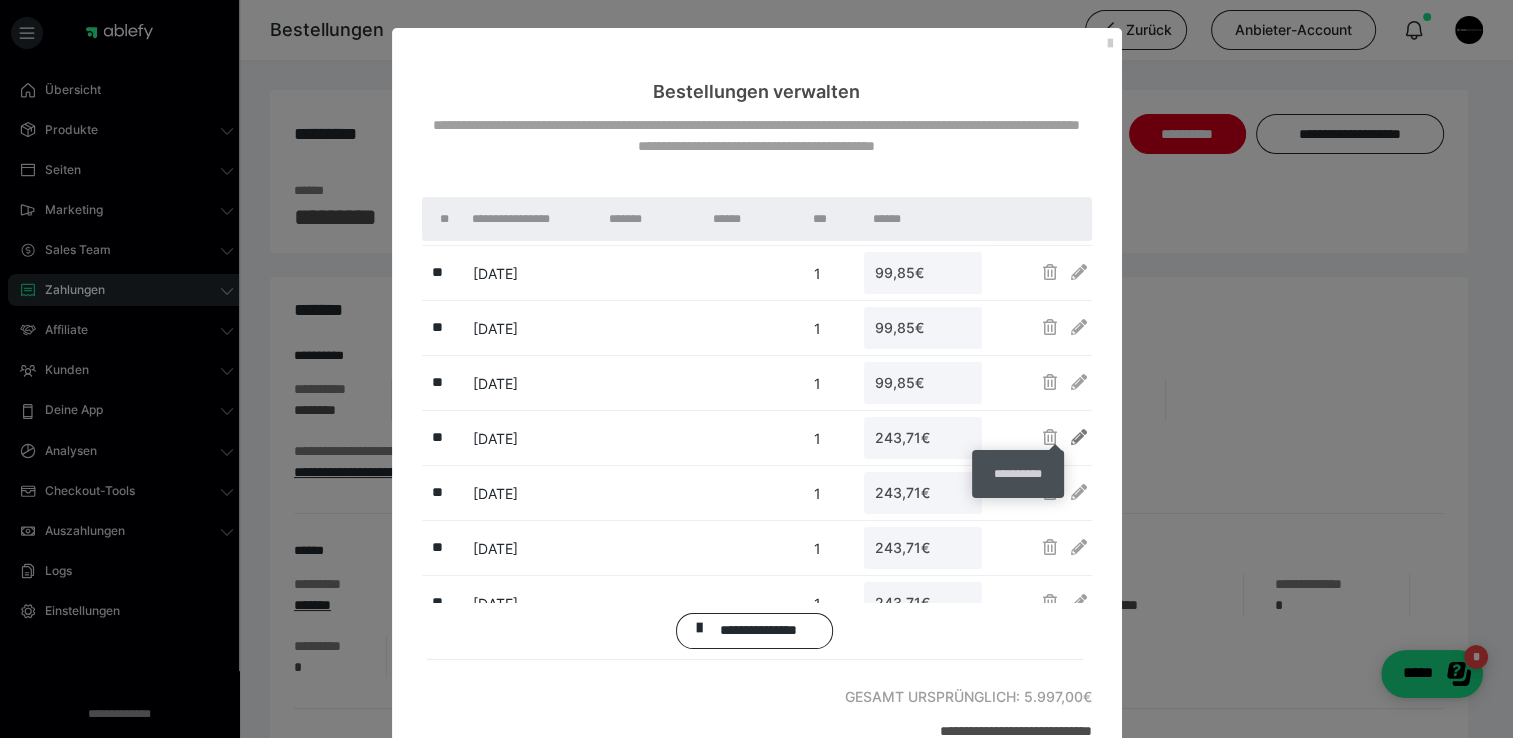 click at bounding box center (1079, 437) 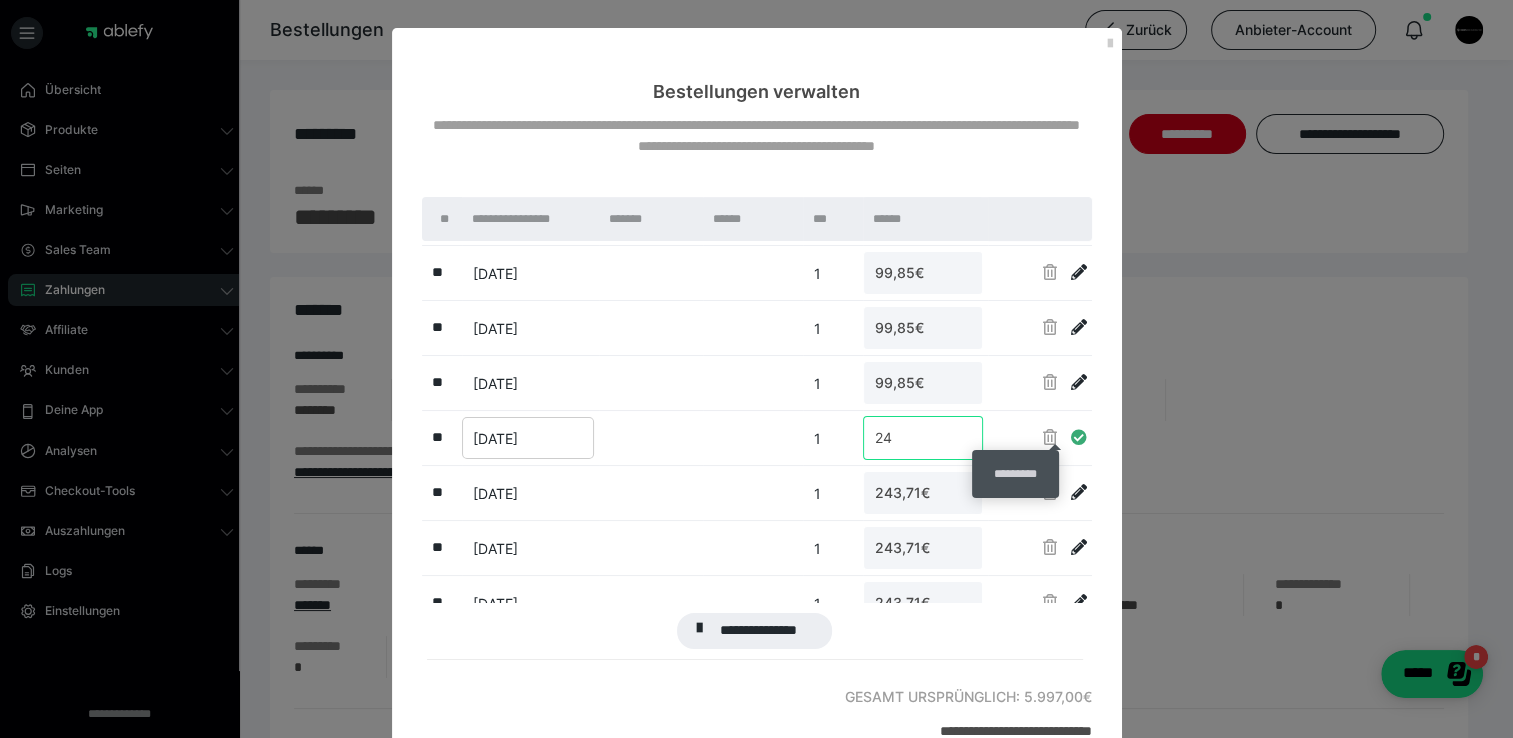 type on "2" 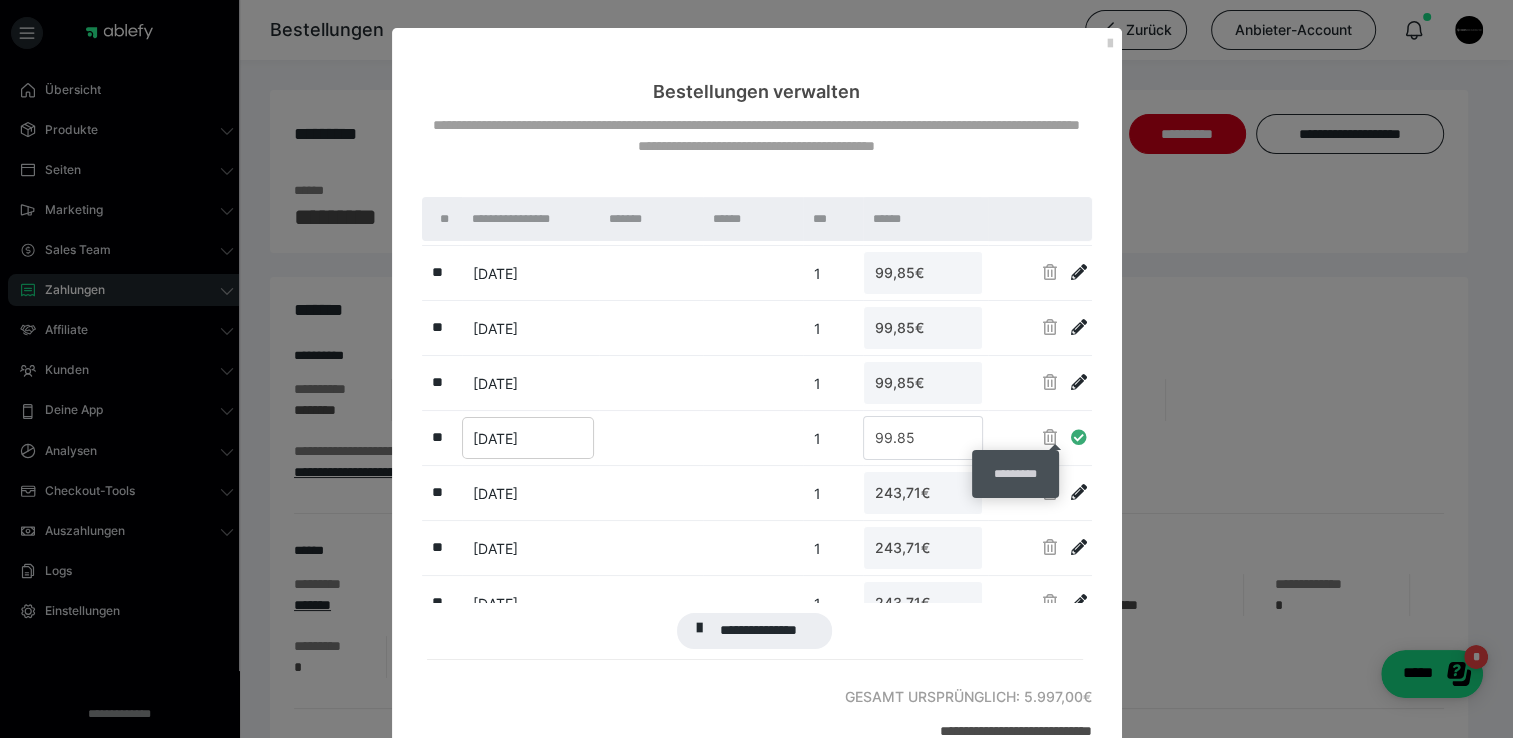 click at bounding box center [1079, 437] 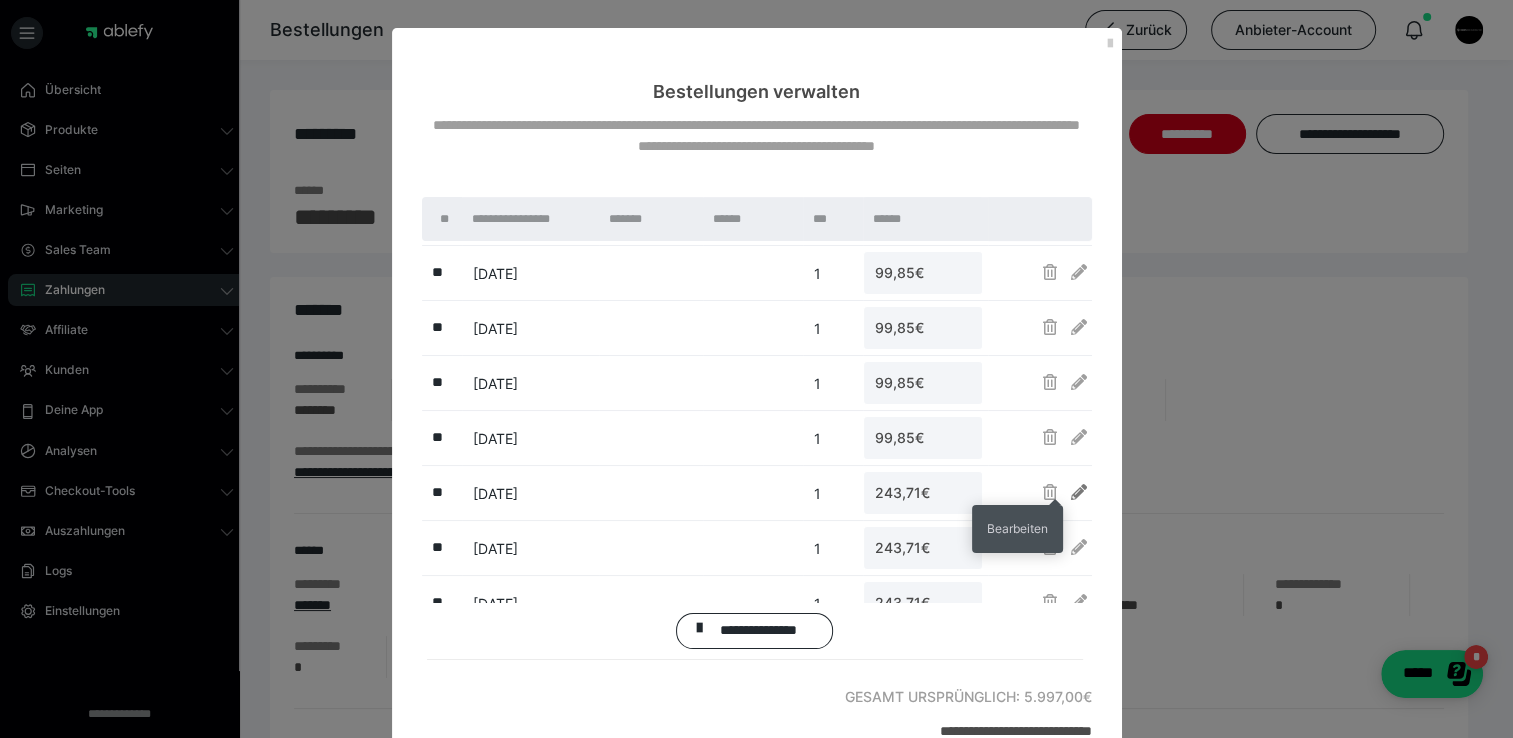click at bounding box center [1079, 492] 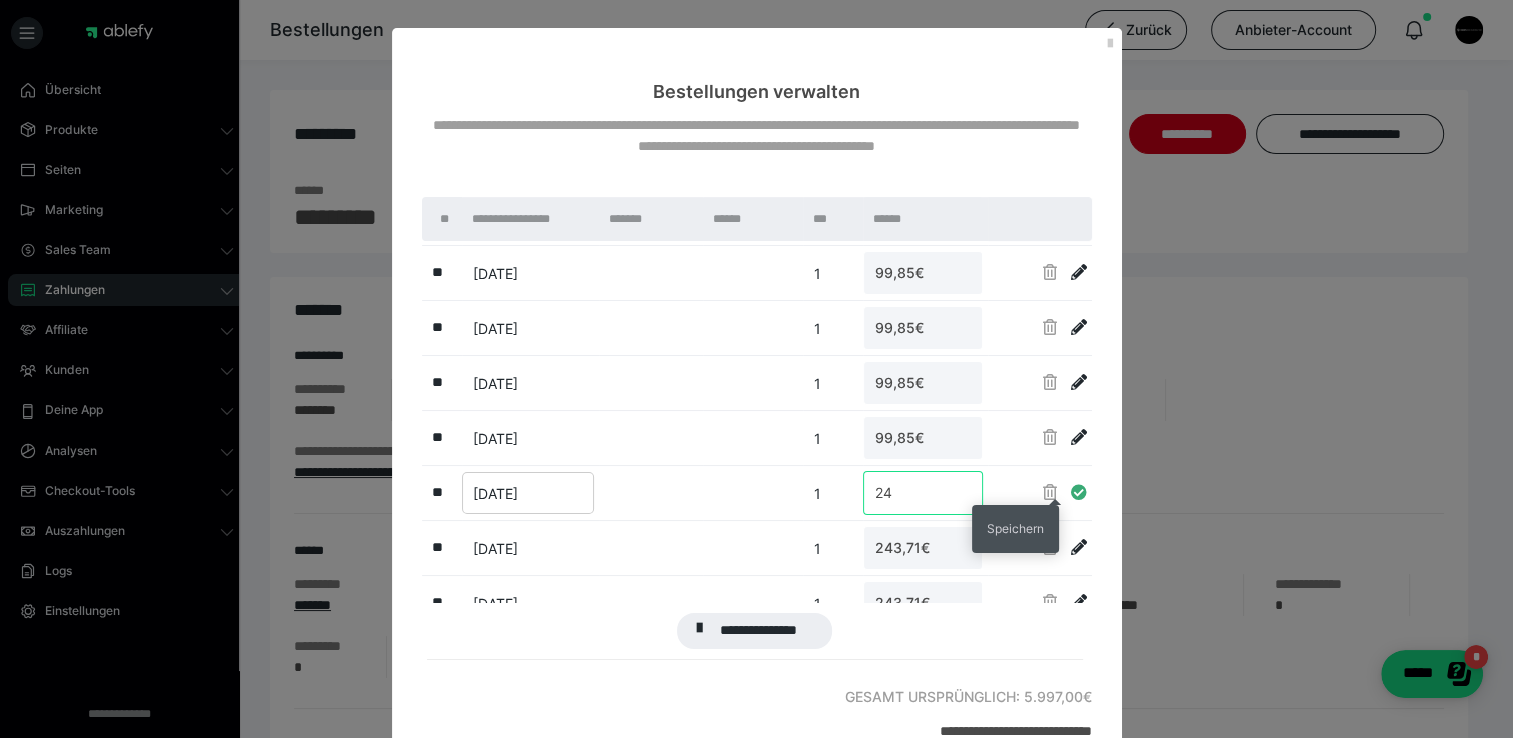 type on "2" 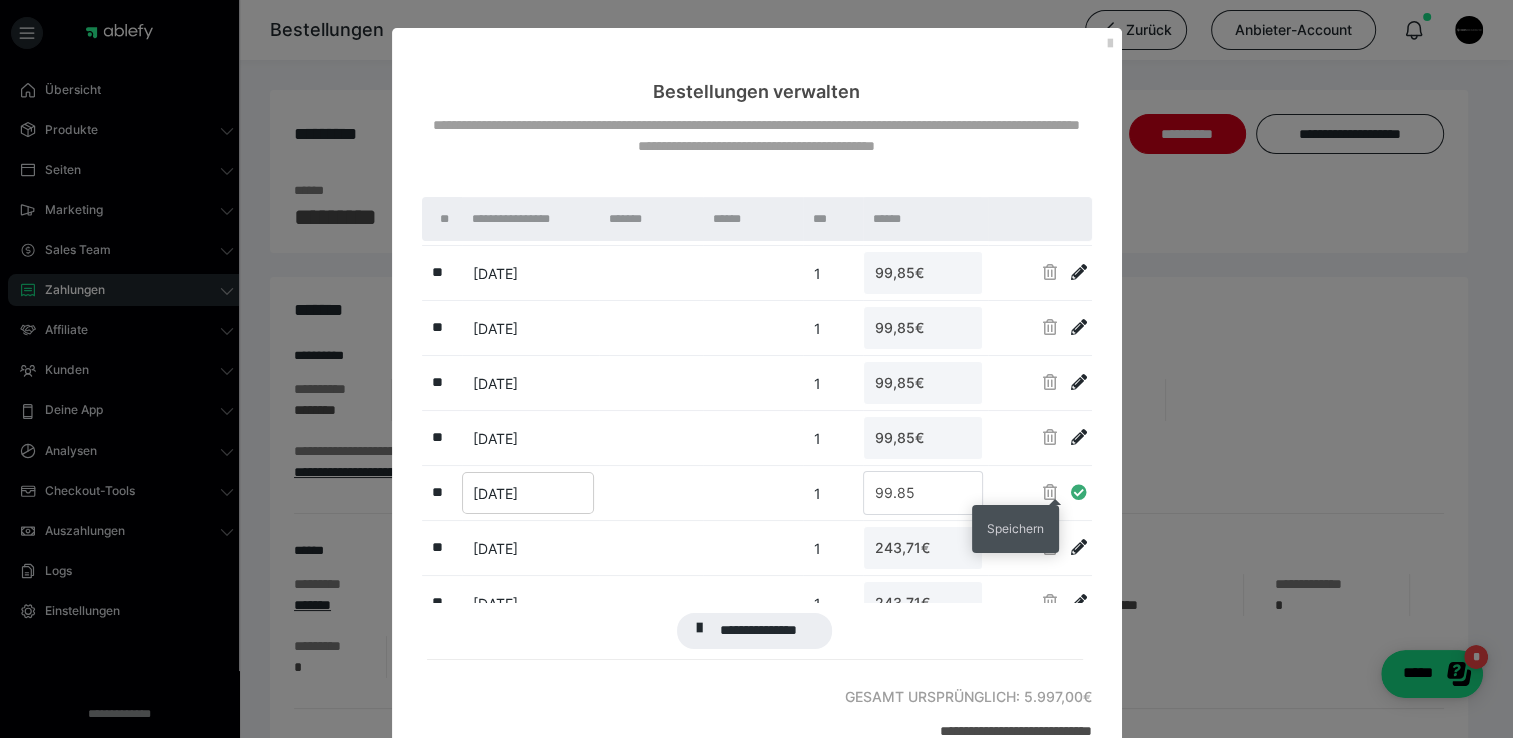 click at bounding box center (1079, 492) 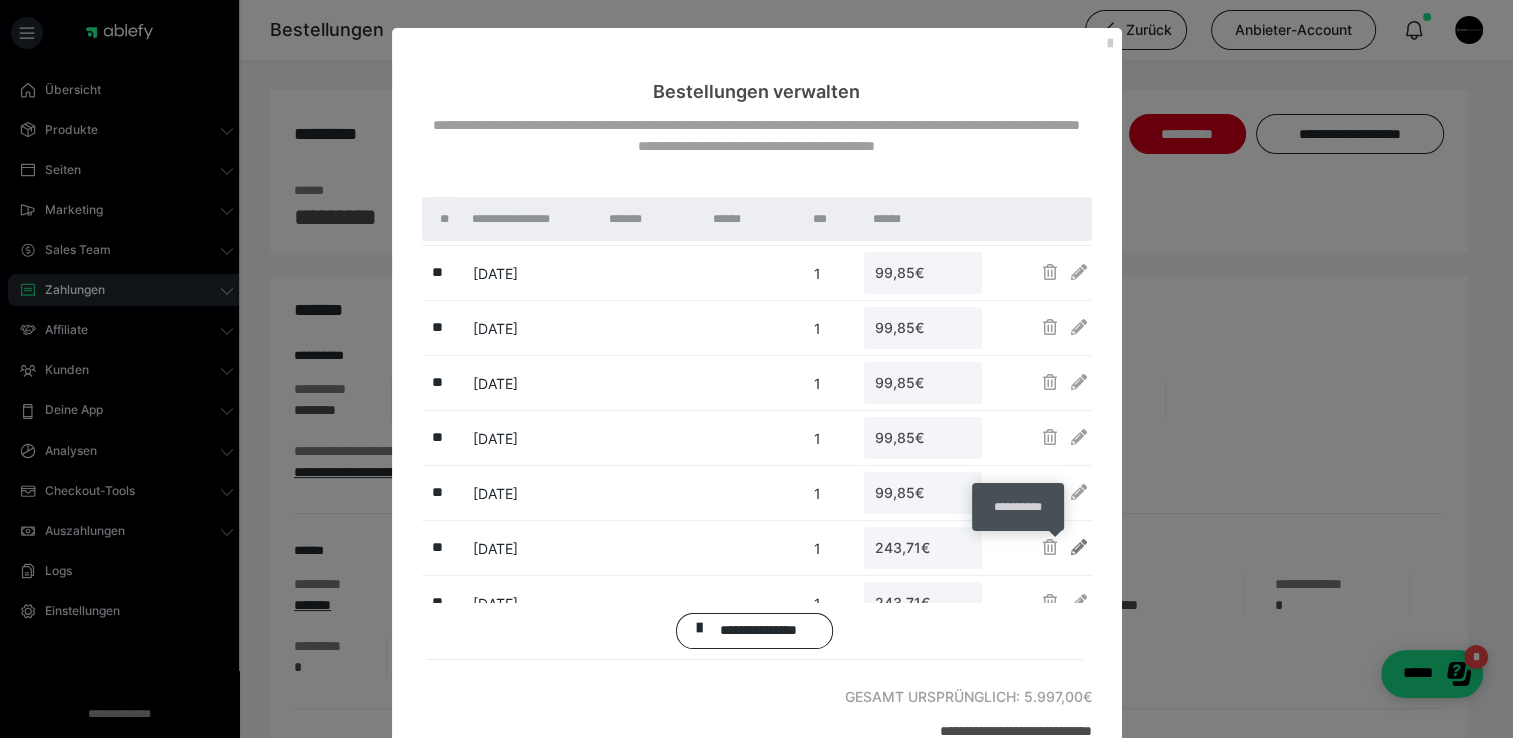 click at bounding box center (1079, 547) 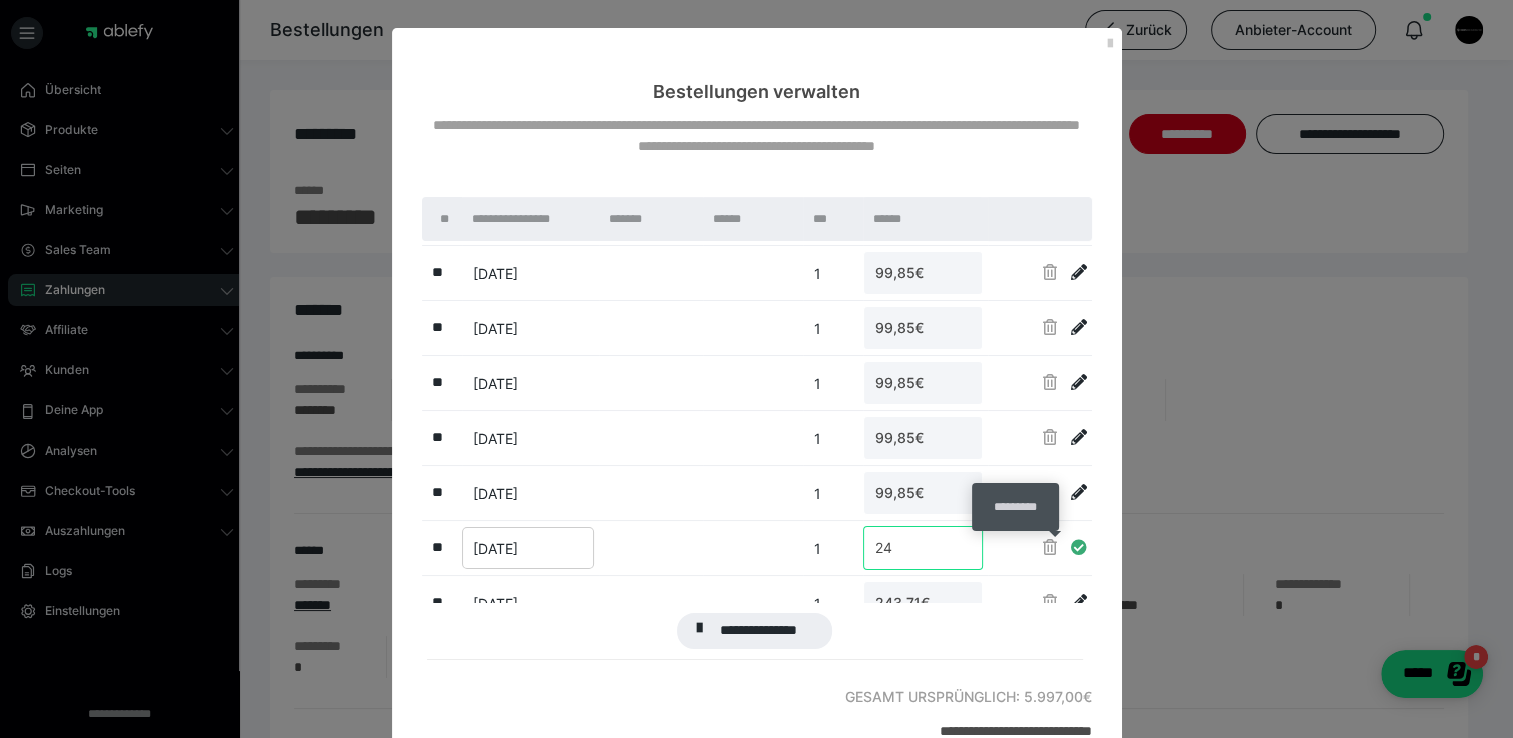 type on "2" 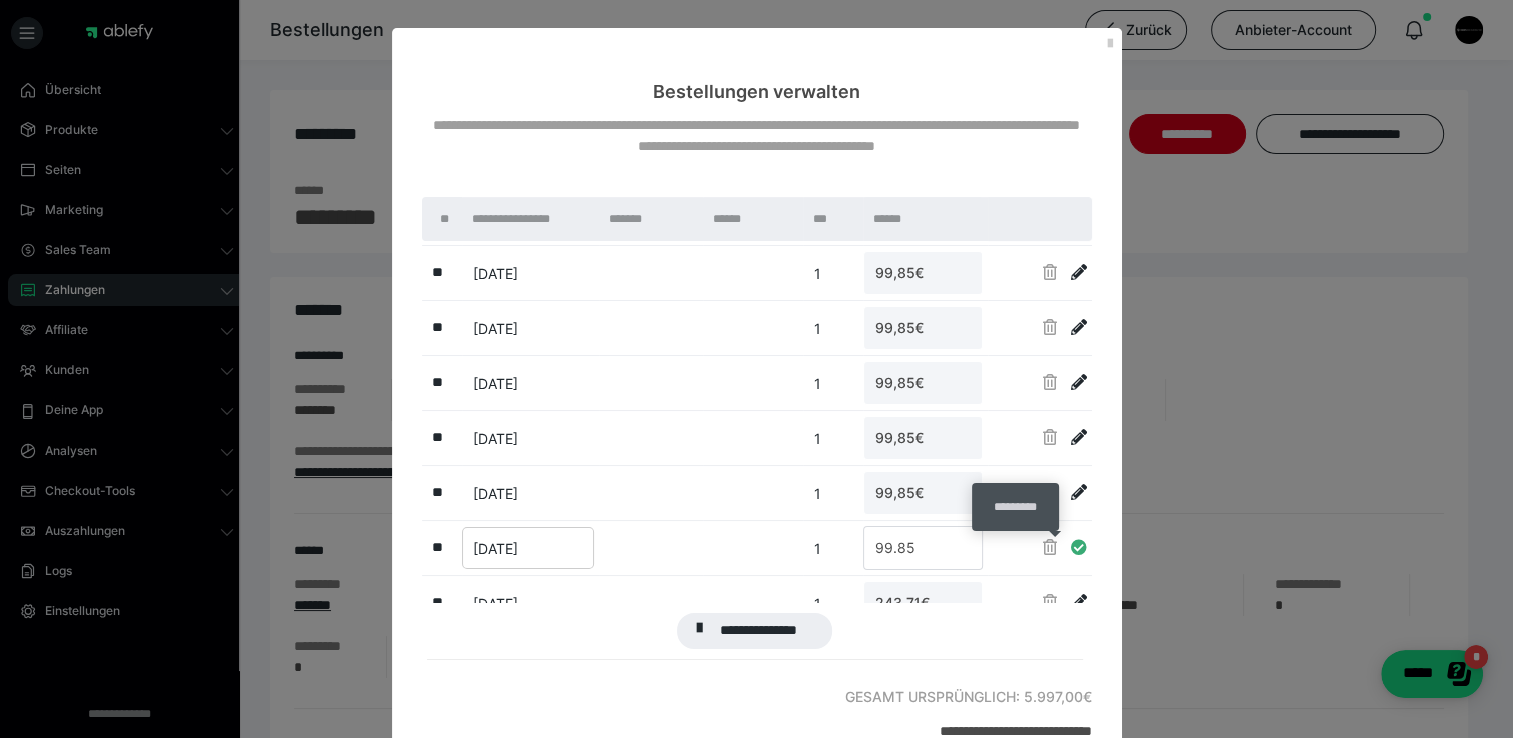 click at bounding box center (1079, 547) 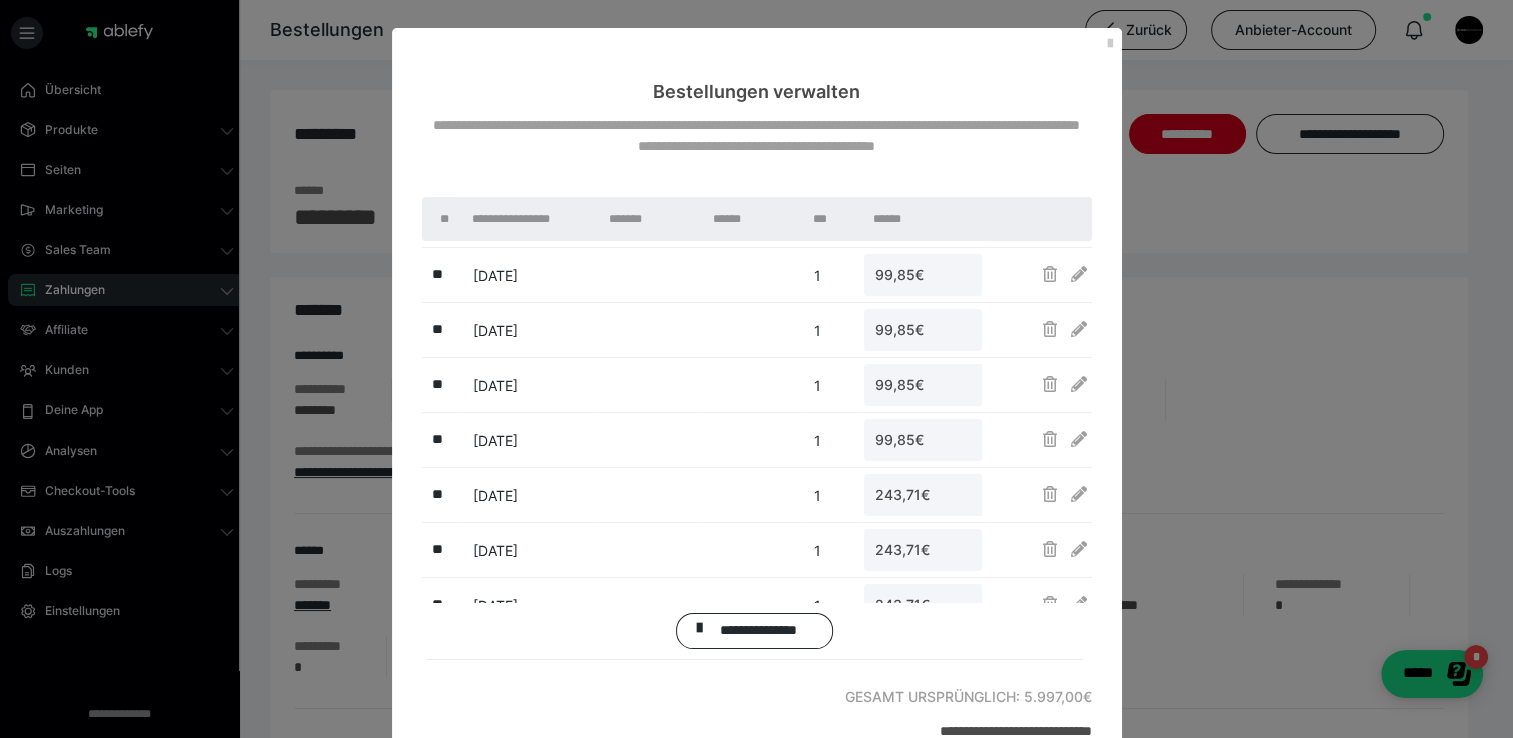 scroll, scrollTop: 773, scrollLeft: 0, axis: vertical 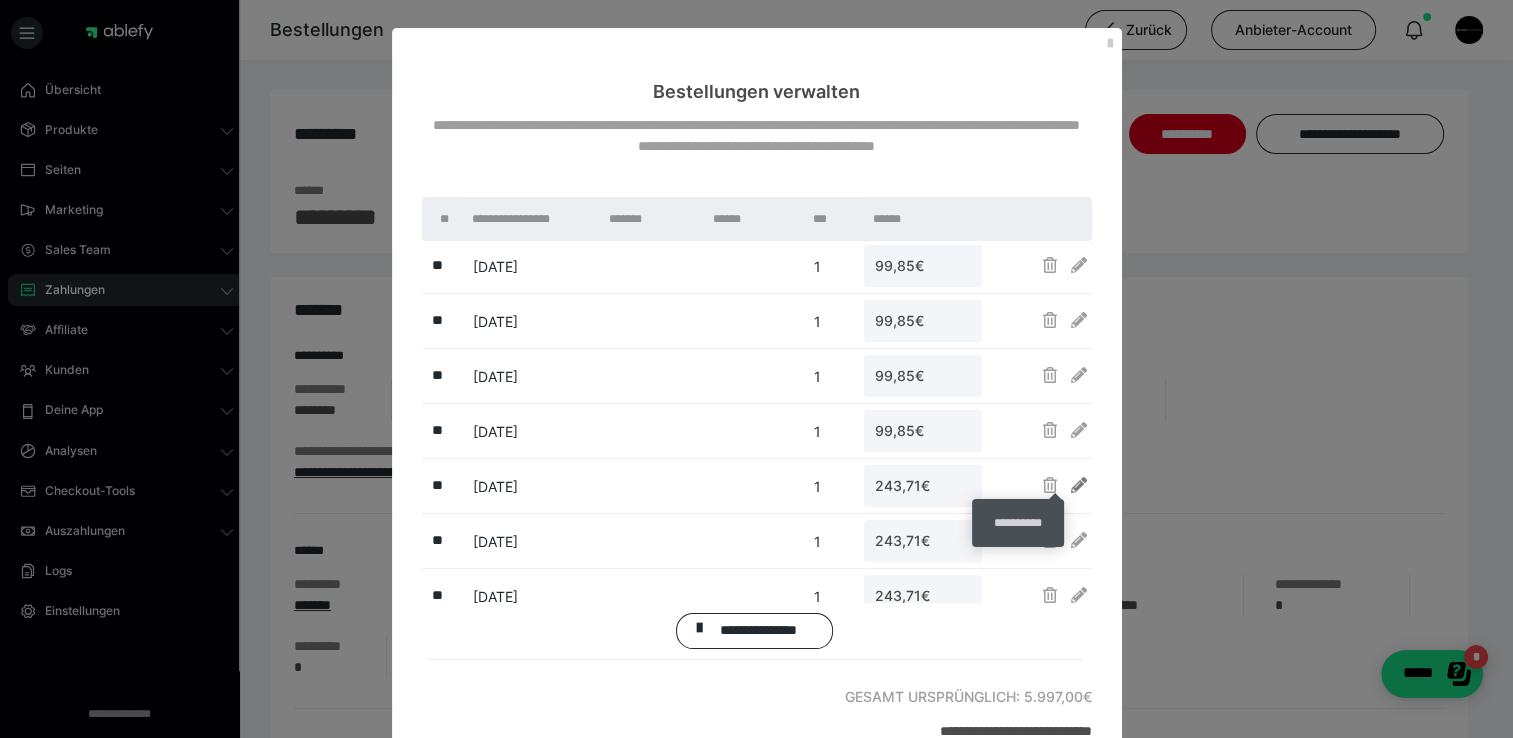 click at bounding box center (1079, 485) 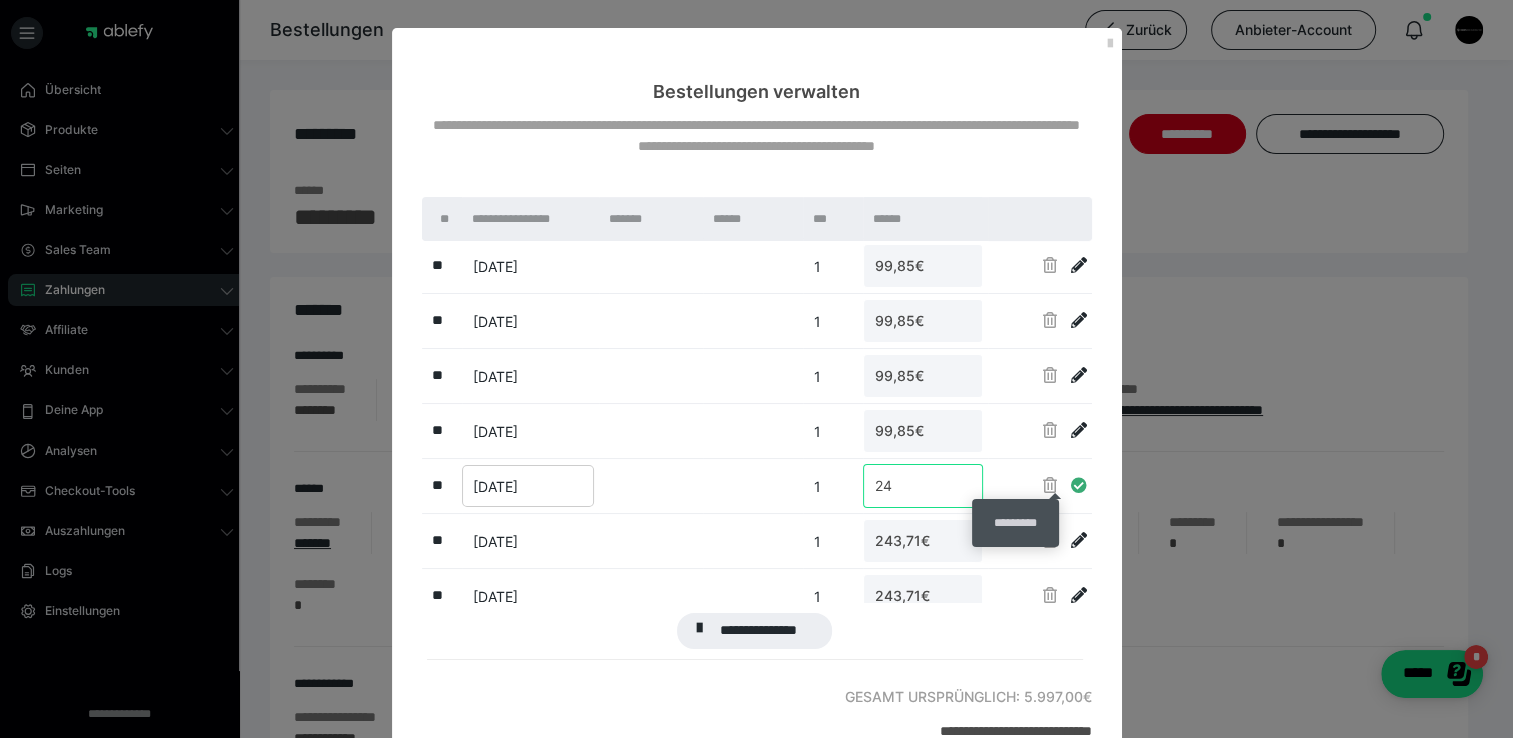 type on "2" 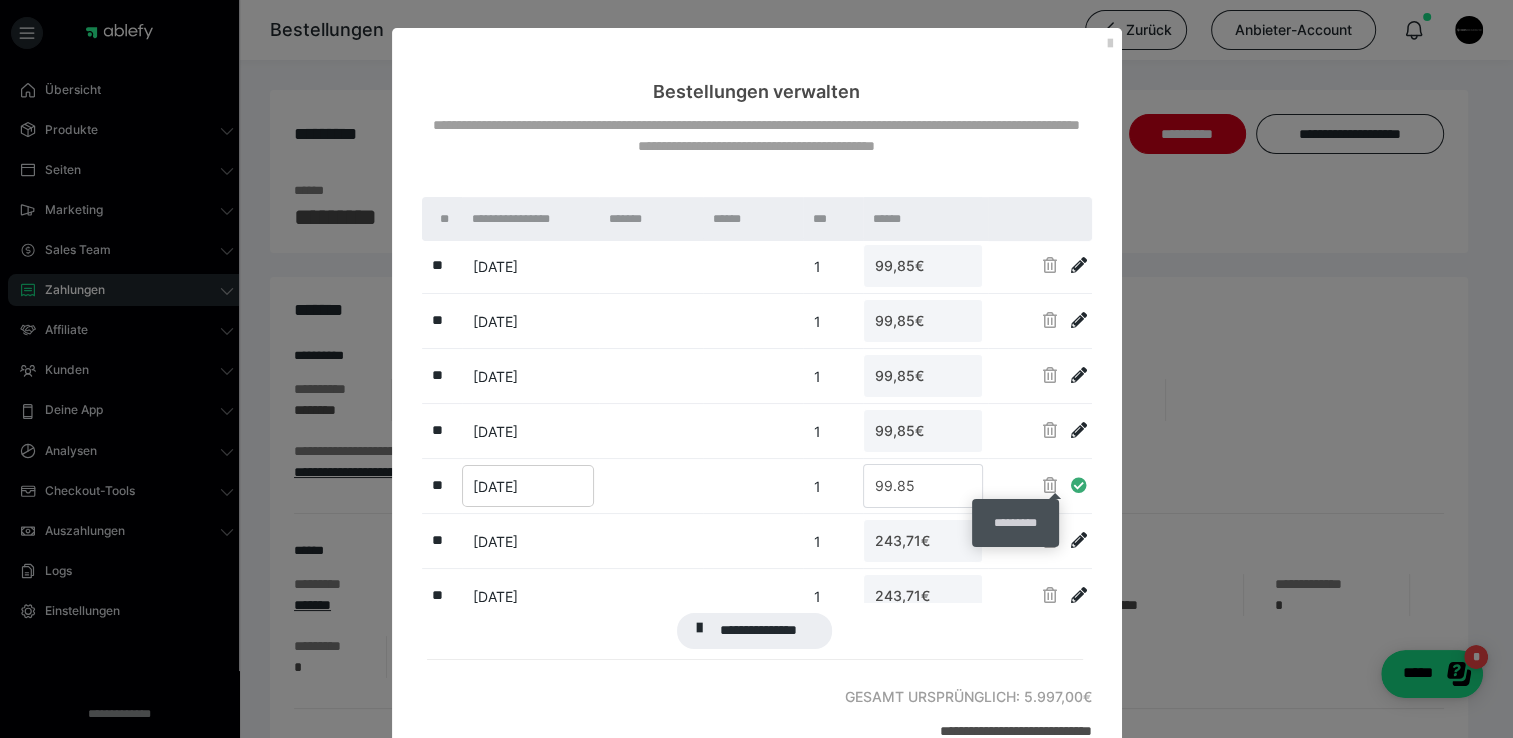 click at bounding box center [1079, 485] 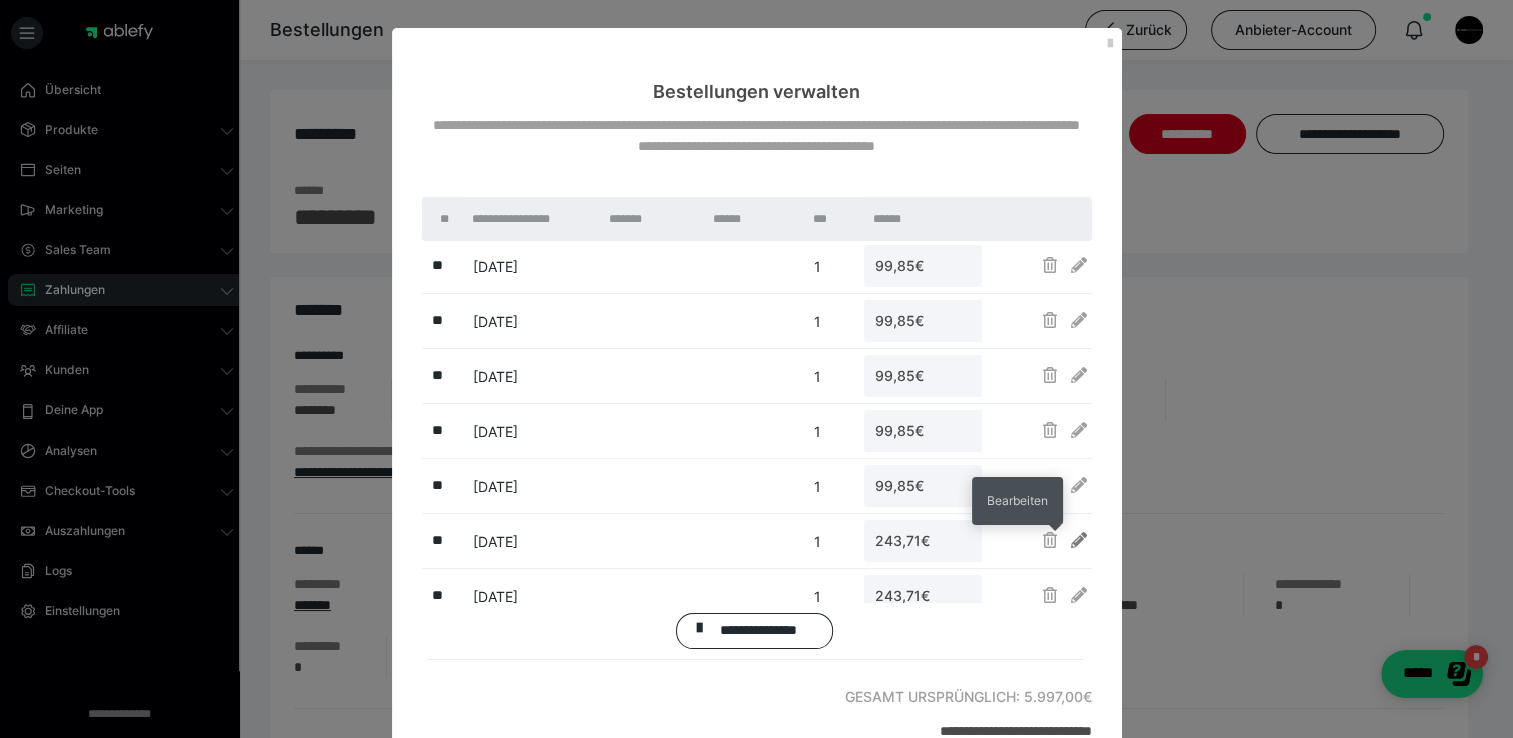 click at bounding box center [1079, 540] 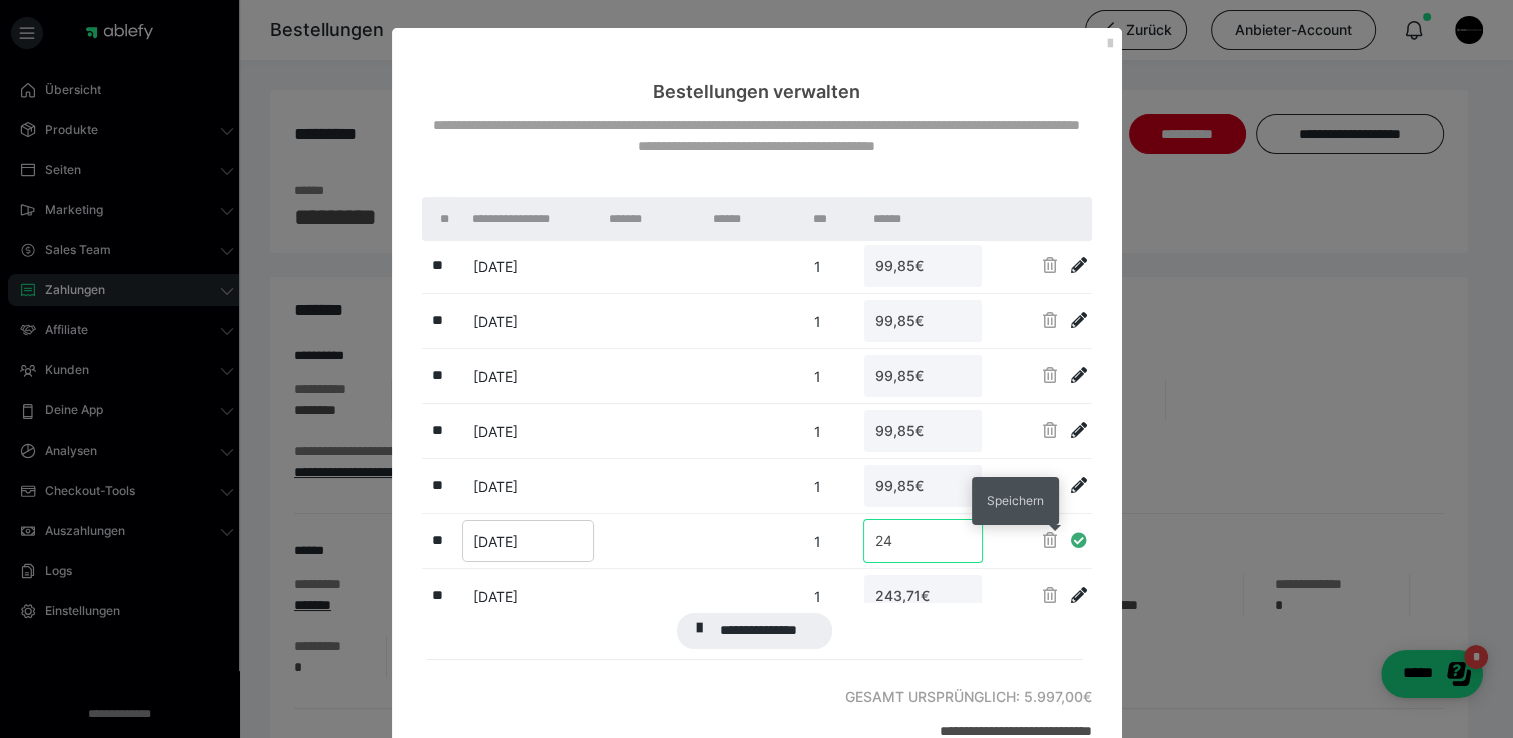 type on "2" 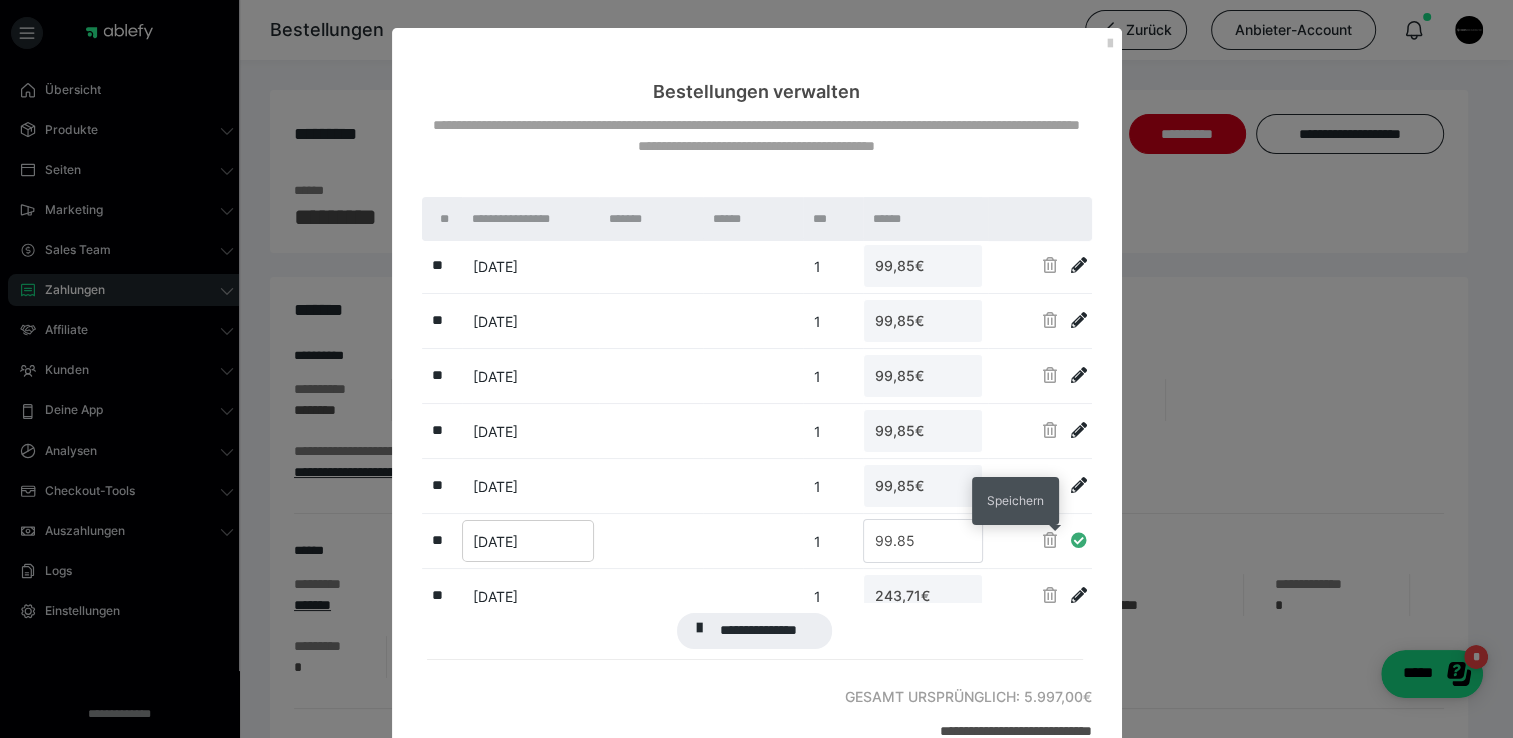 click at bounding box center [1079, 540] 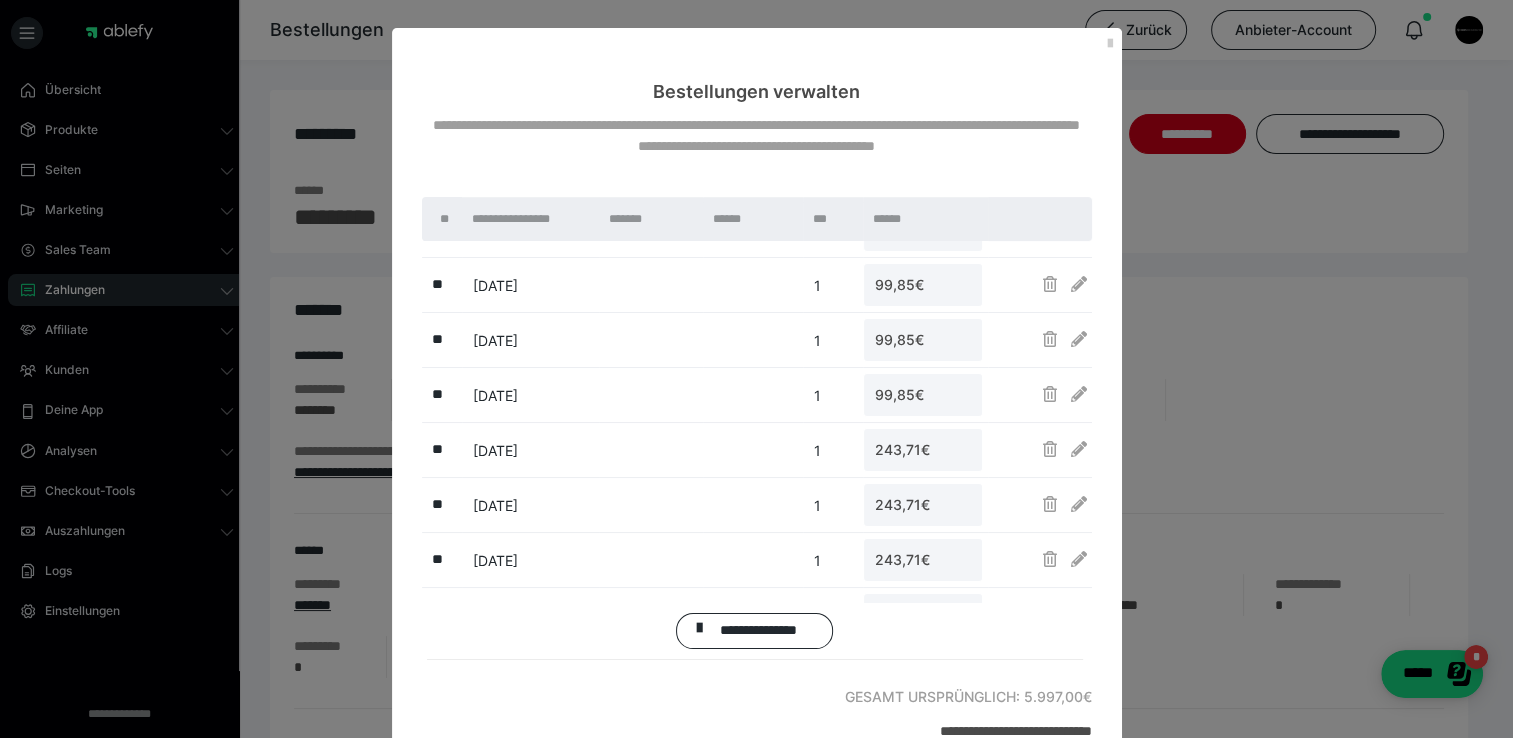 scroll, scrollTop: 958, scrollLeft: 0, axis: vertical 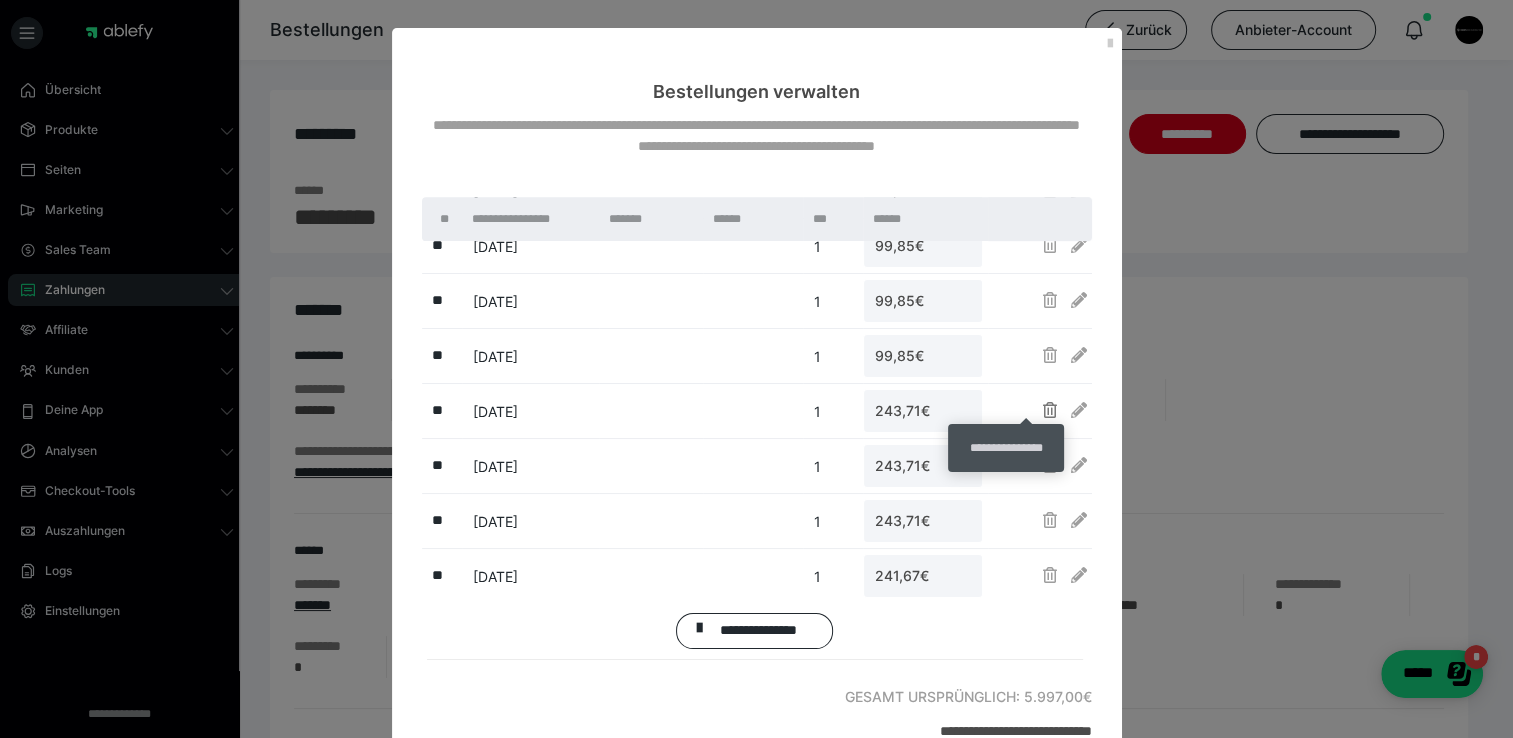 click at bounding box center [1050, 410] 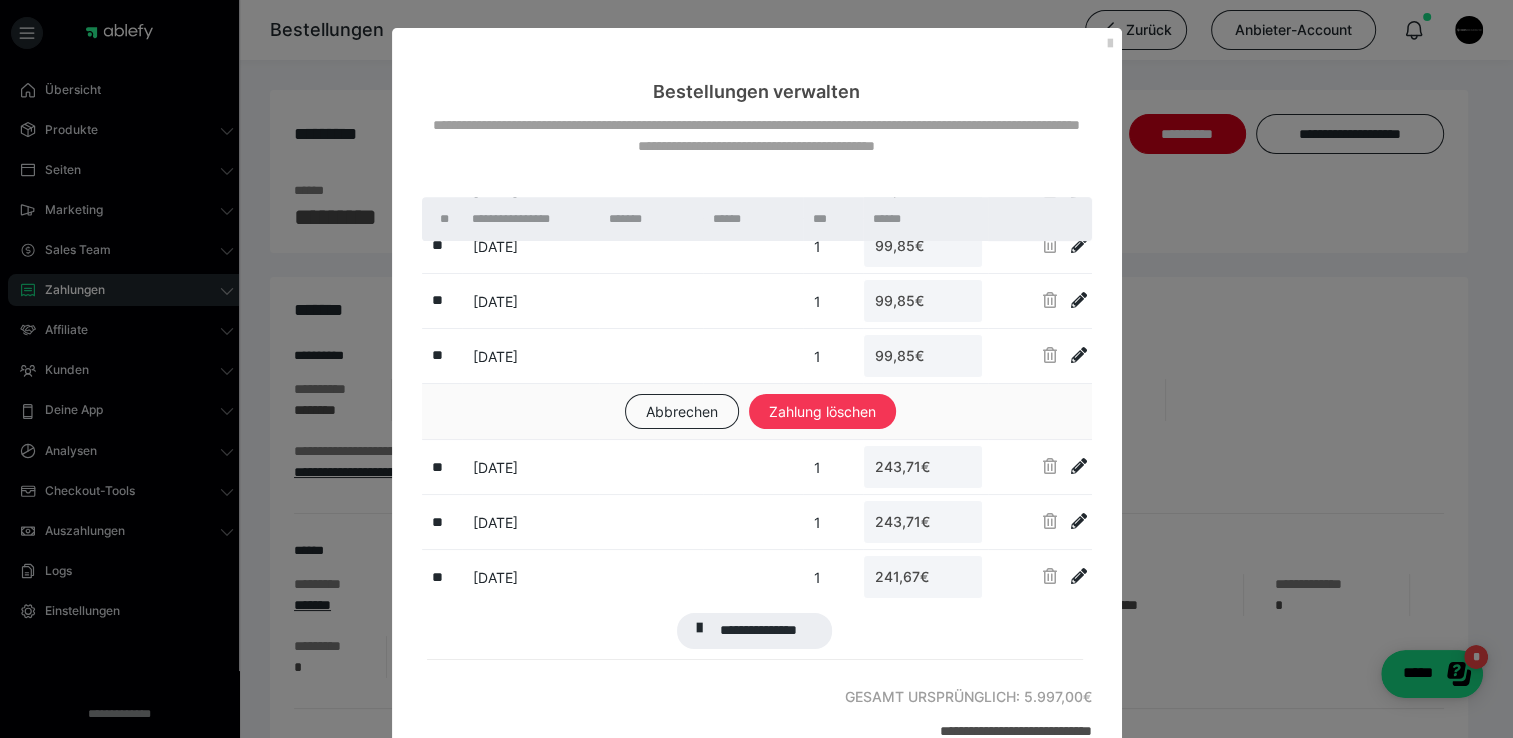 click on "Zahlung löschen" at bounding box center [822, 412] 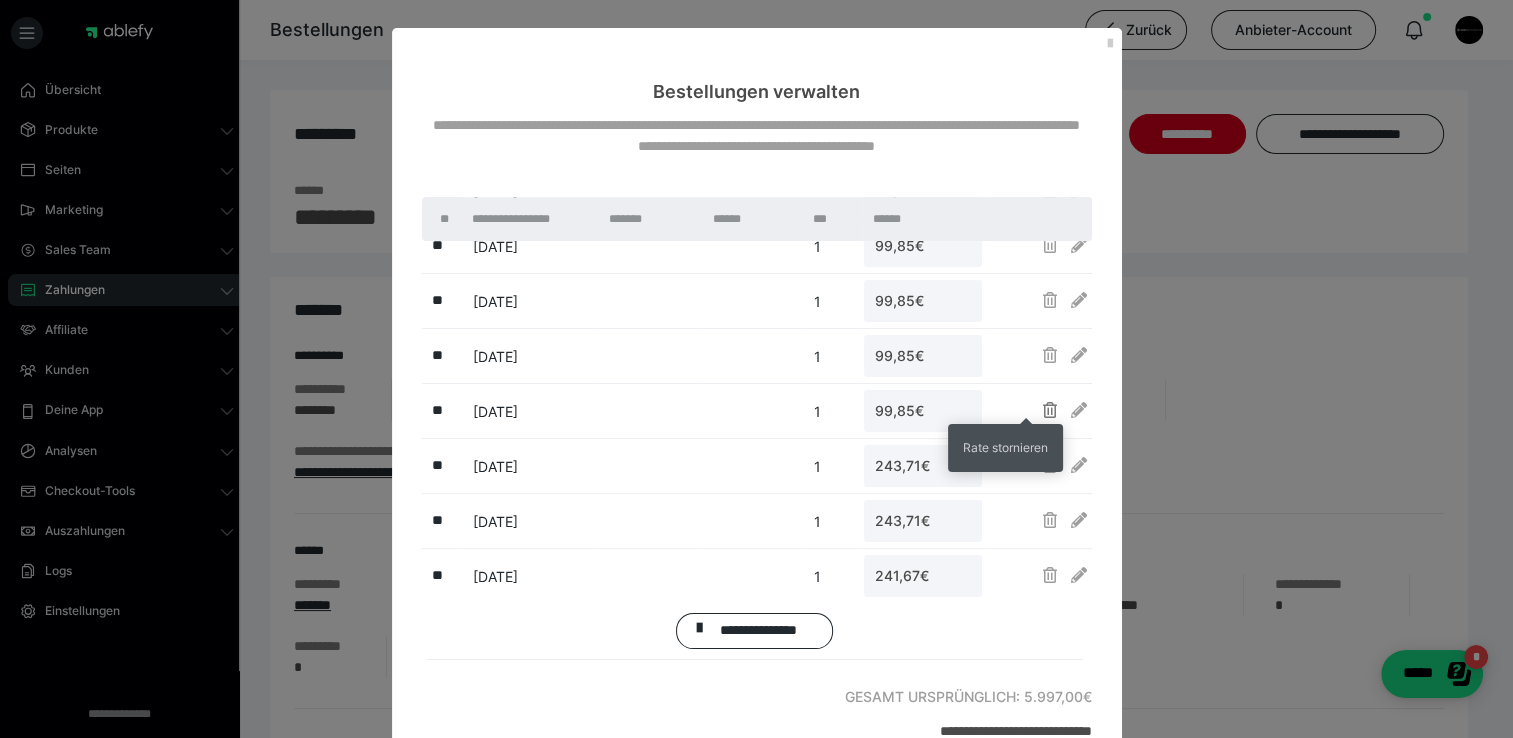 click at bounding box center (1050, 410) 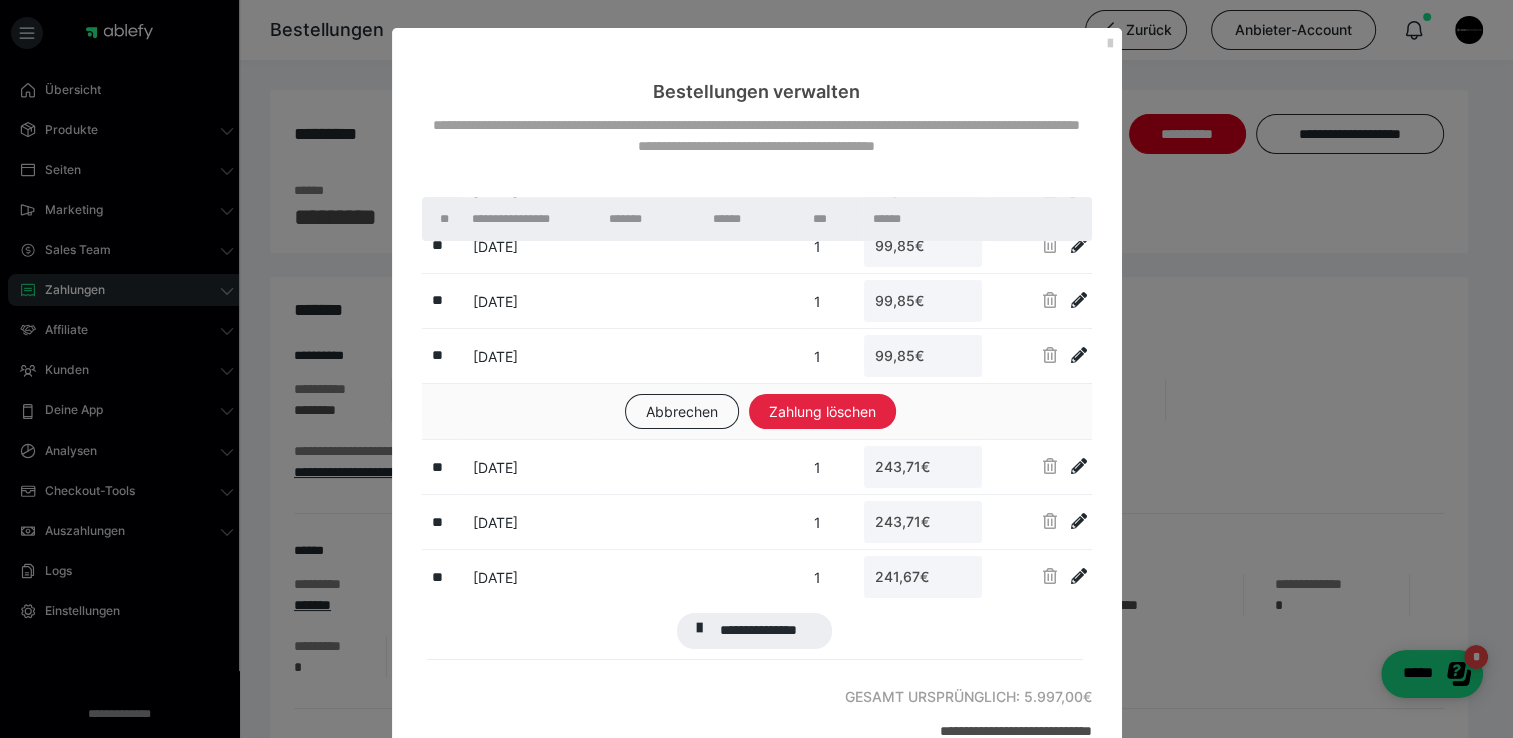 scroll, scrollTop: 904, scrollLeft: 0, axis: vertical 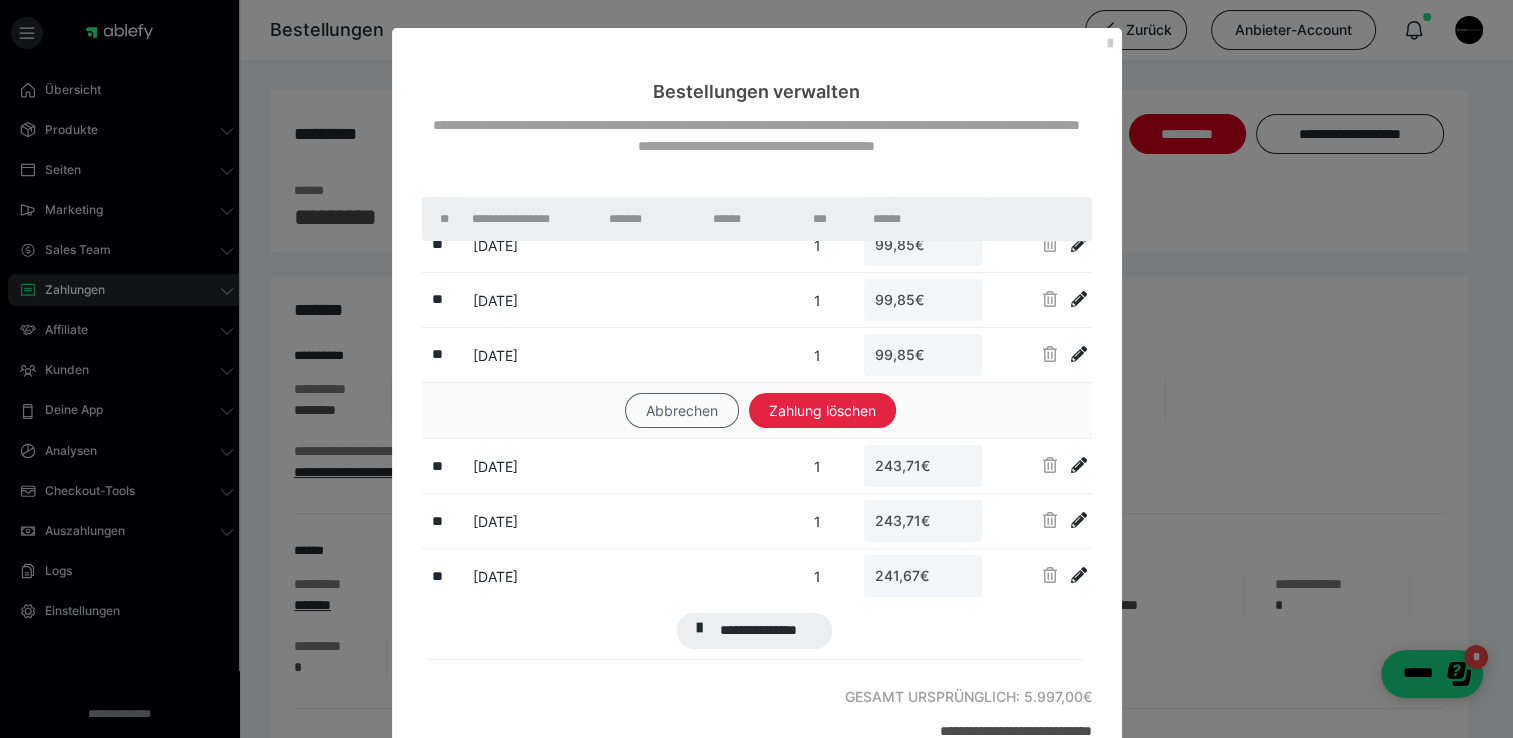 click on "Abbrechen" at bounding box center (682, 411) 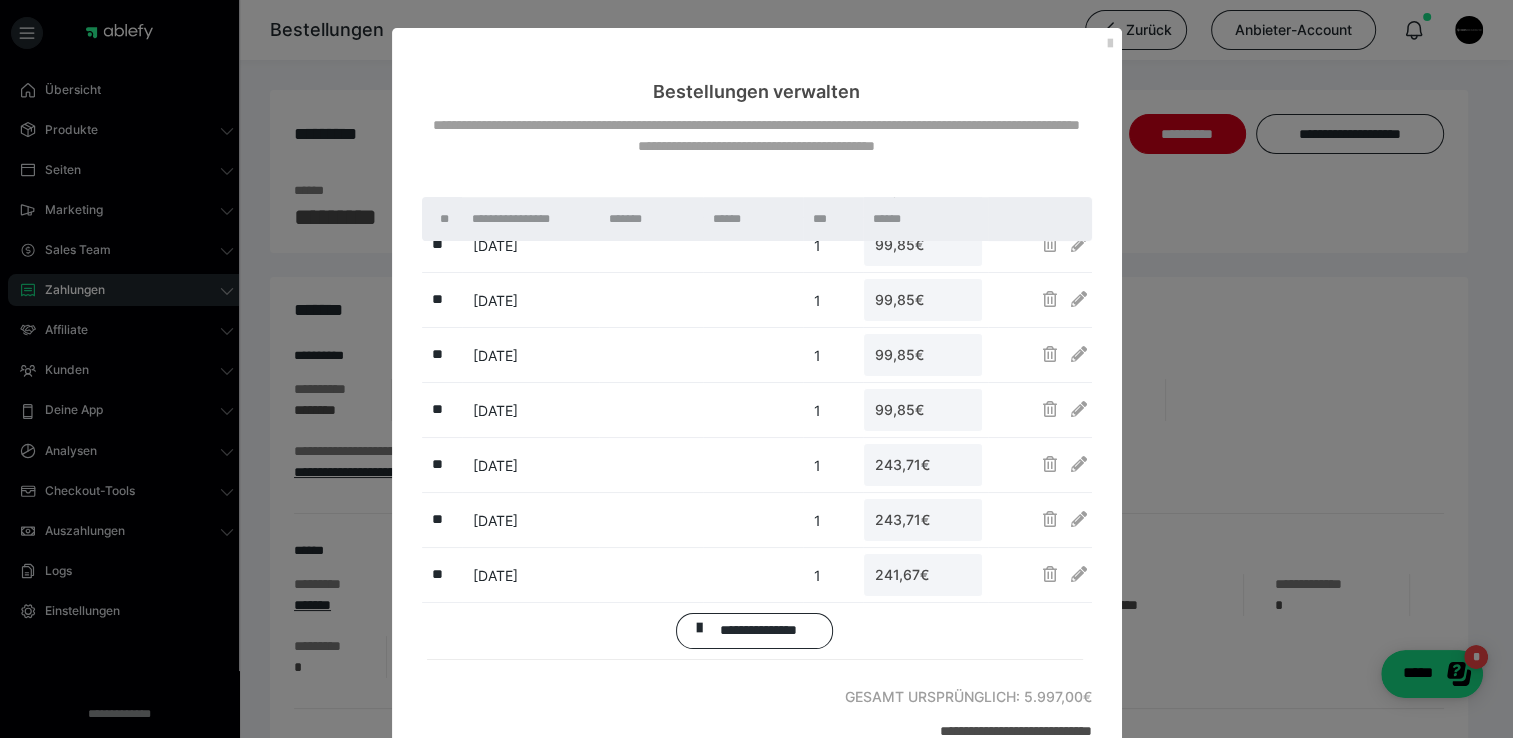 scroll, scrollTop: 903, scrollLeft: 0, axis: vertical 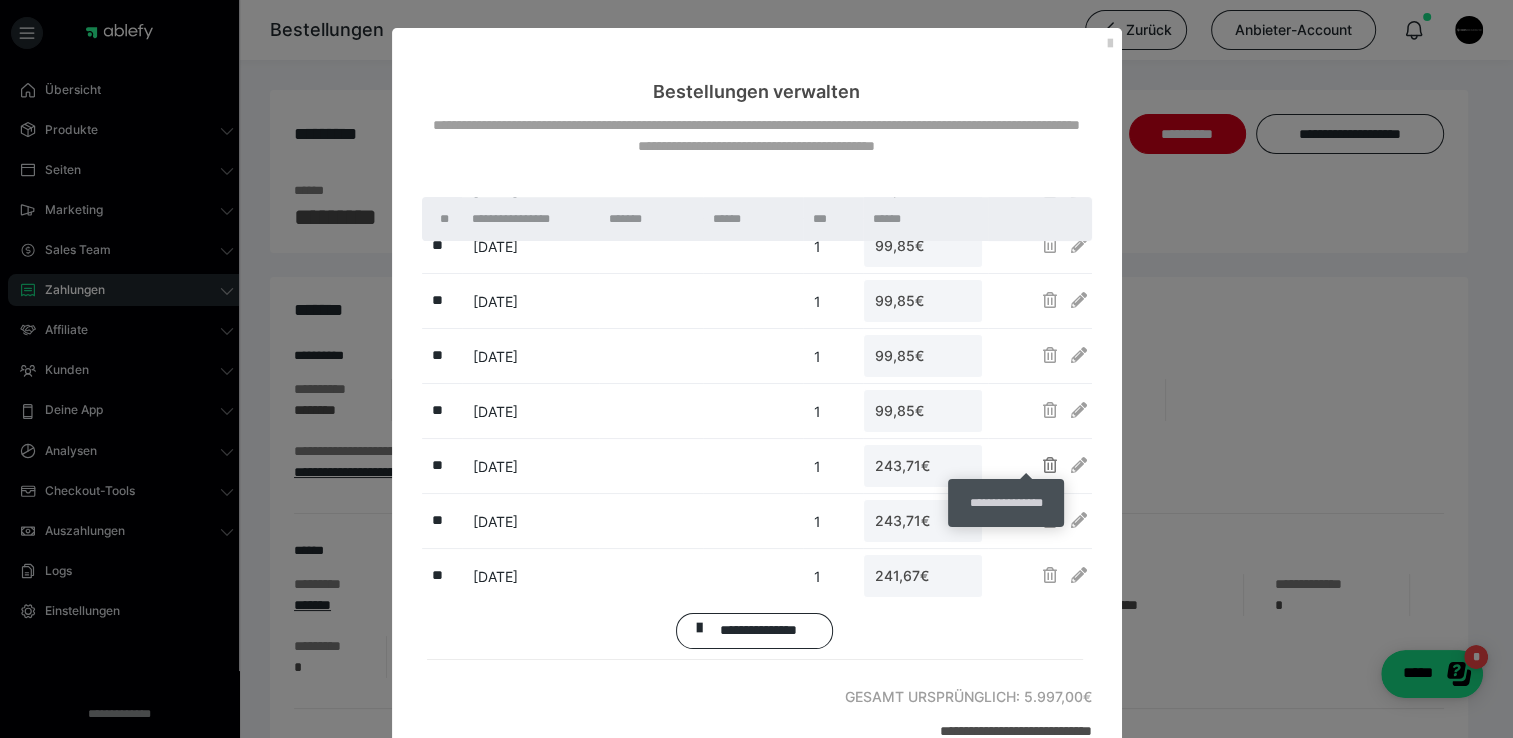 click at bounding box center [1050, 465] 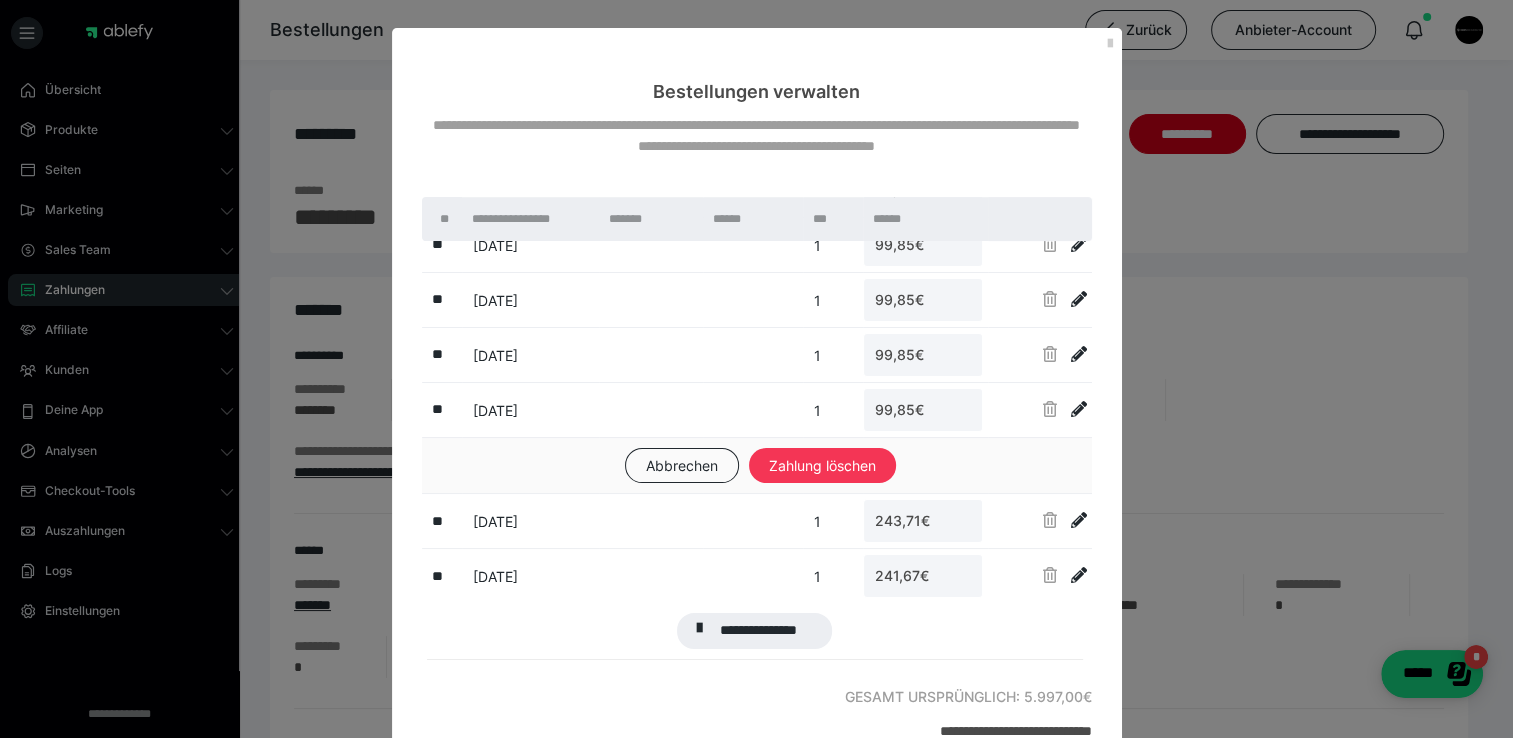 click on "Zahlung löschen" at bounding box center [822, 466] 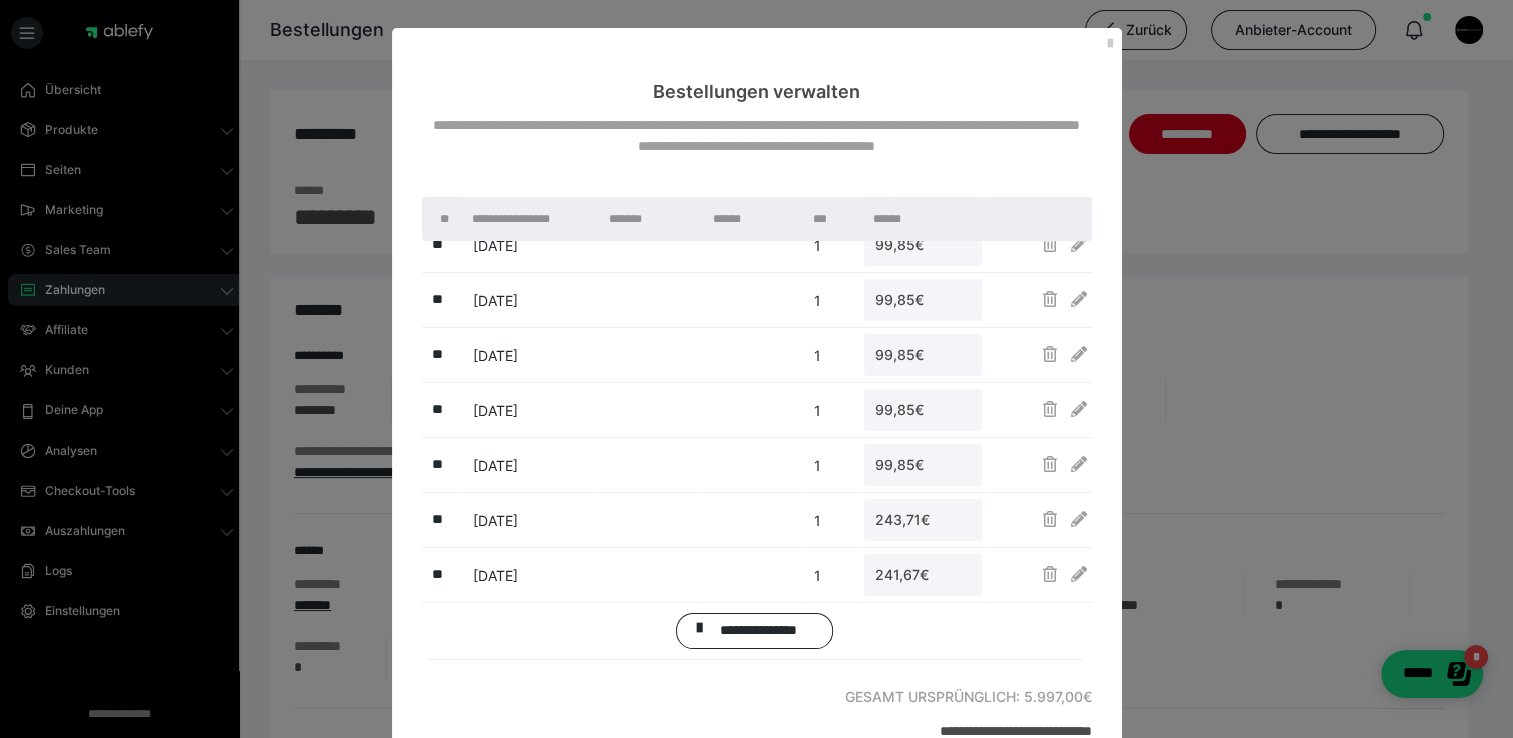 scroll, scrollTop: 848, scrollLeft: 0, axis: vertical 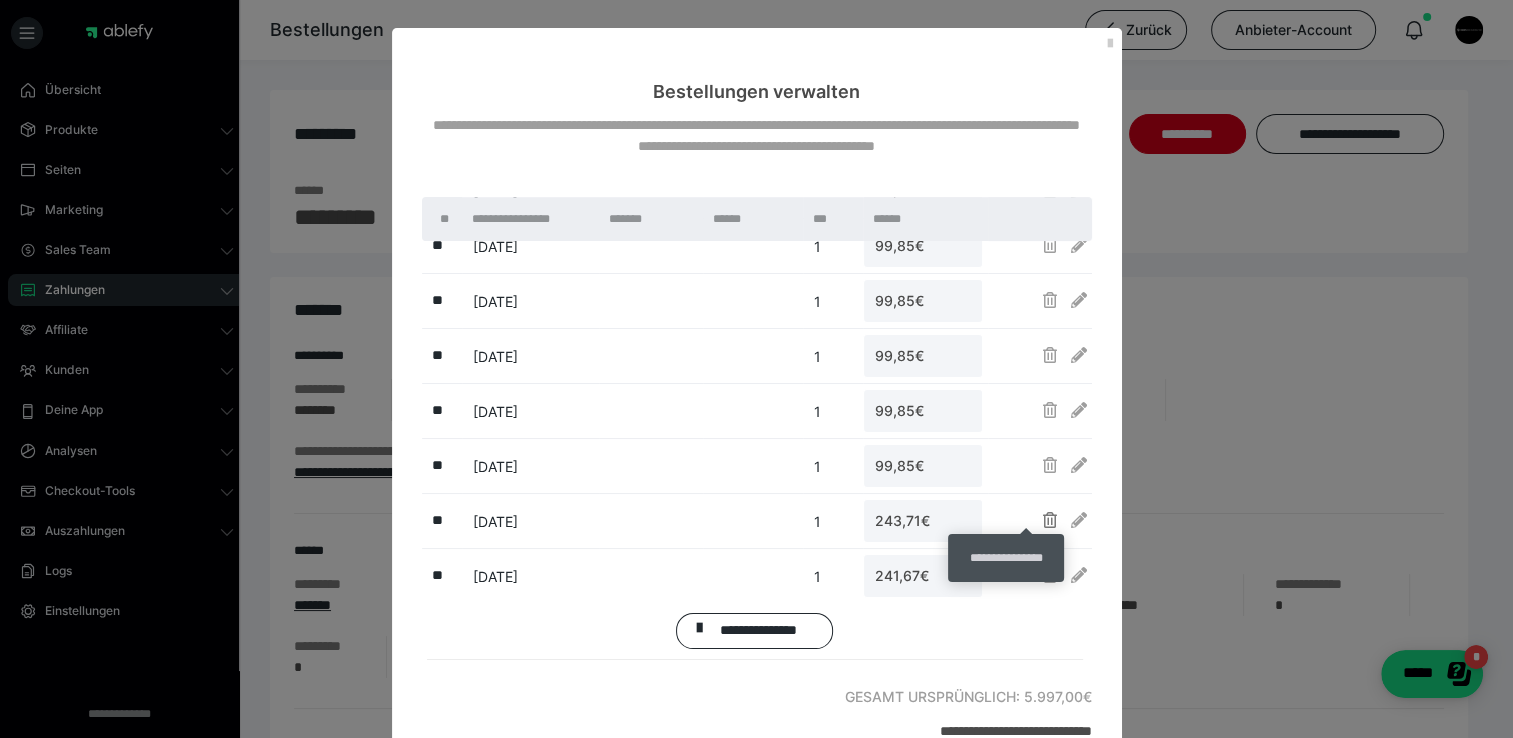 click at bounding box center (1050, 520) 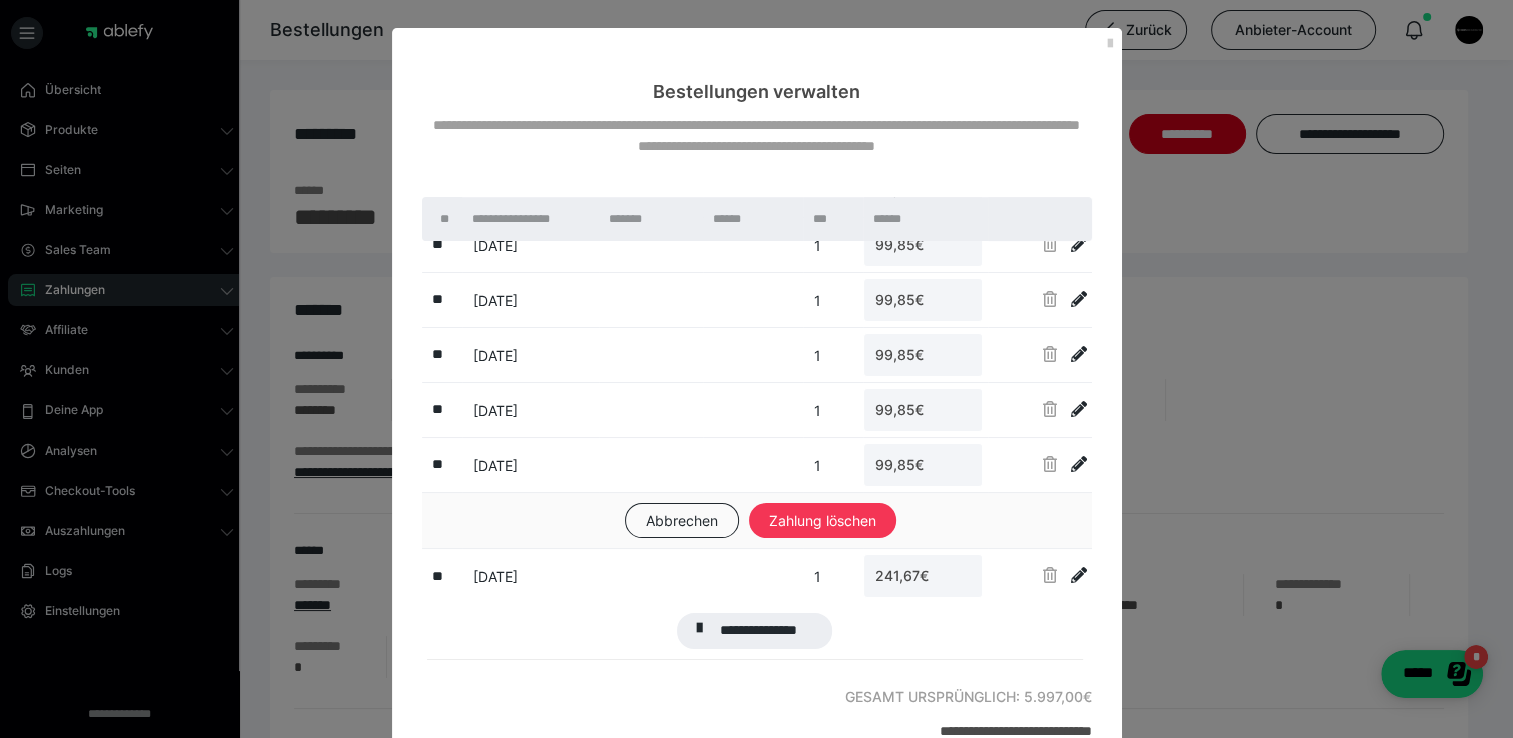 click on "Zahlung löschen" at bounding box center [822, 521] 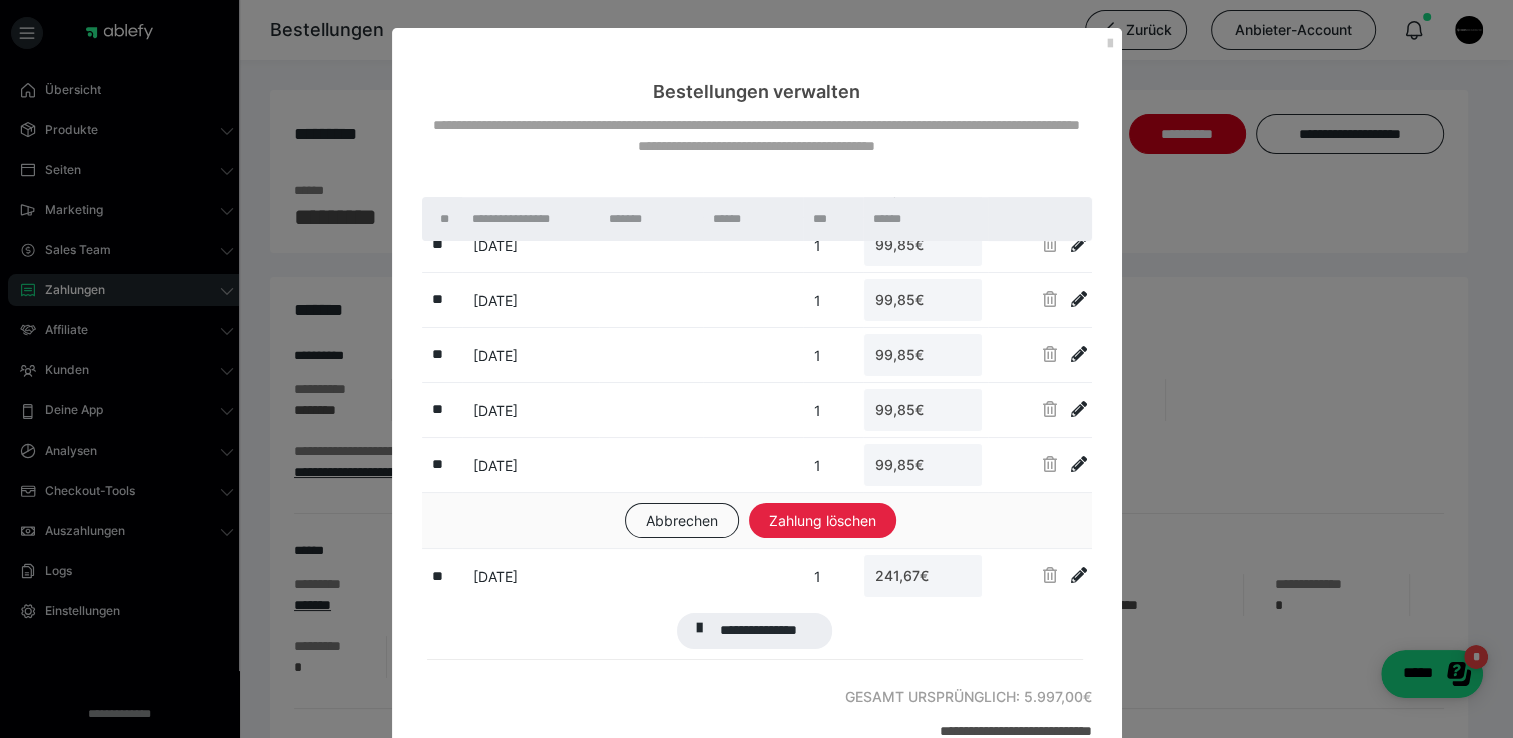 scroll, scrollTop: 792, scrollLeft: 0, axis: vertical 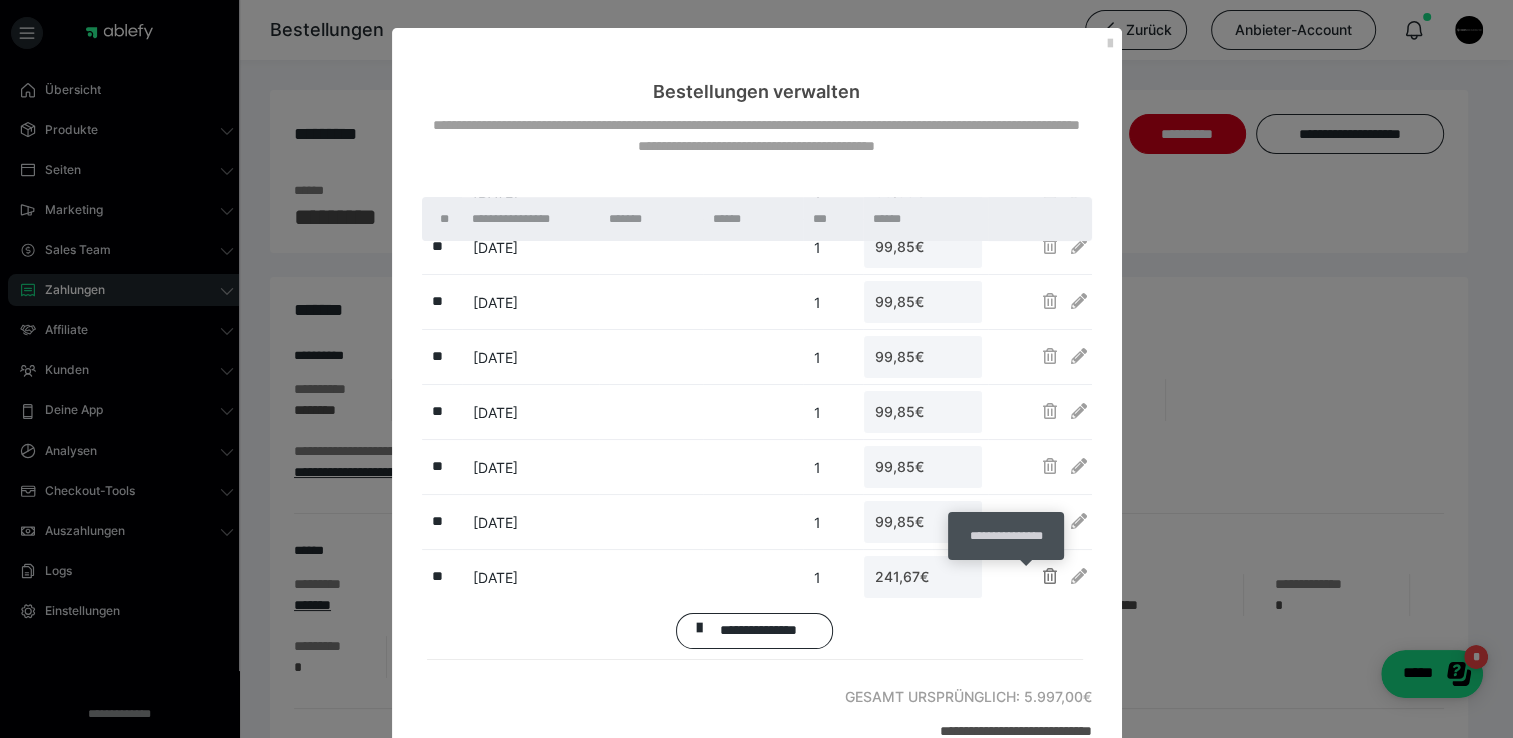 click at bounding box center (1050, 576) 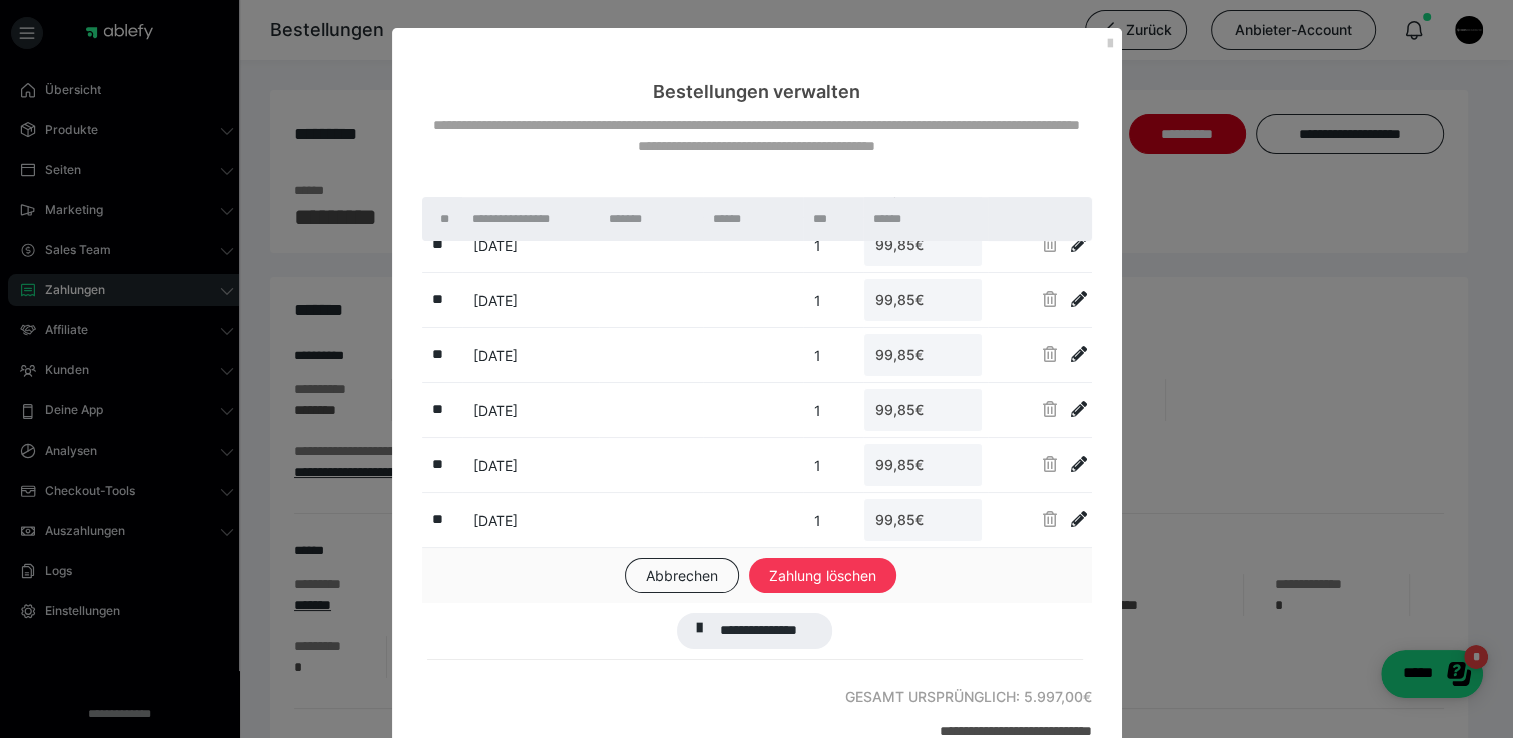 click on "Zahlung löschen" at bounding box center [822, 576] 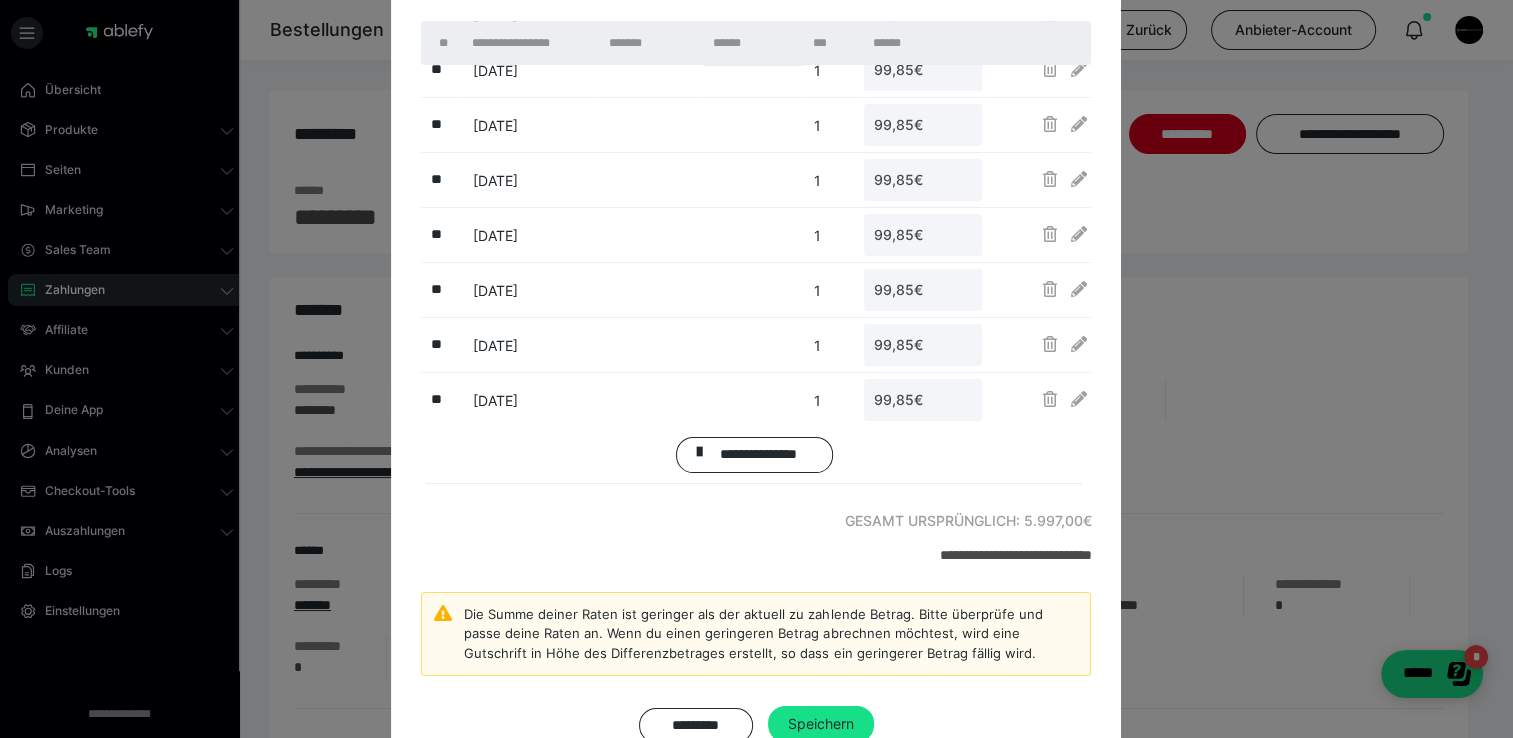 scroll, scrollTop: 184, scrollLeft: 0, axis: vertical 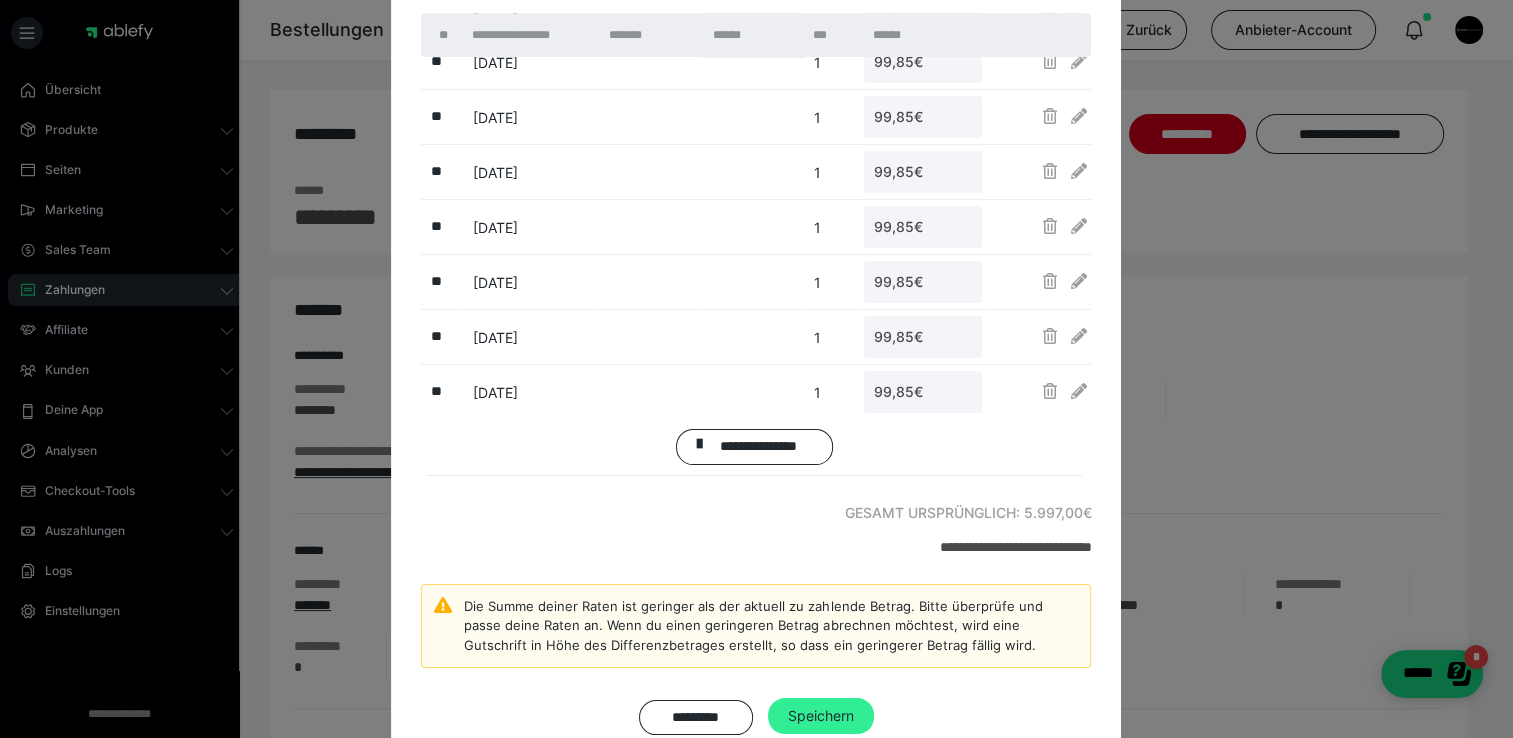 click on "Speichern" at bounding box center (821, 715) 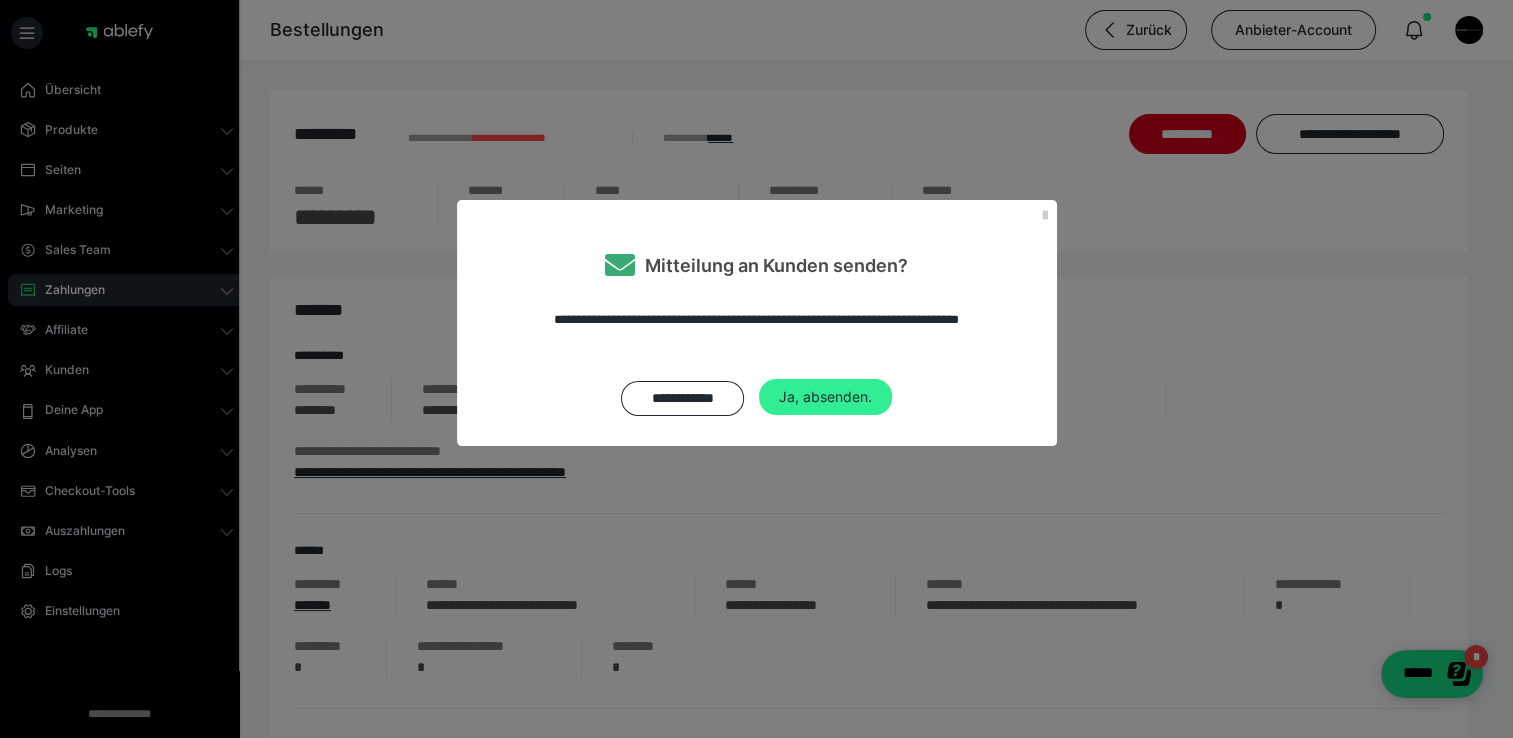 click on "Ja, absenden." at bounding box center [825, 397] 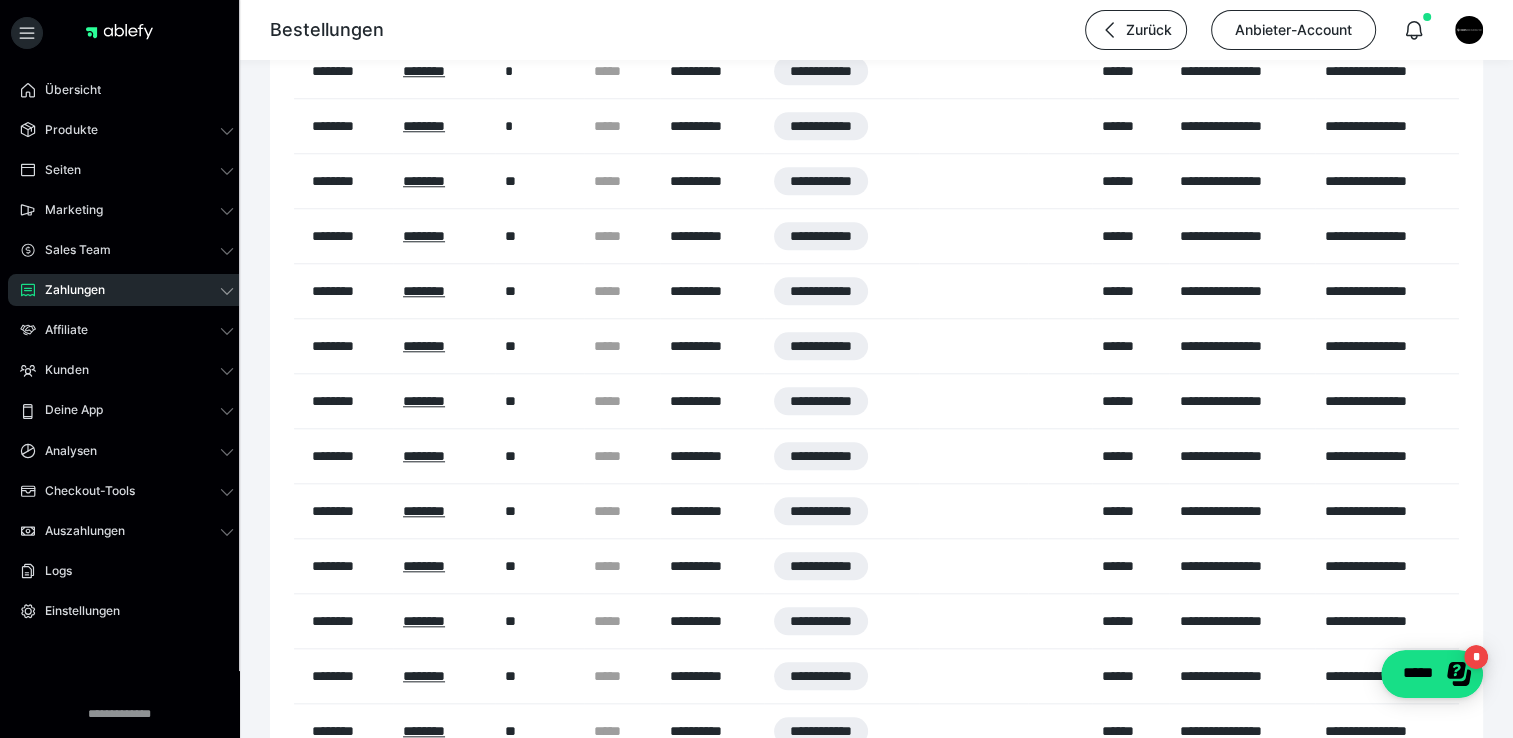 scroll, scrollTop: 1838, scrollLeft: 0, axis: vertical 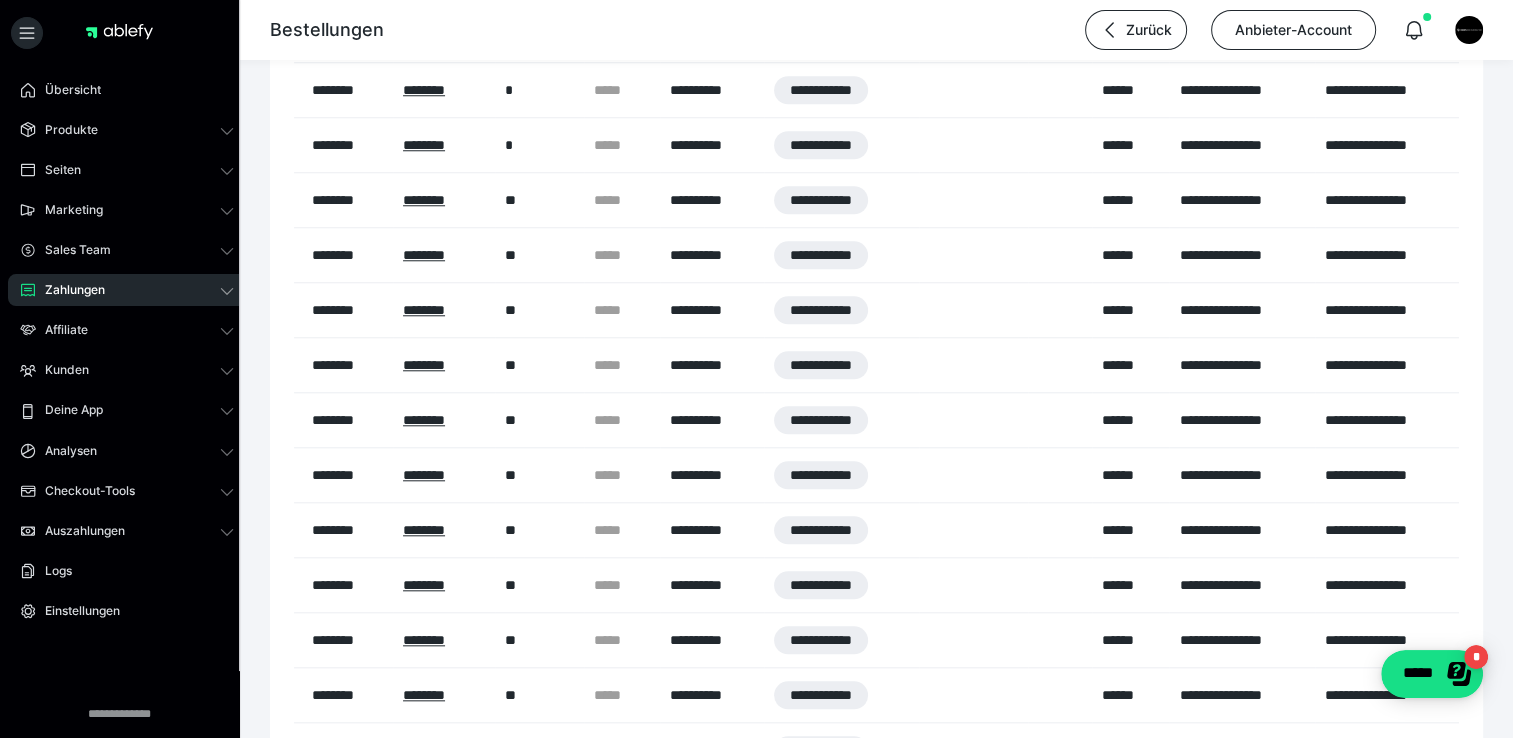 click on "Zahlungen" at bounding box center (127, 290) 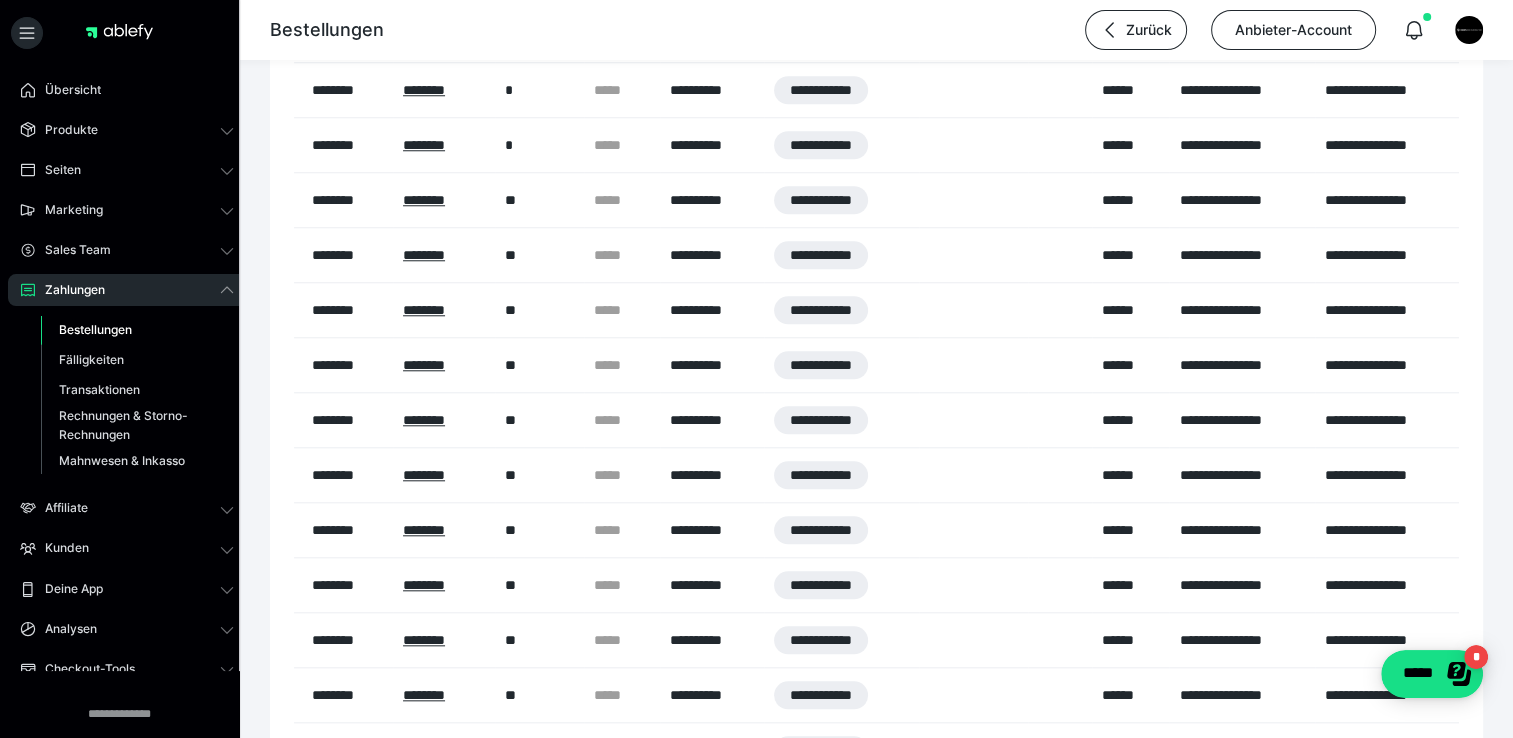 click on "Bestellungen" at bounding box center (95, 329) 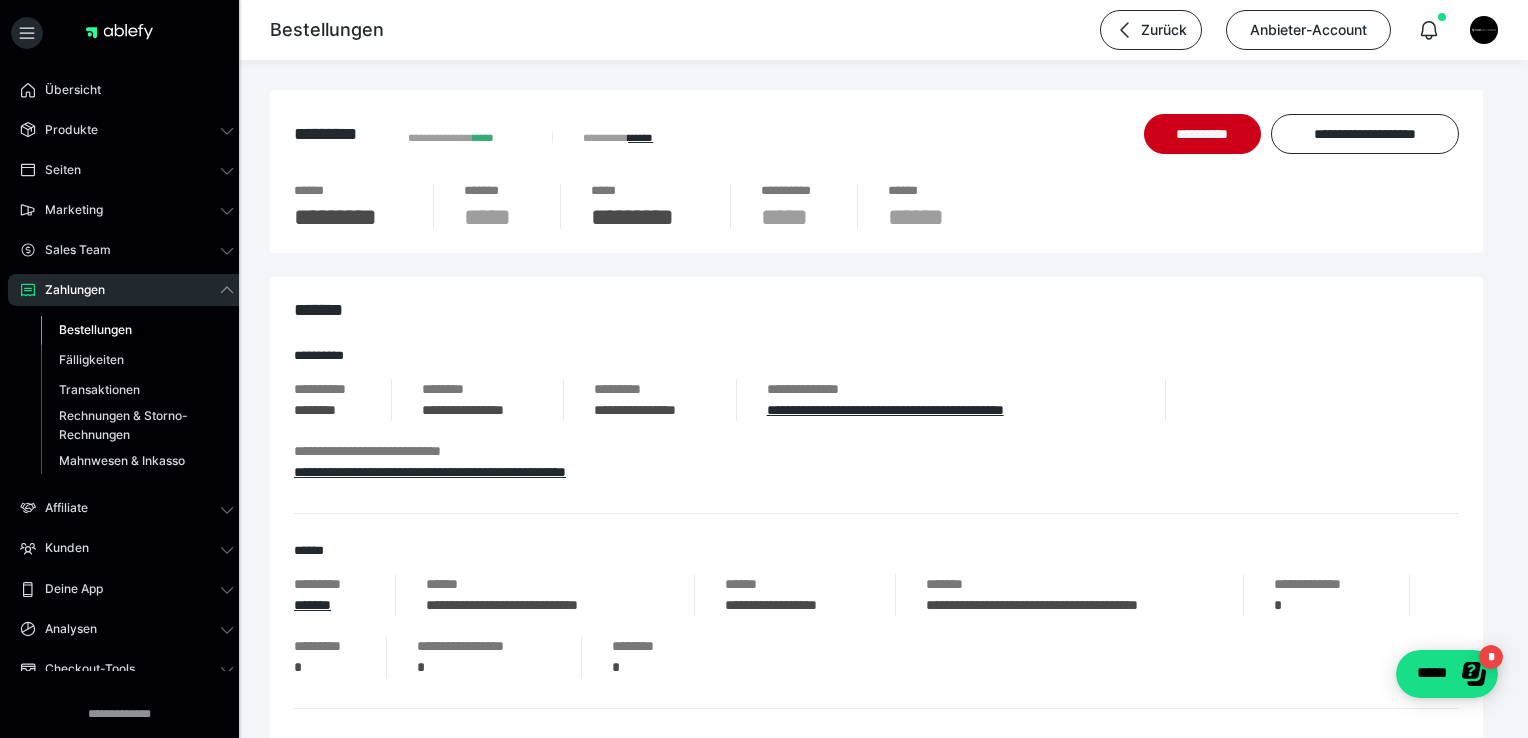 click on "Bestellungen" at bounding box center [95, 329] 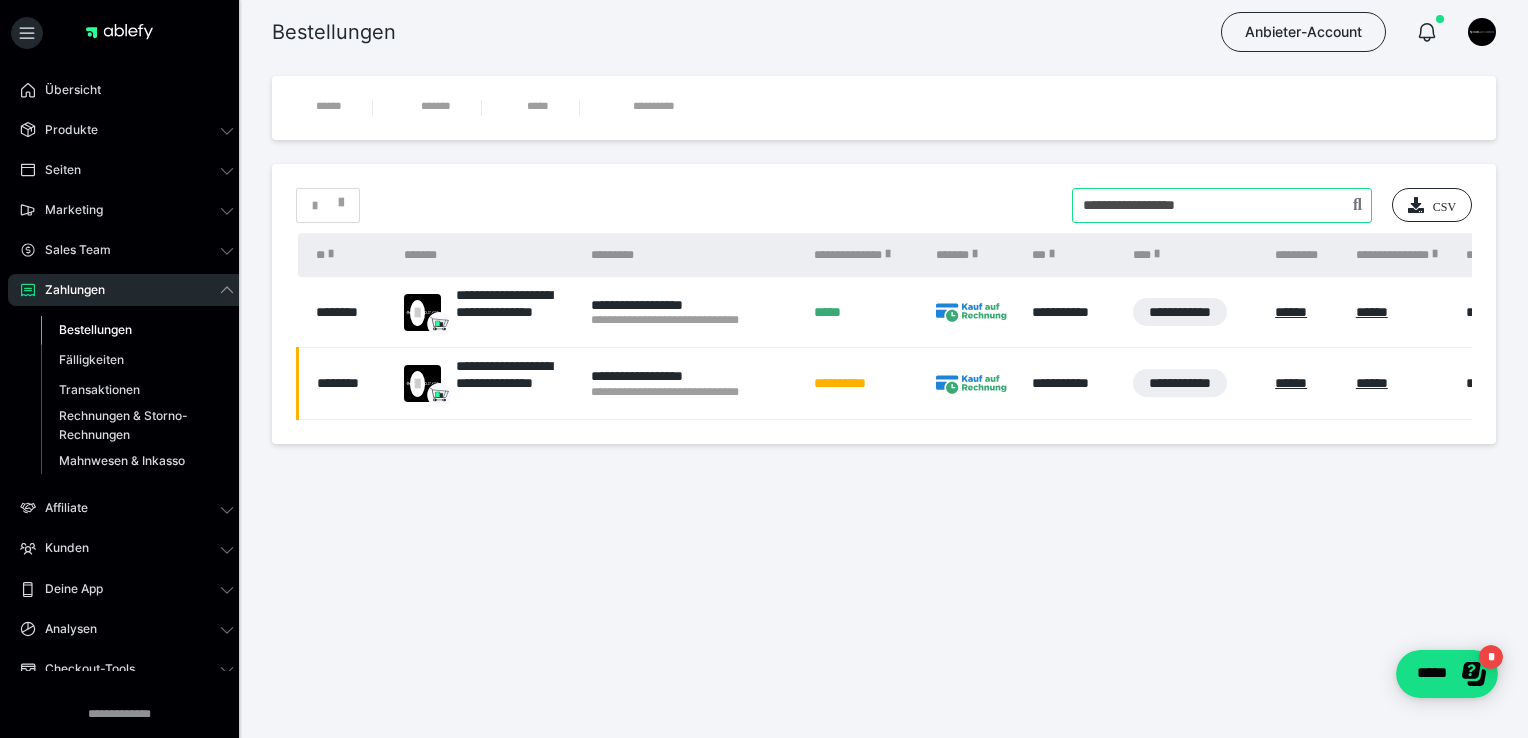 click at bounding box center (1222, 205) 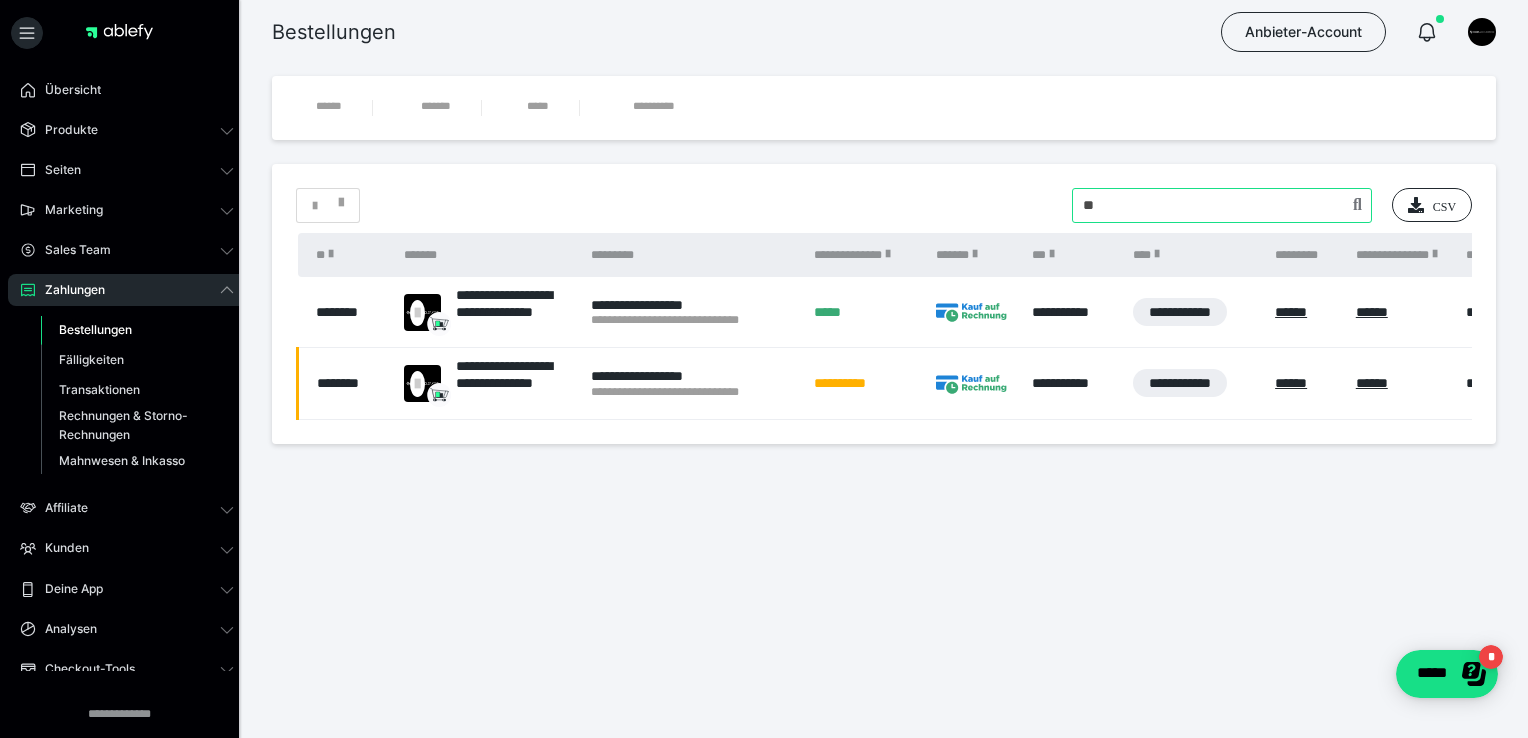 type on "*" 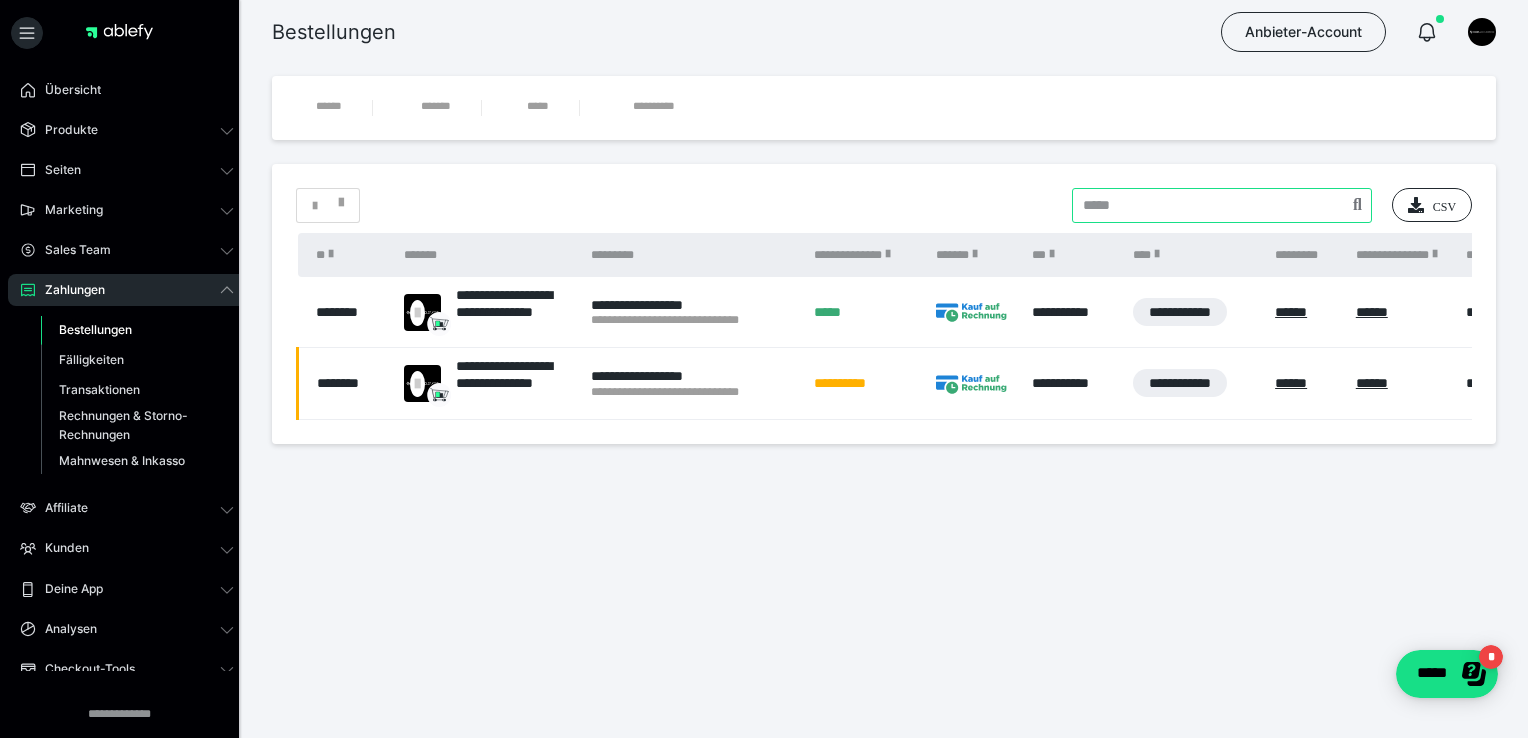 paste on "**********" 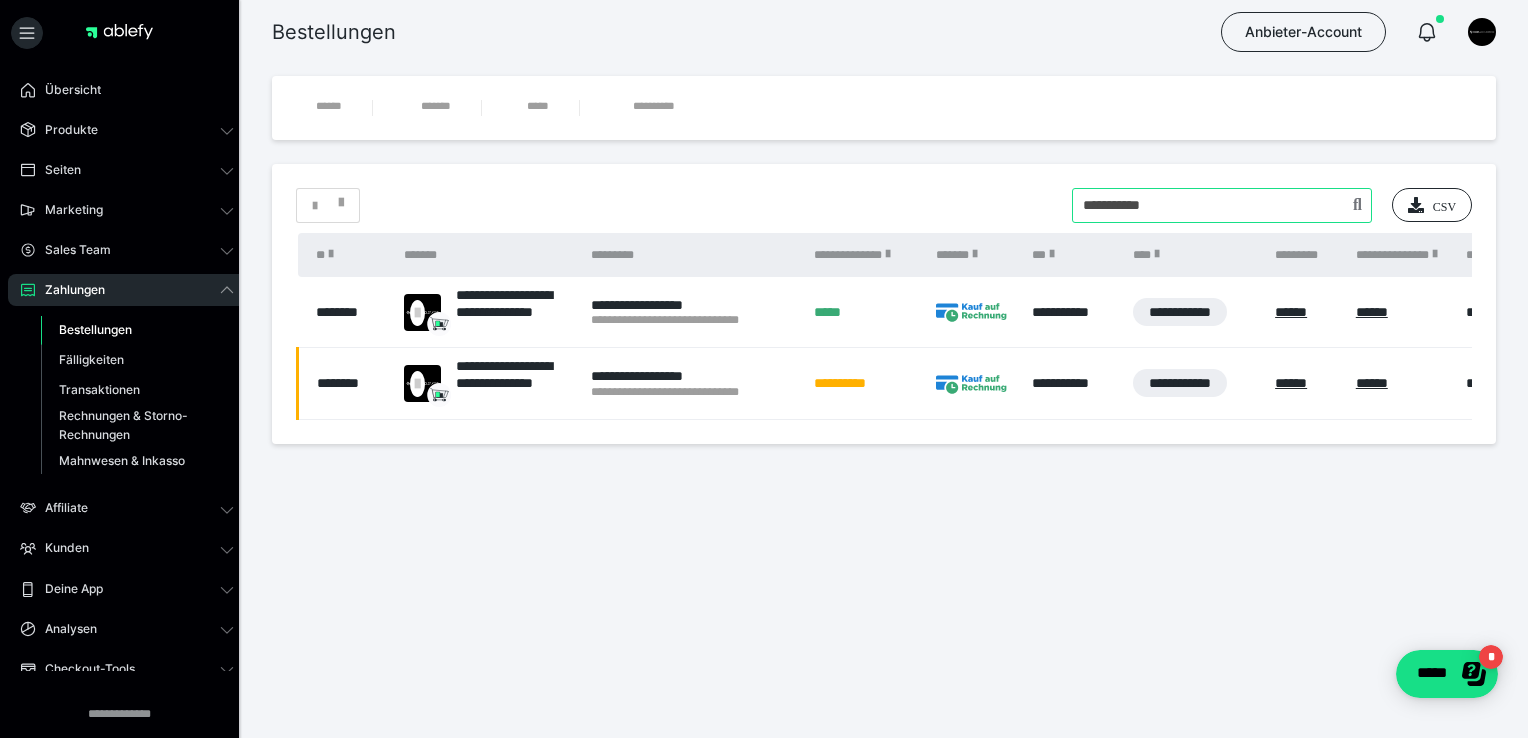 type on "**********" 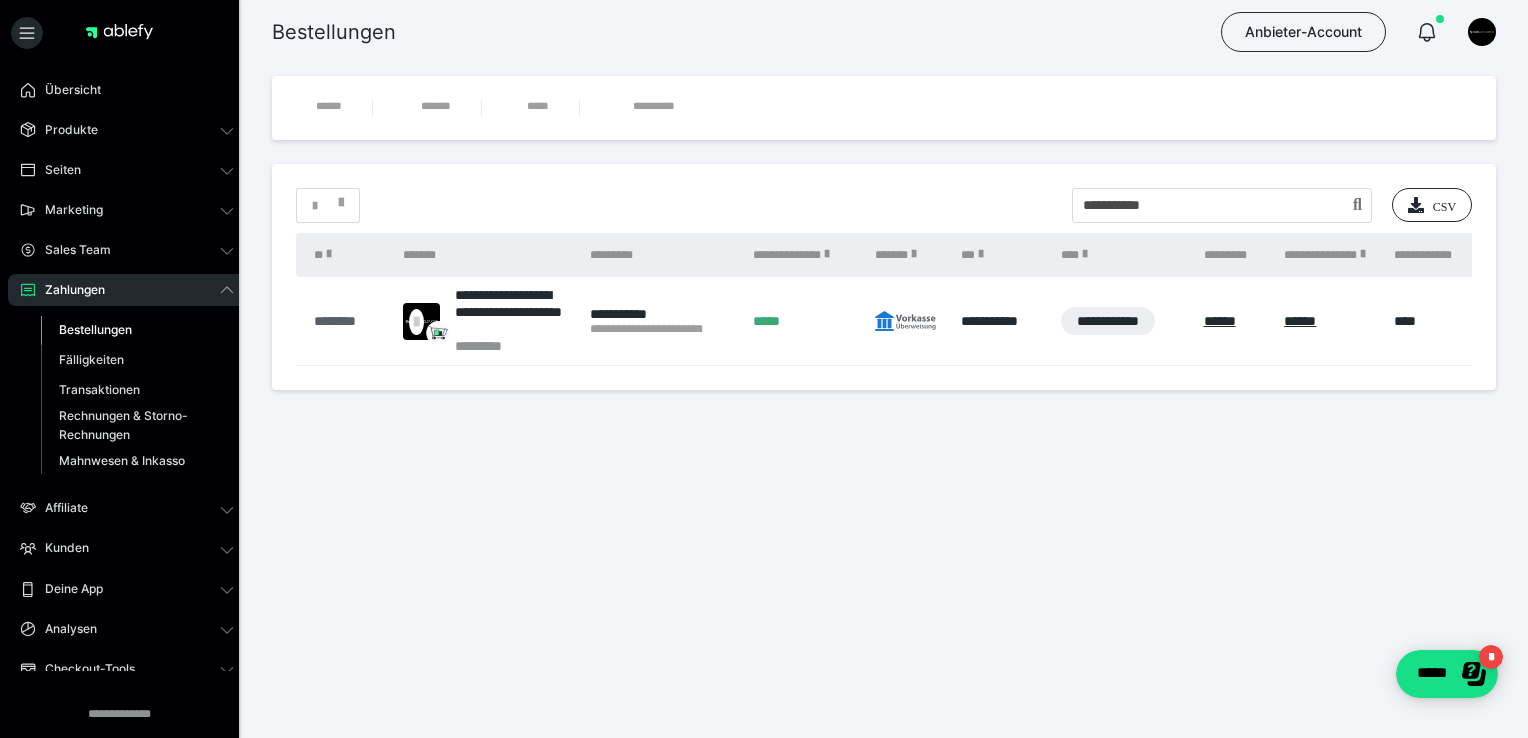 click on "********" at bounding box center [348, 321] 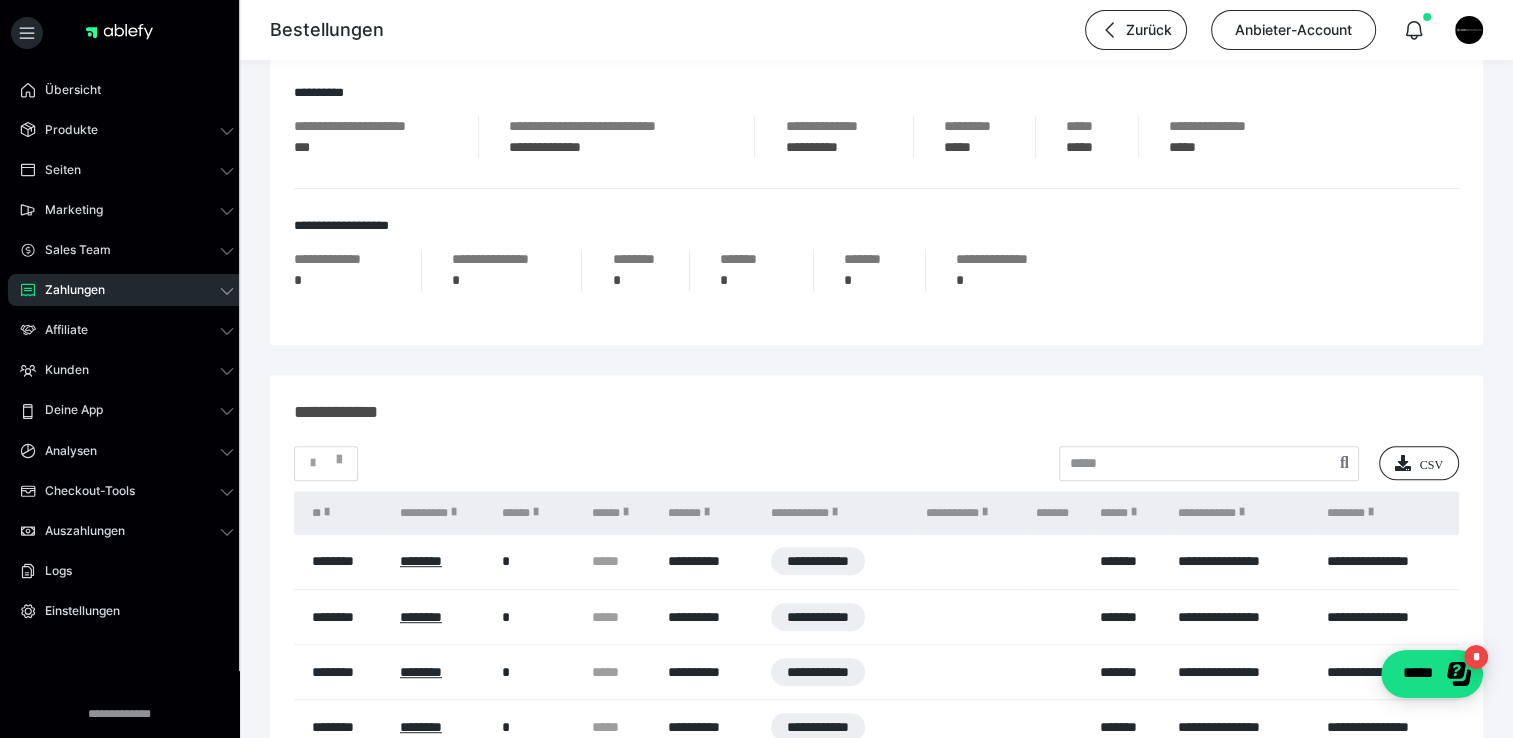 scroll, scrollTop: 994, scrollLeft: 0, axis: vertical 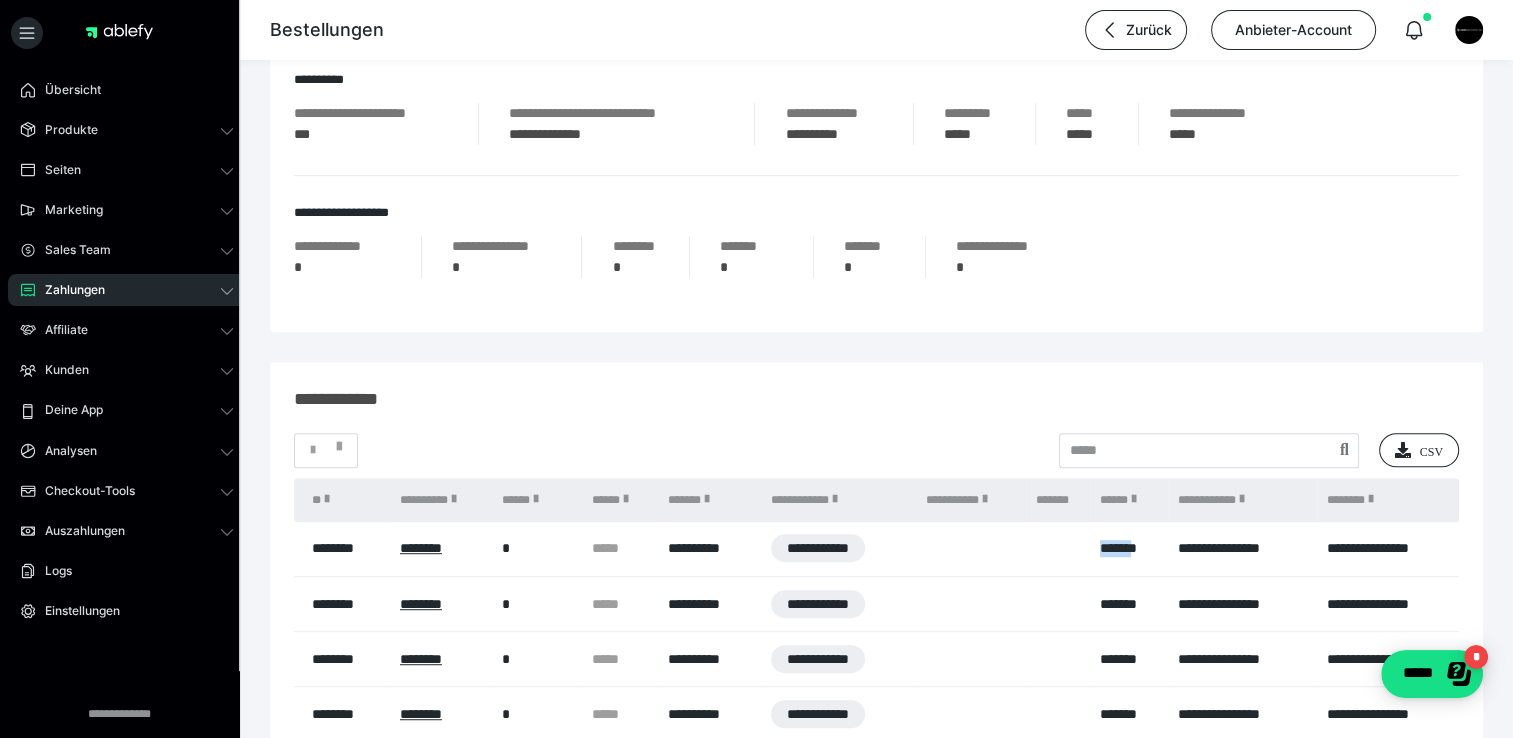 drag, startPoint x: 1096, startPoint y: 550, endPoint x: 1140, endPoint y: 558, distance: 44.72136 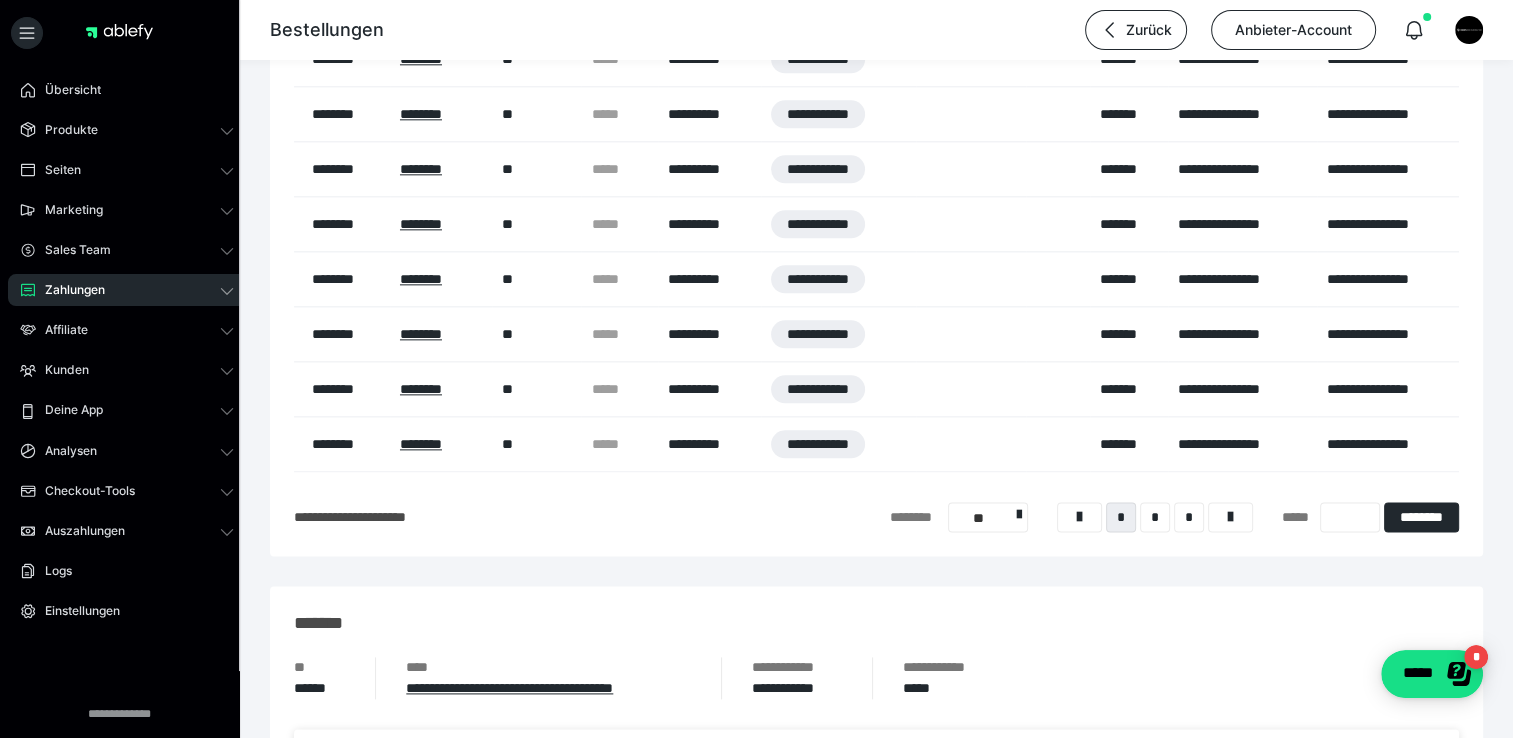 scroll, scrollTop: 2316, scrollLeft: 0, axis: vertical 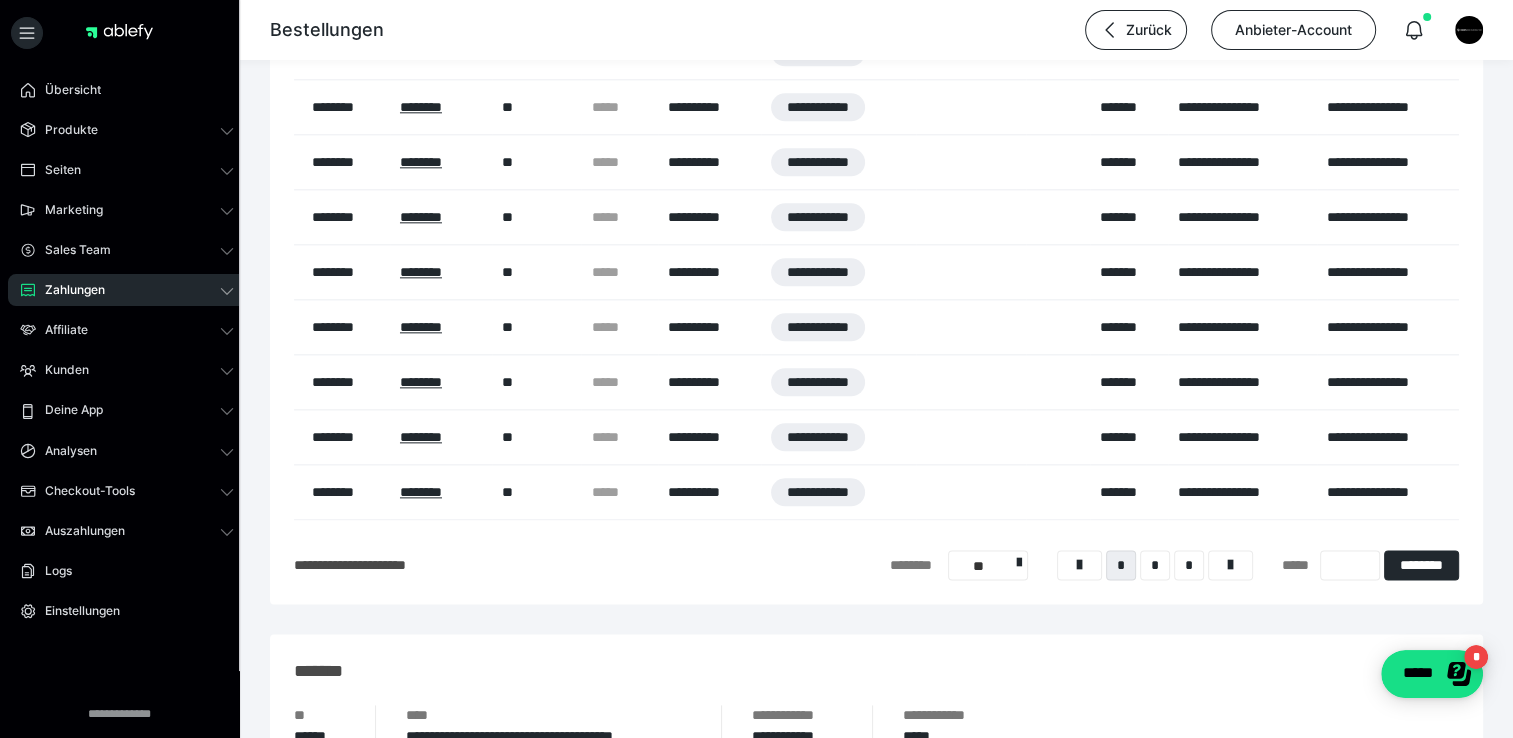 click on "Zahlungen" at bounding box center (68, 290) 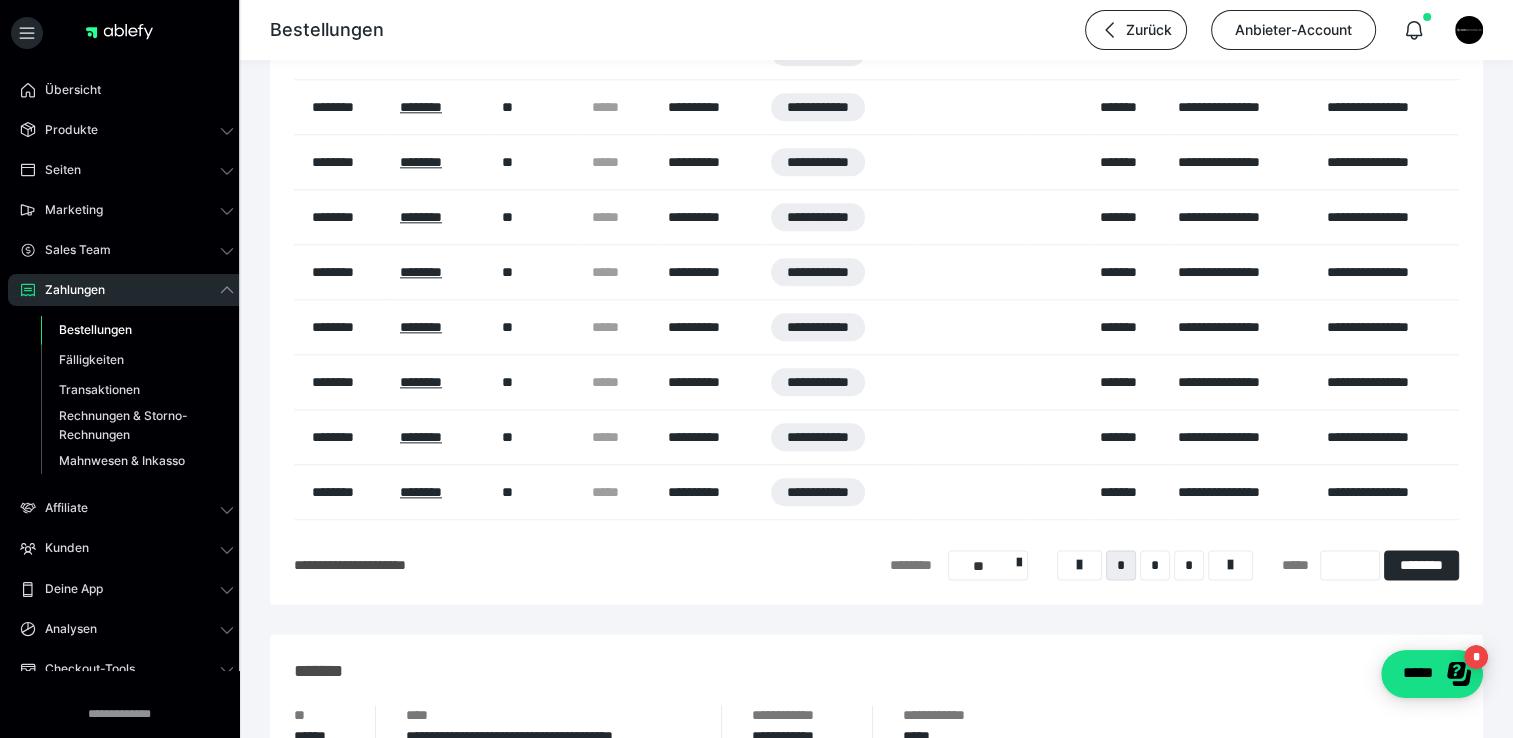 click on "Bestellungen" at bounding box center [95, 329] 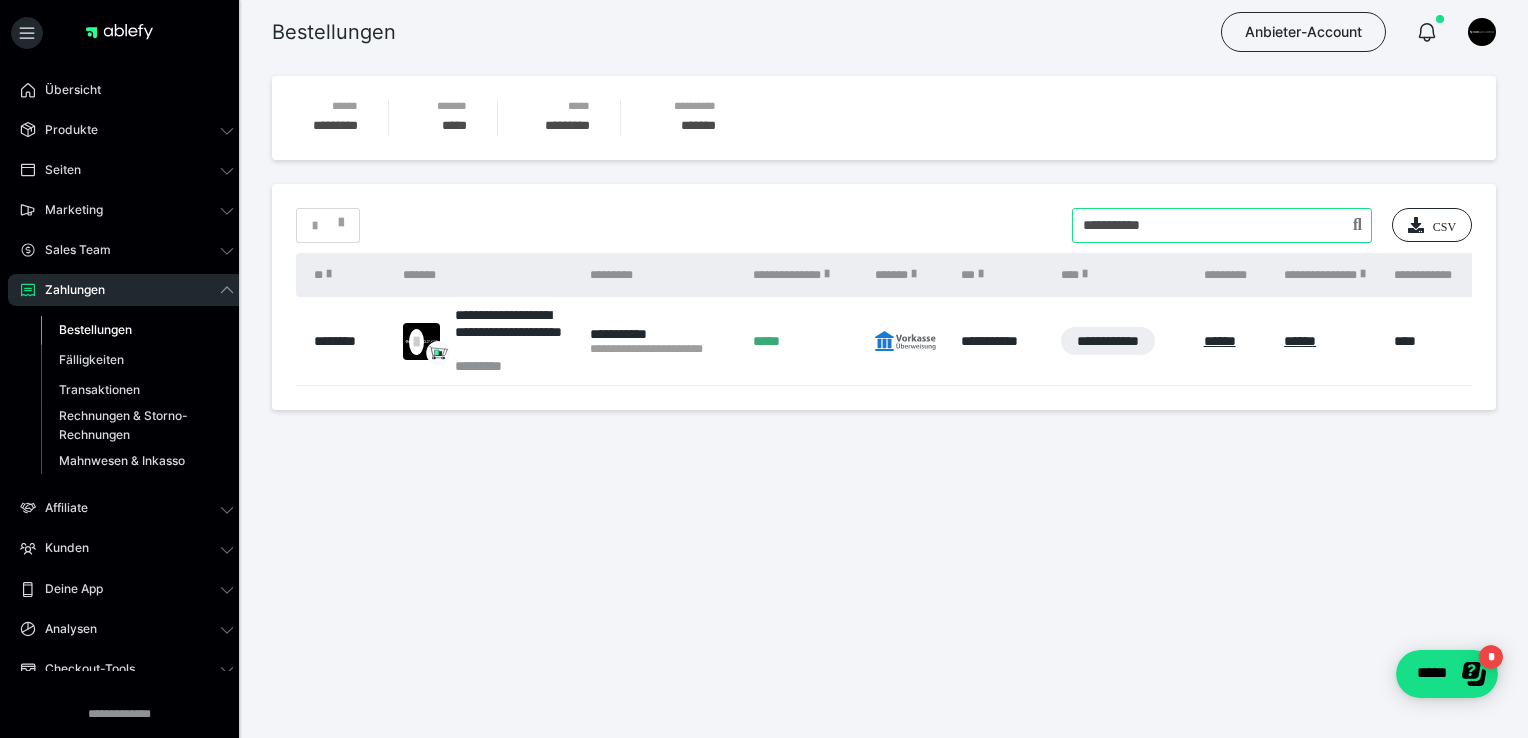 click at bounding box center (1222, 225) 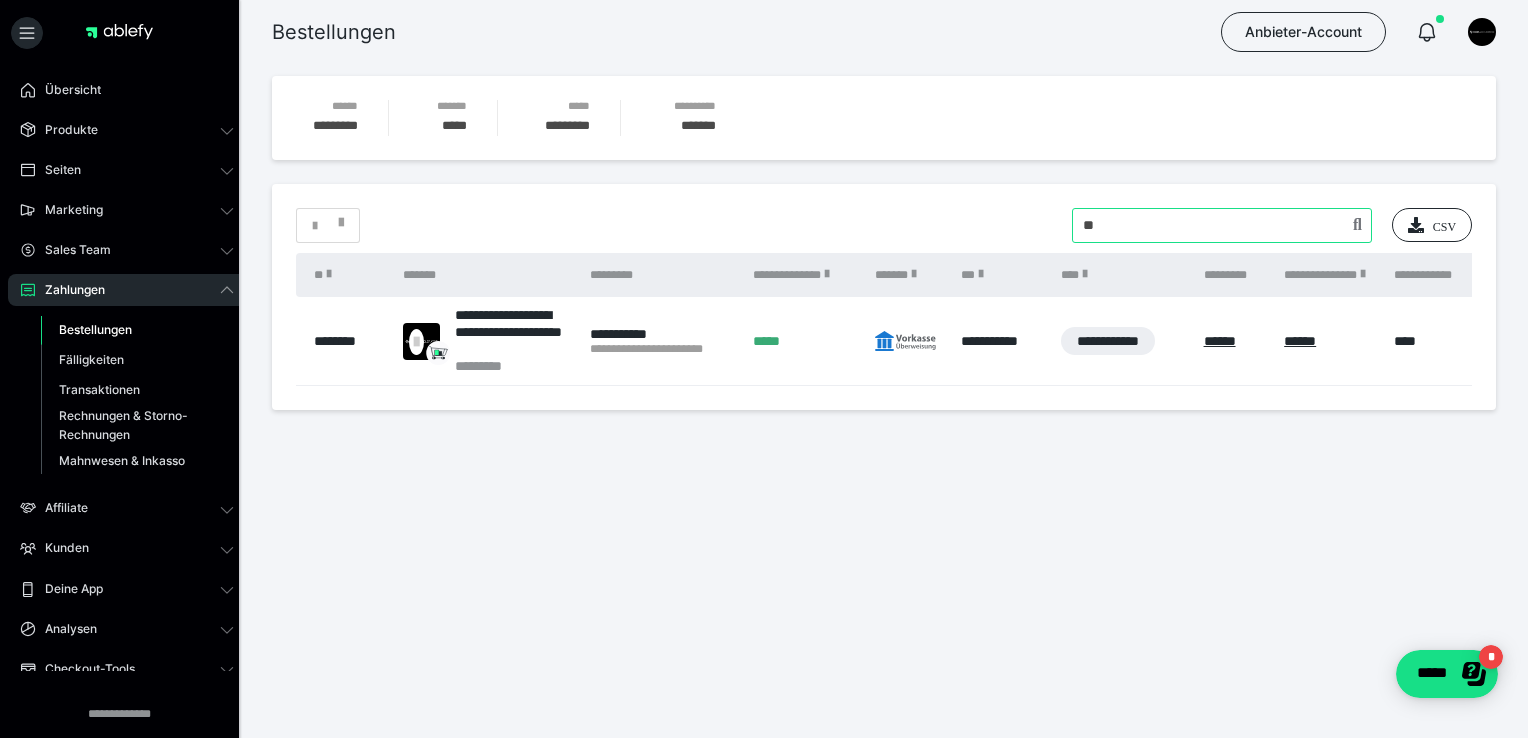 type on "*" 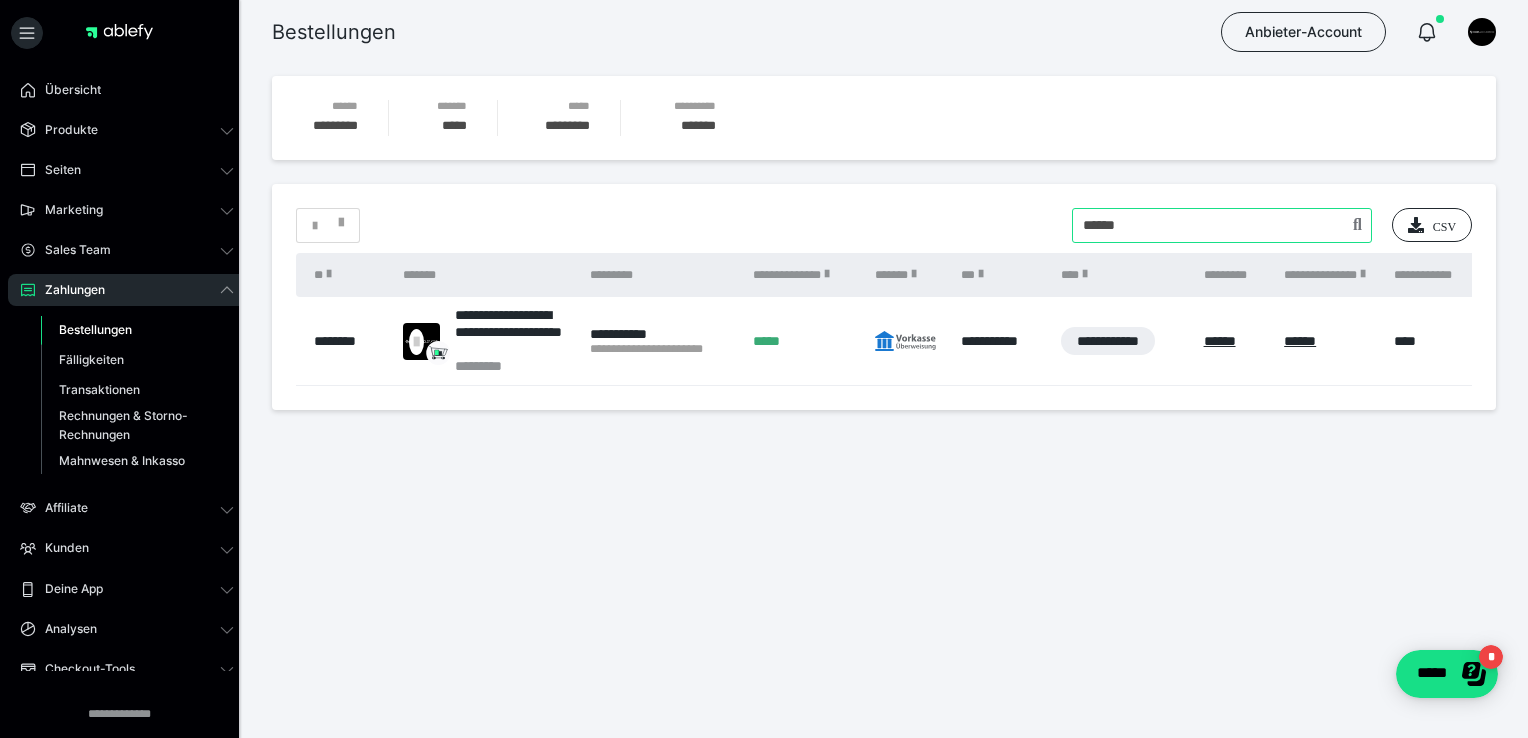 type on "*****" 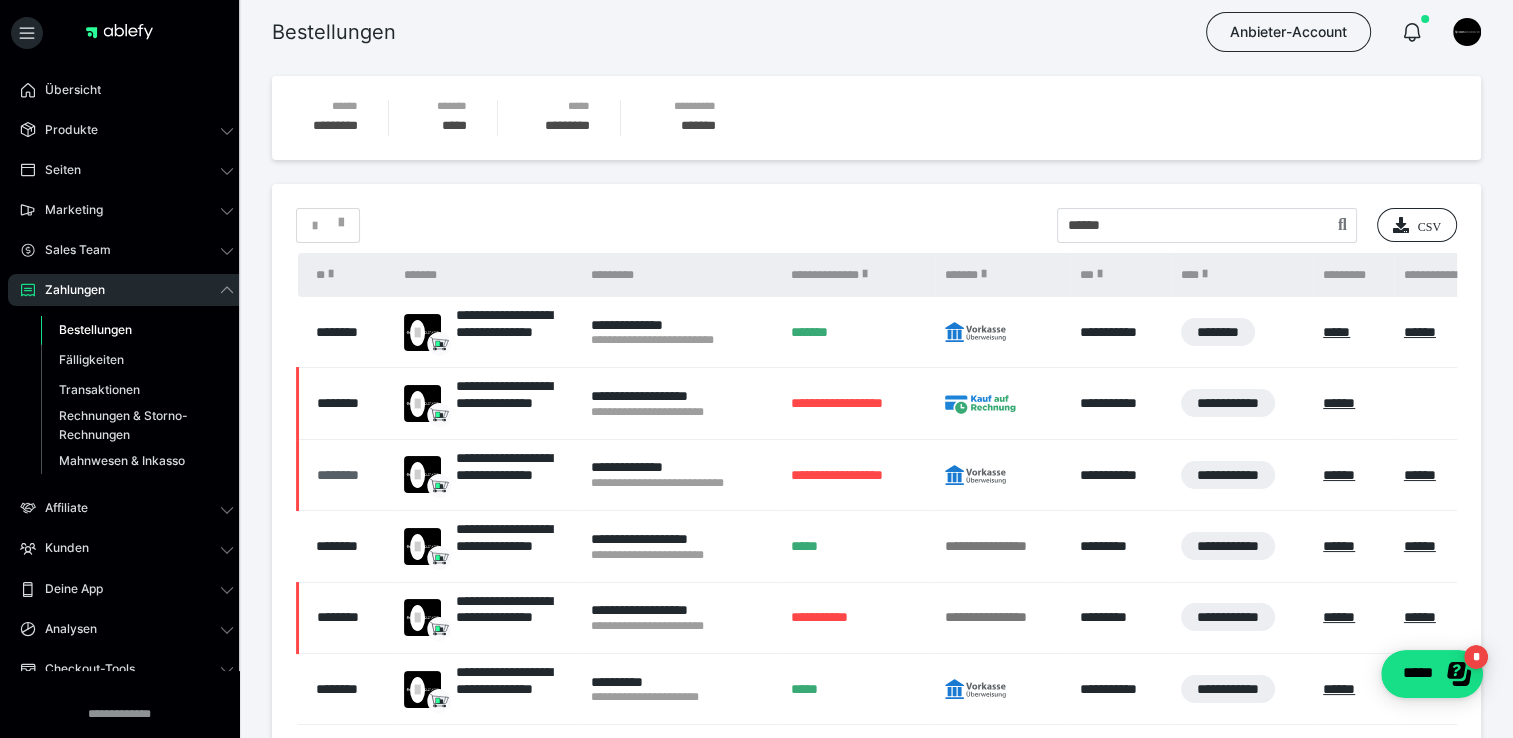 click on "********" at bounding box center (350, 475) 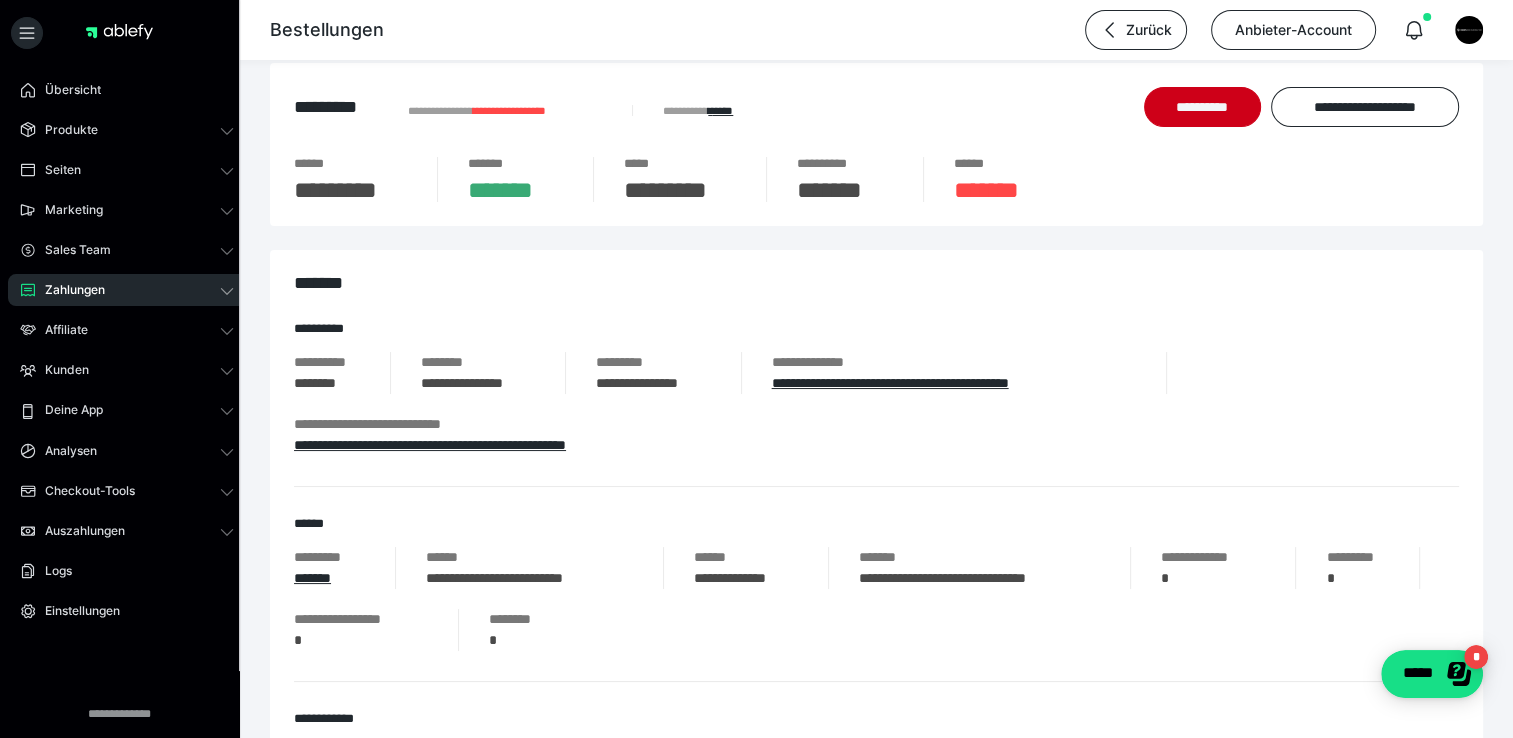 scroll, scrollTop: 0, scrollLeft: 0, axis: both 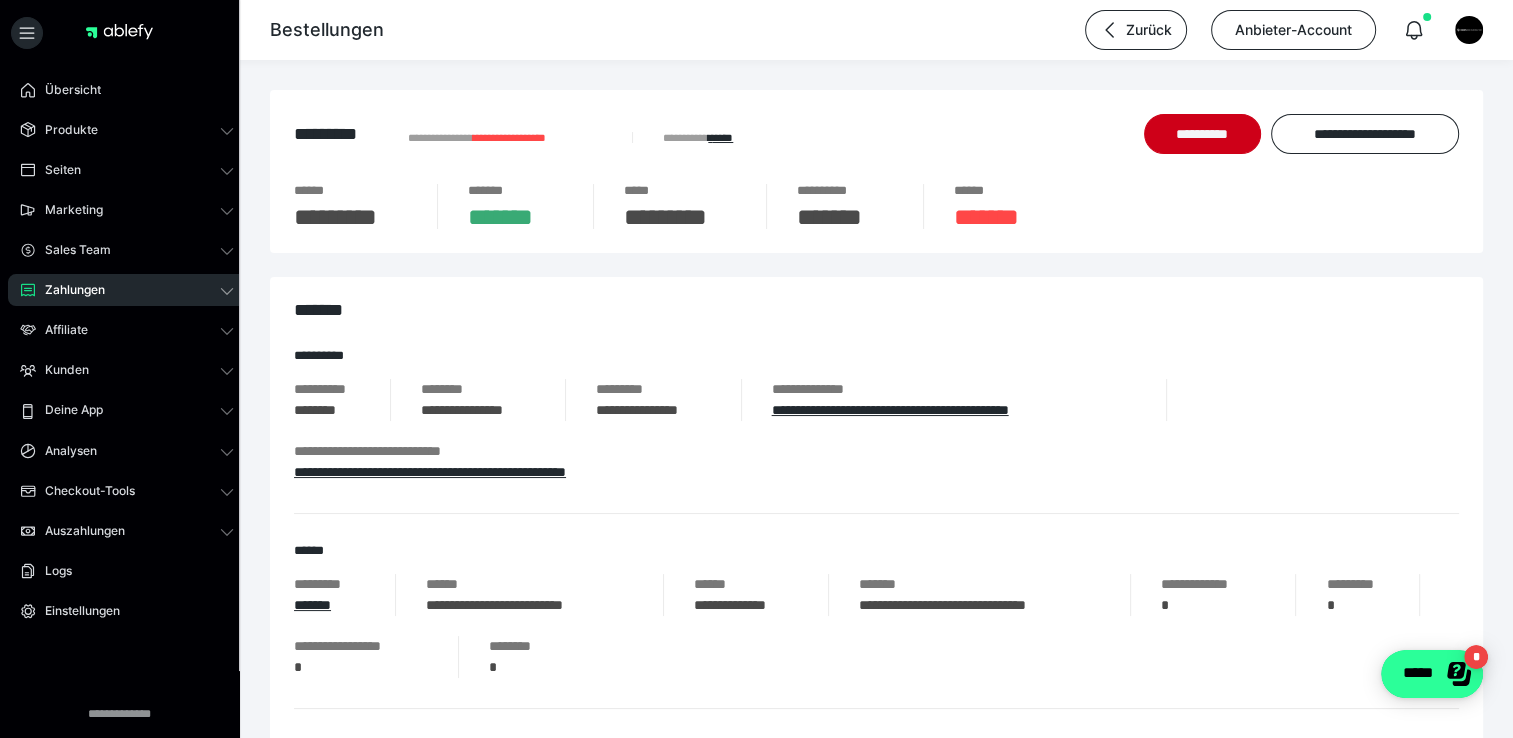 click on "*****" at bounding box center (1432, 674) 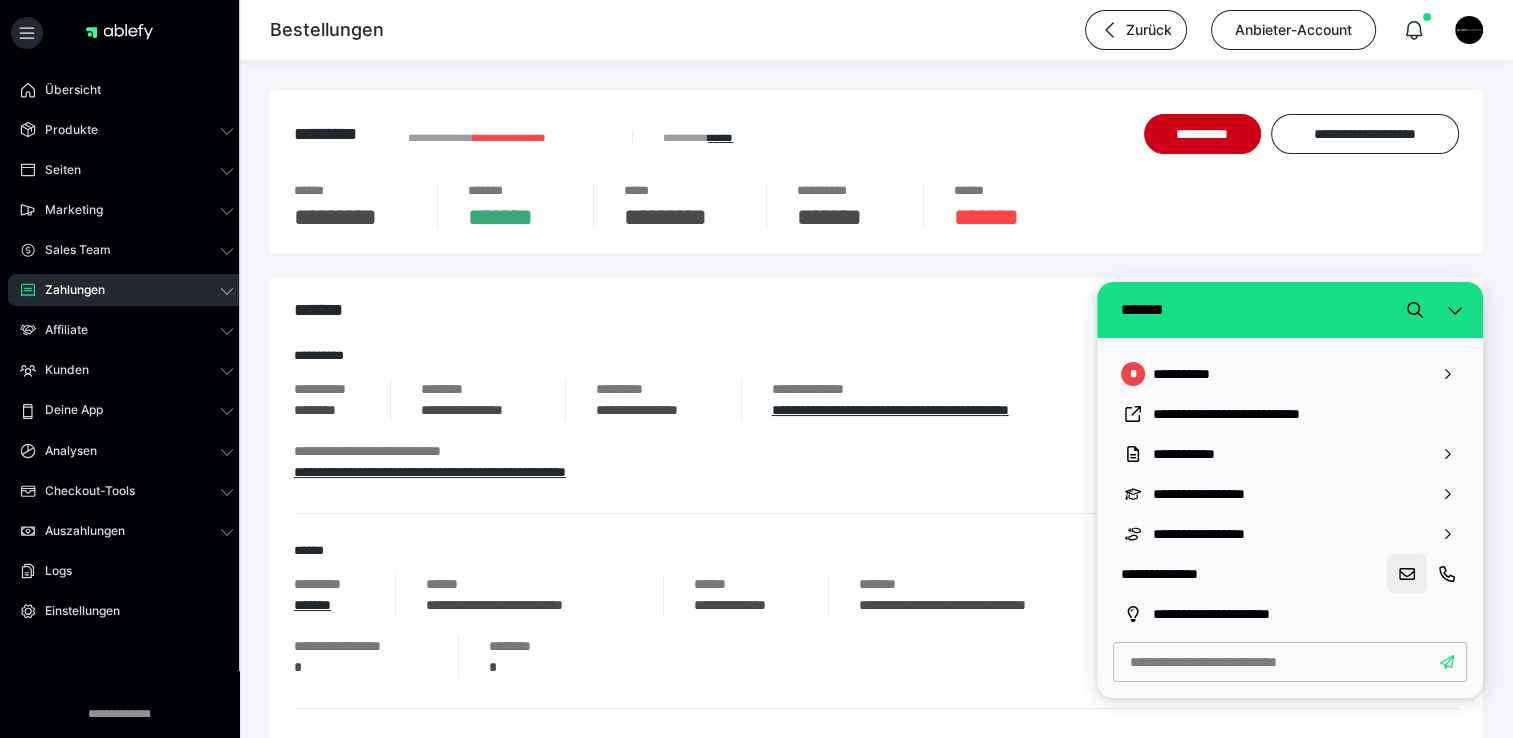 click 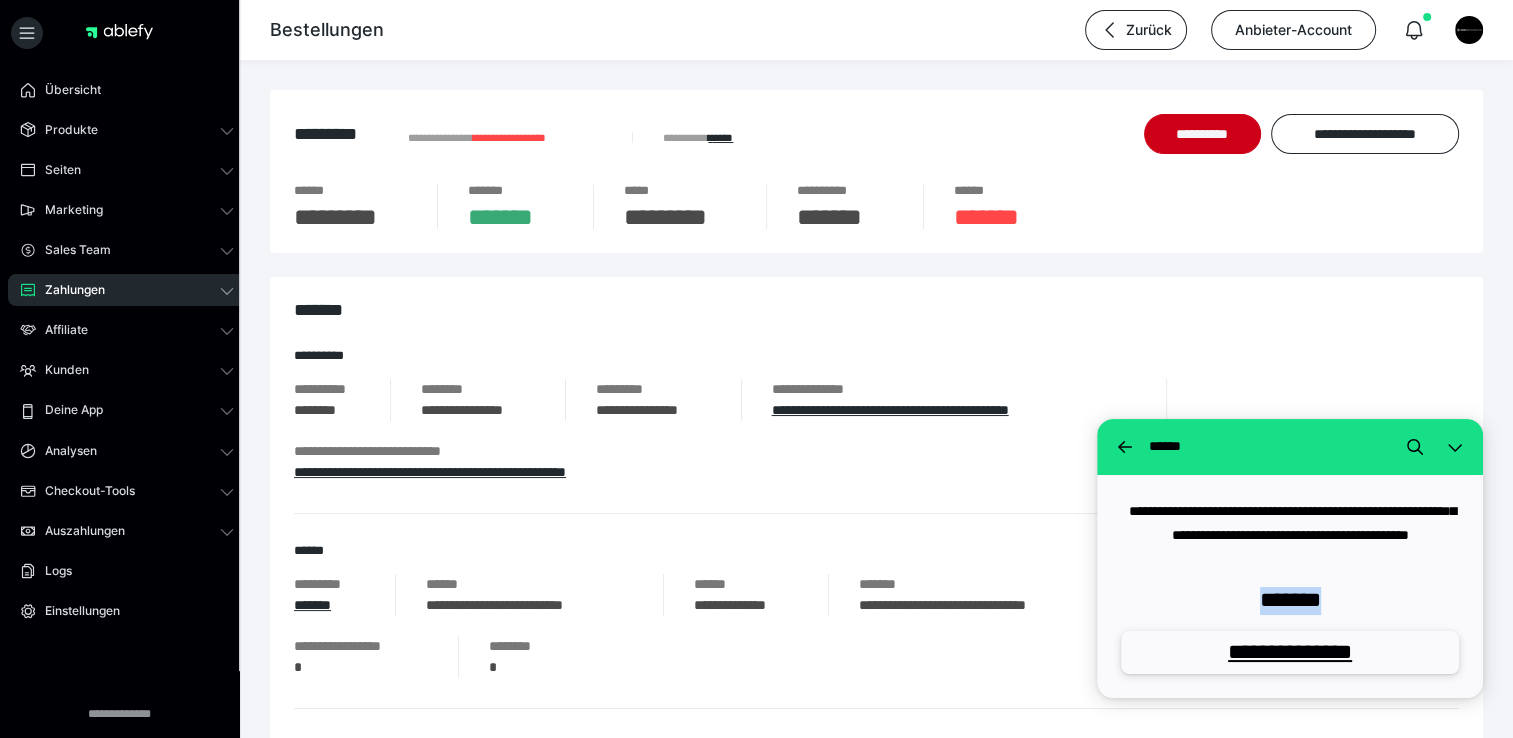 drag, startPoint x: 1381, startPoint y: 601, endPoint x: 1246, endPoint y: 591, distance: 135.36986 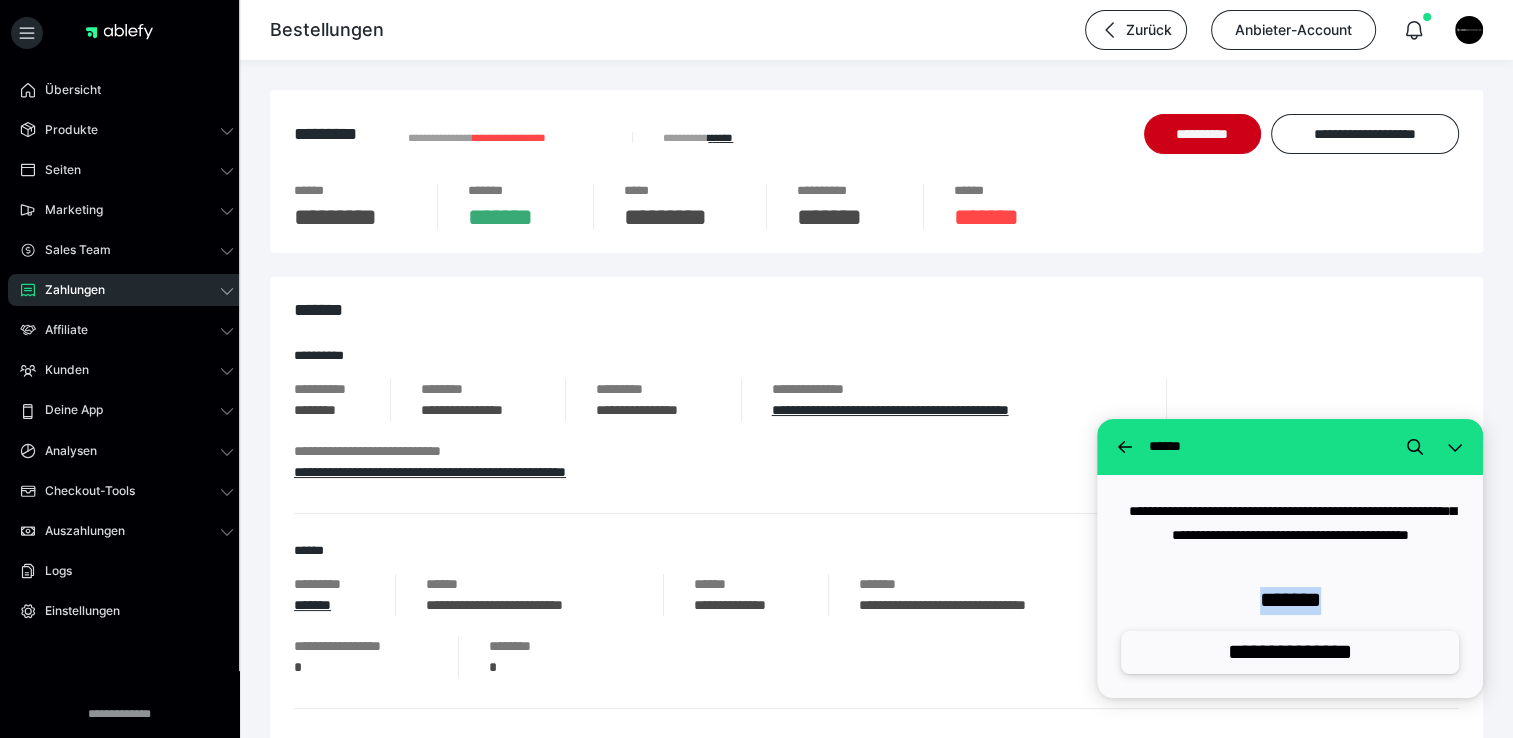 click on "**********" at bounding box center [1290, 652] 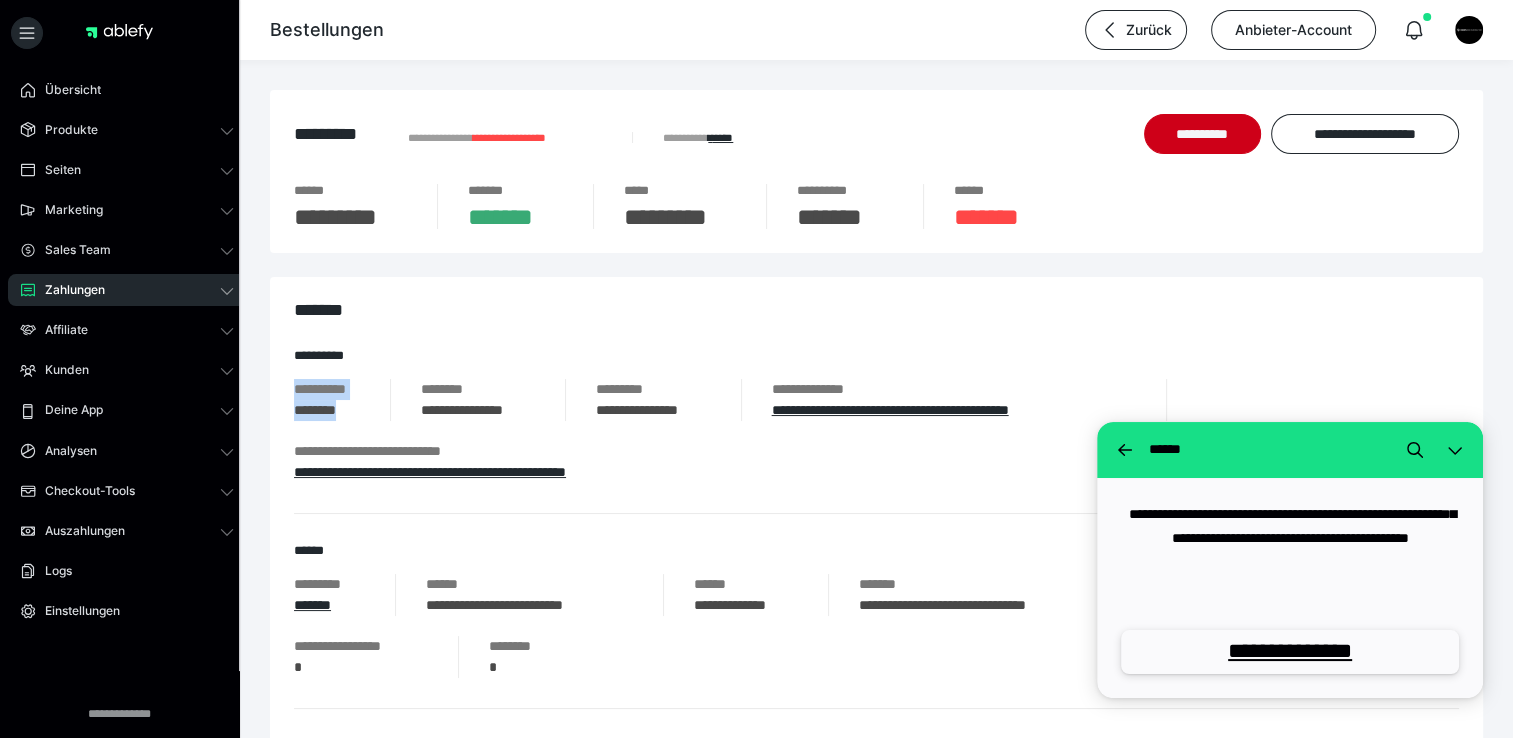 drag, startPoint x: 287, startPoint y: 387, endPoint x: 366, endPoint y: 414, distance: 83.48653 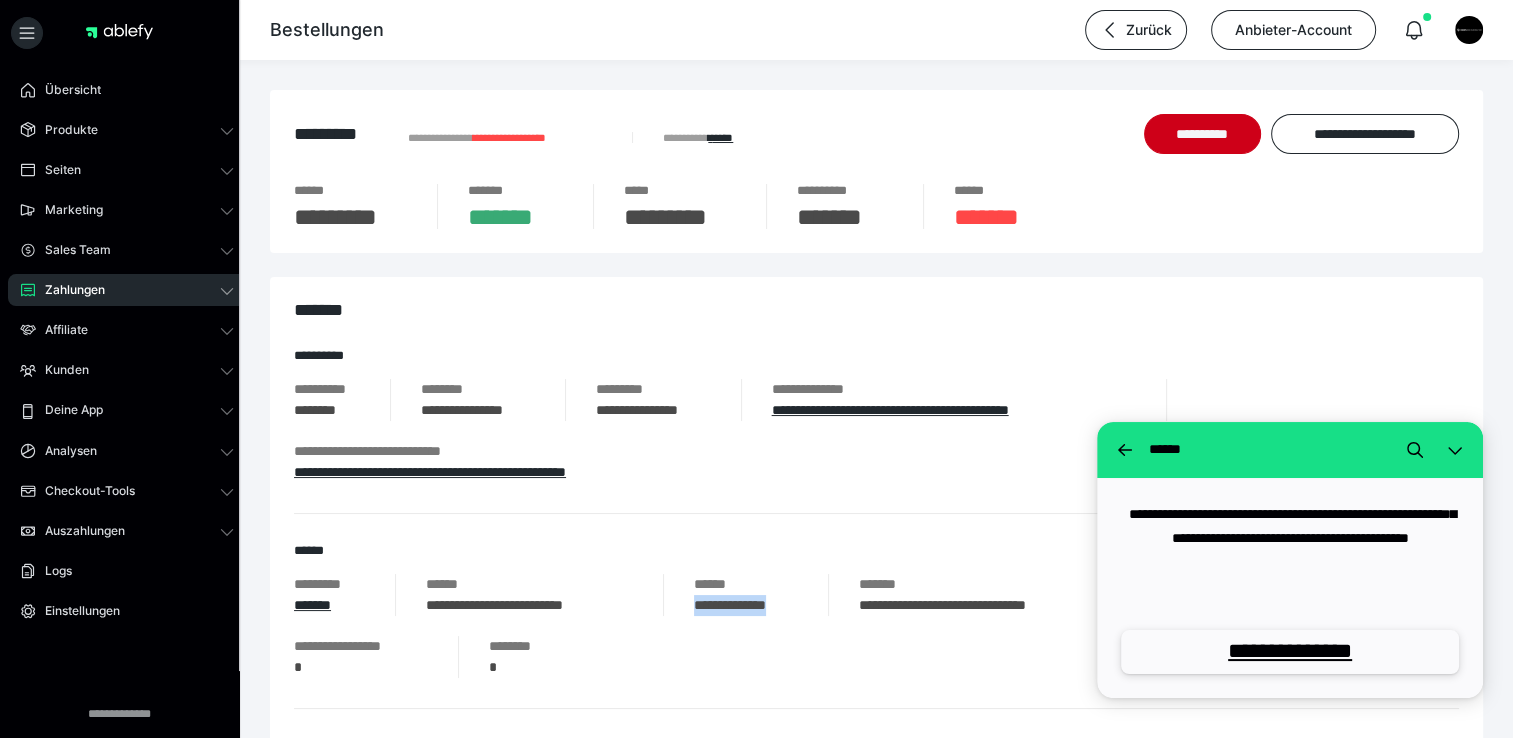 drag, startPoint x: 693, startPoint y: 605, endPoint x: 798, endPoint y: 611, distance: 105.17129 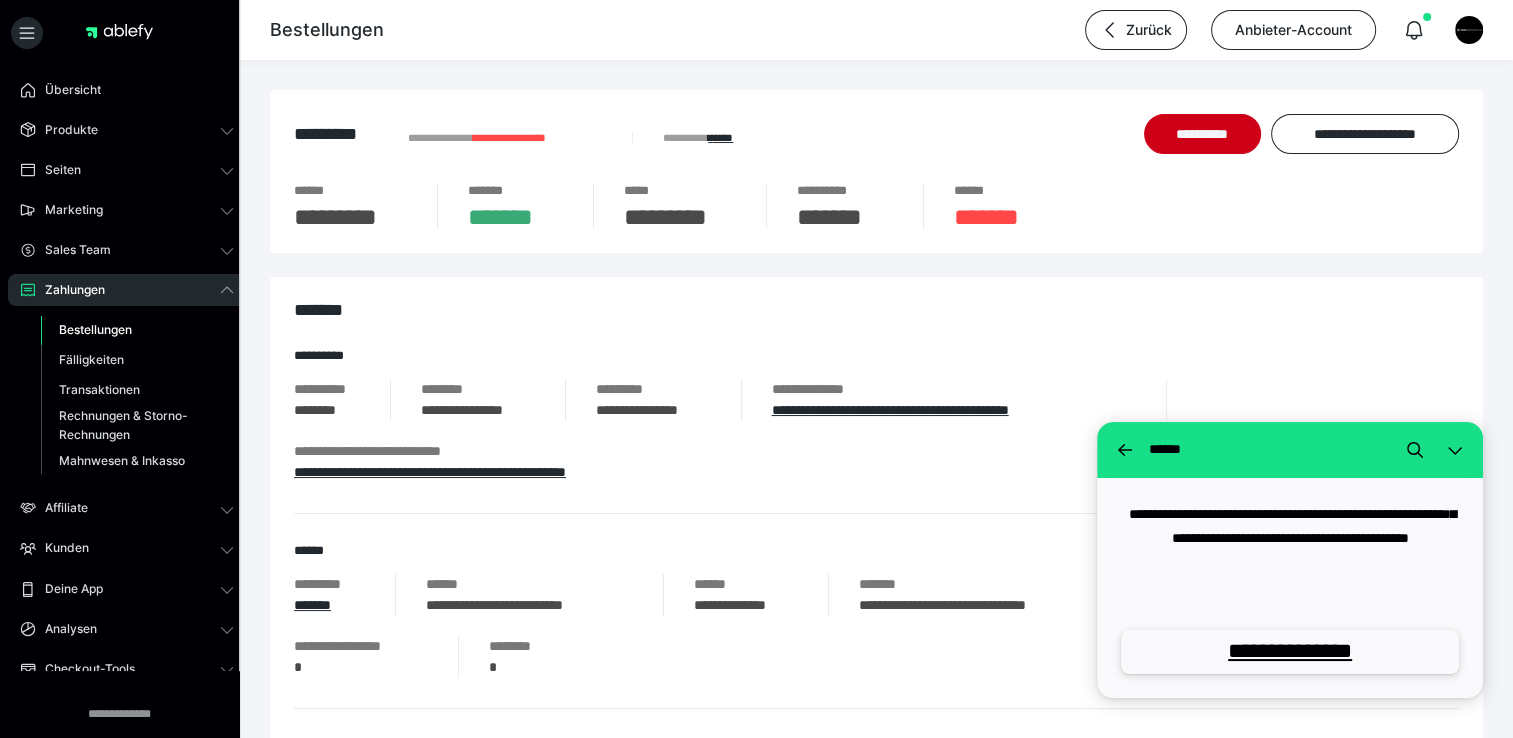 click on "Bestellungen" at bounding box center [95, 329] 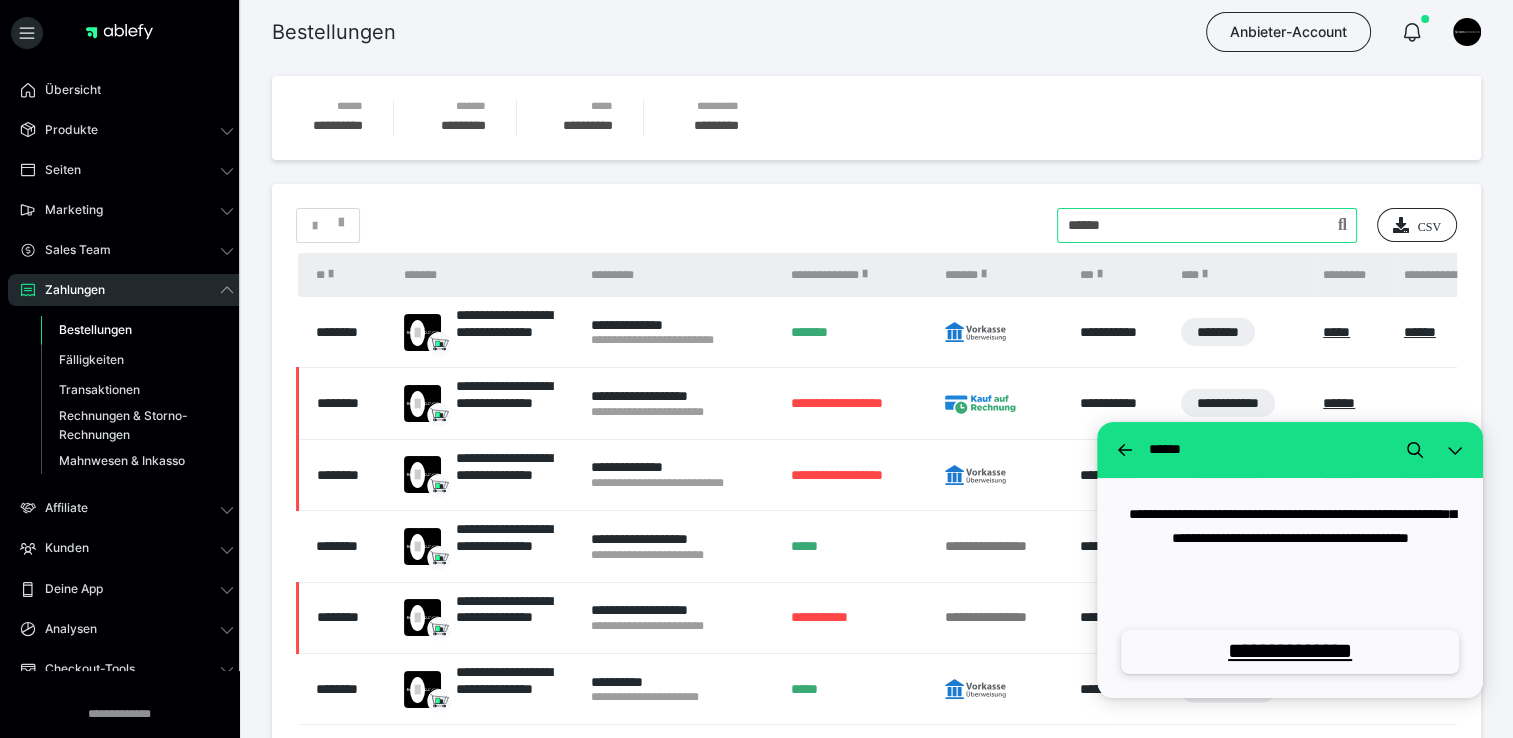 click at bounding box center (1207, 225) 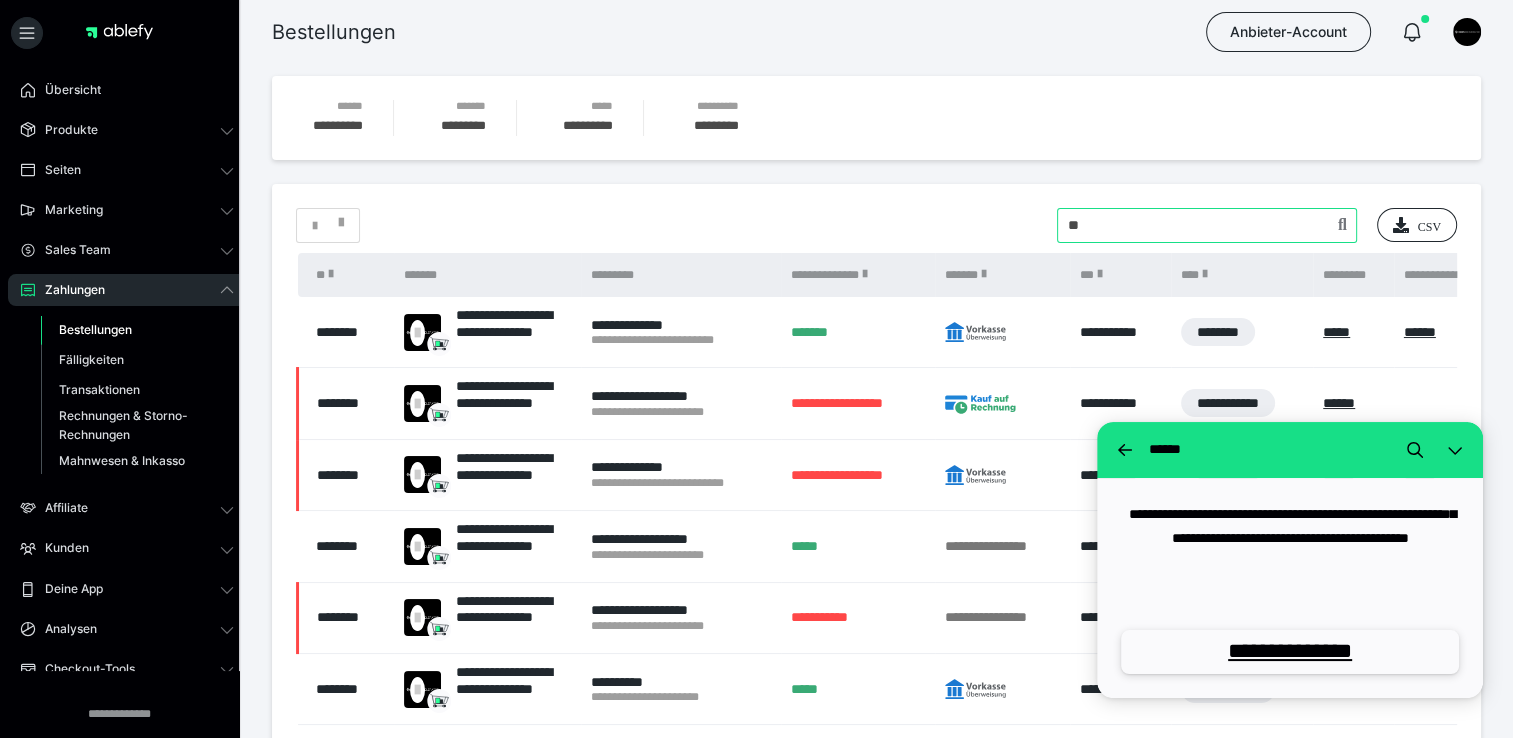type on "*" 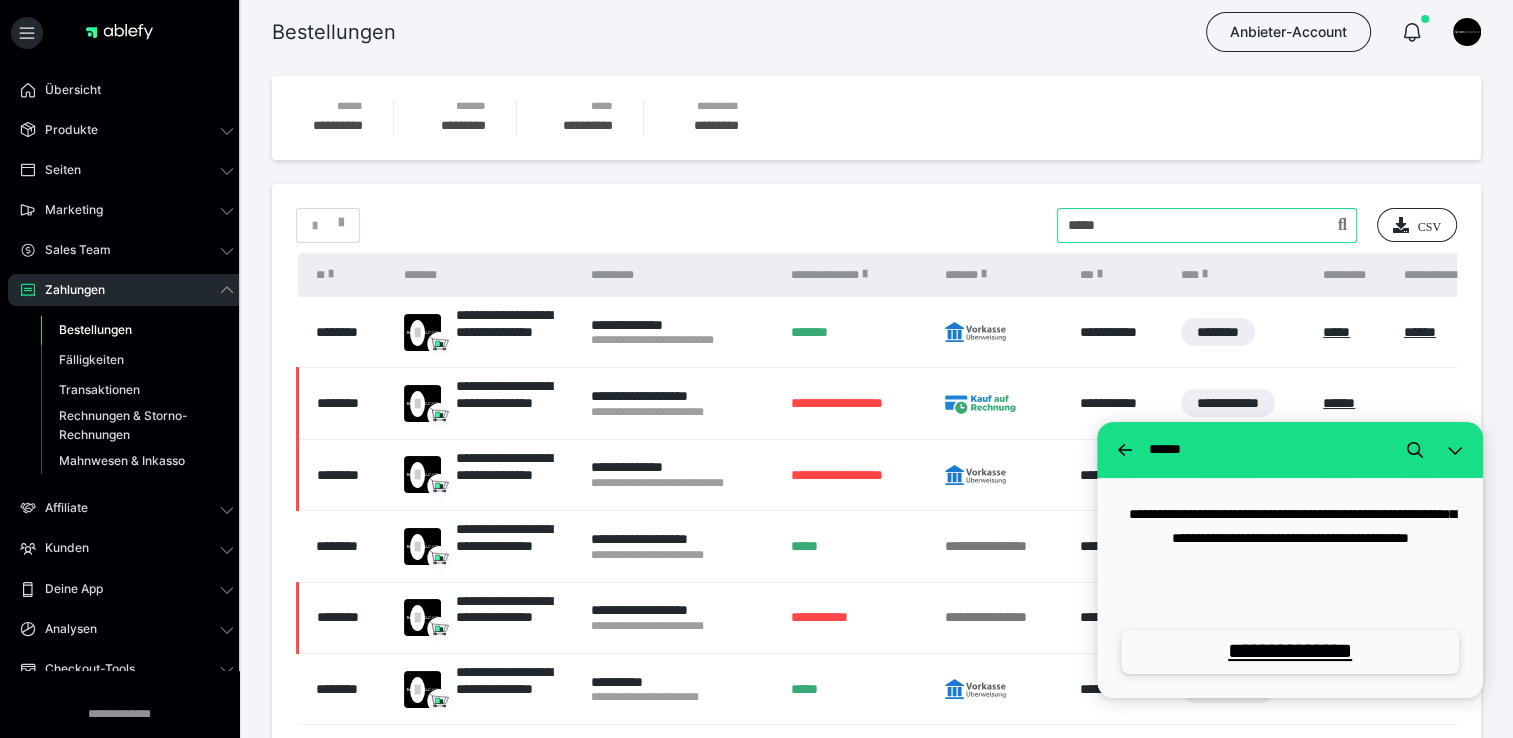 type on "*****" 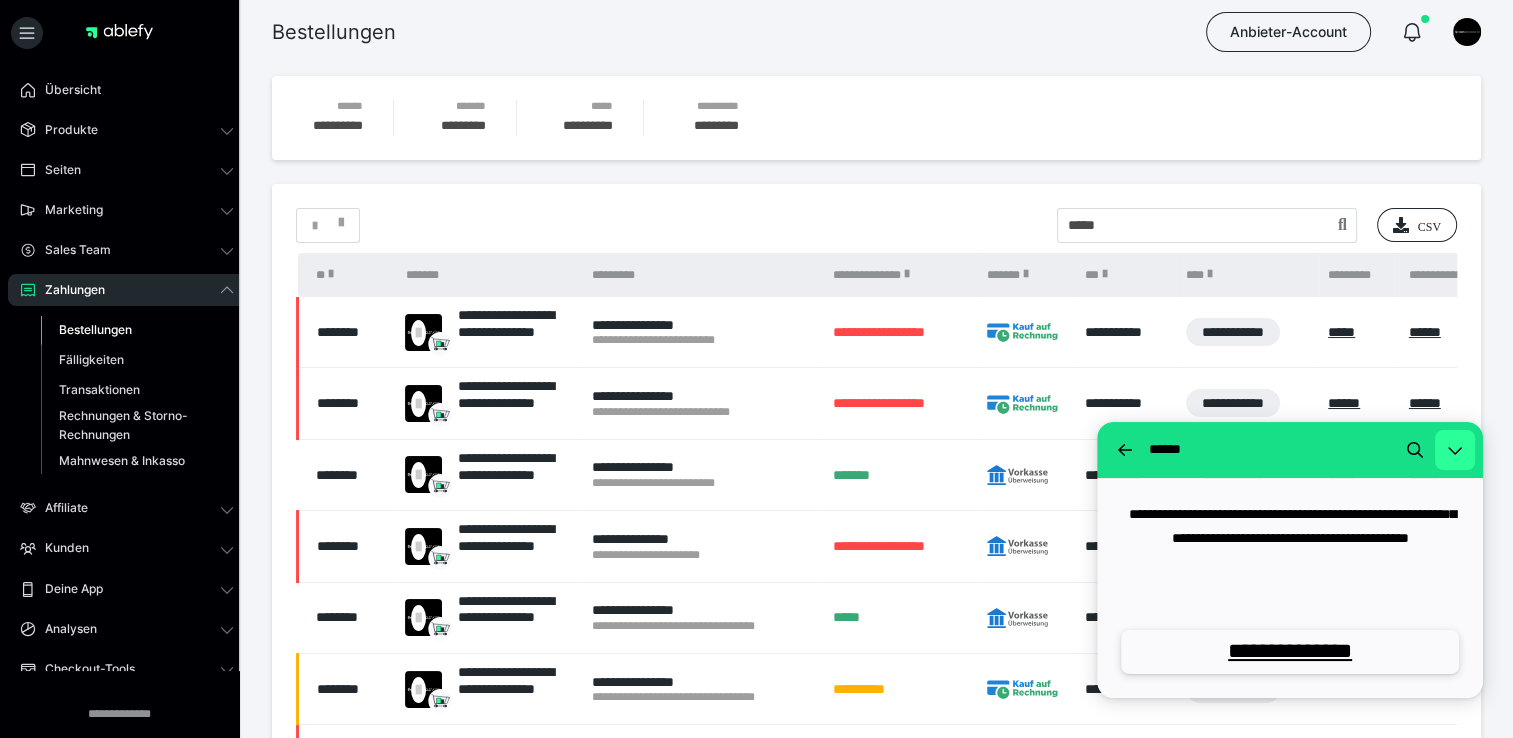 click at bounding box center (1455, 450) 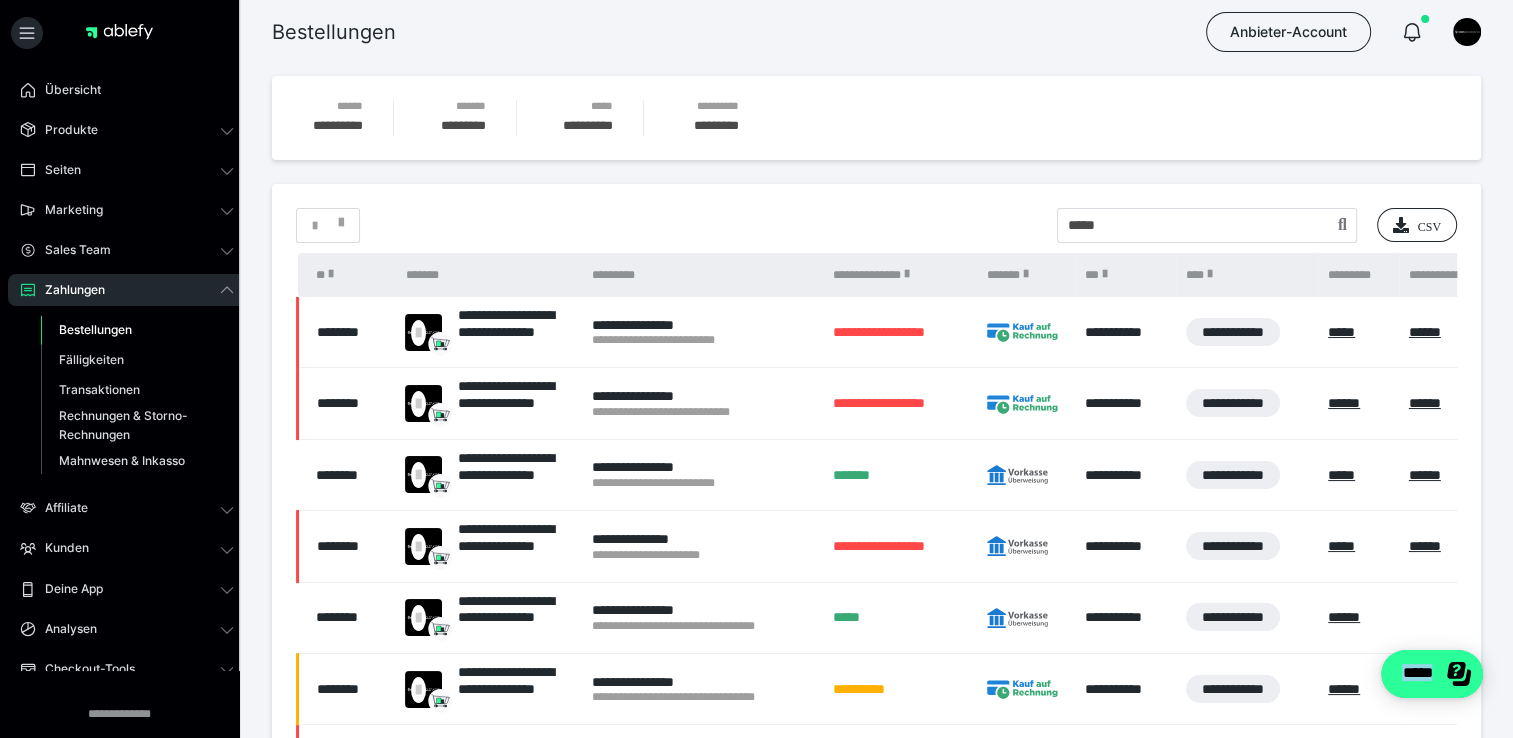 scroll, scrollTop: 0, scrollLeft: 0, axis: both 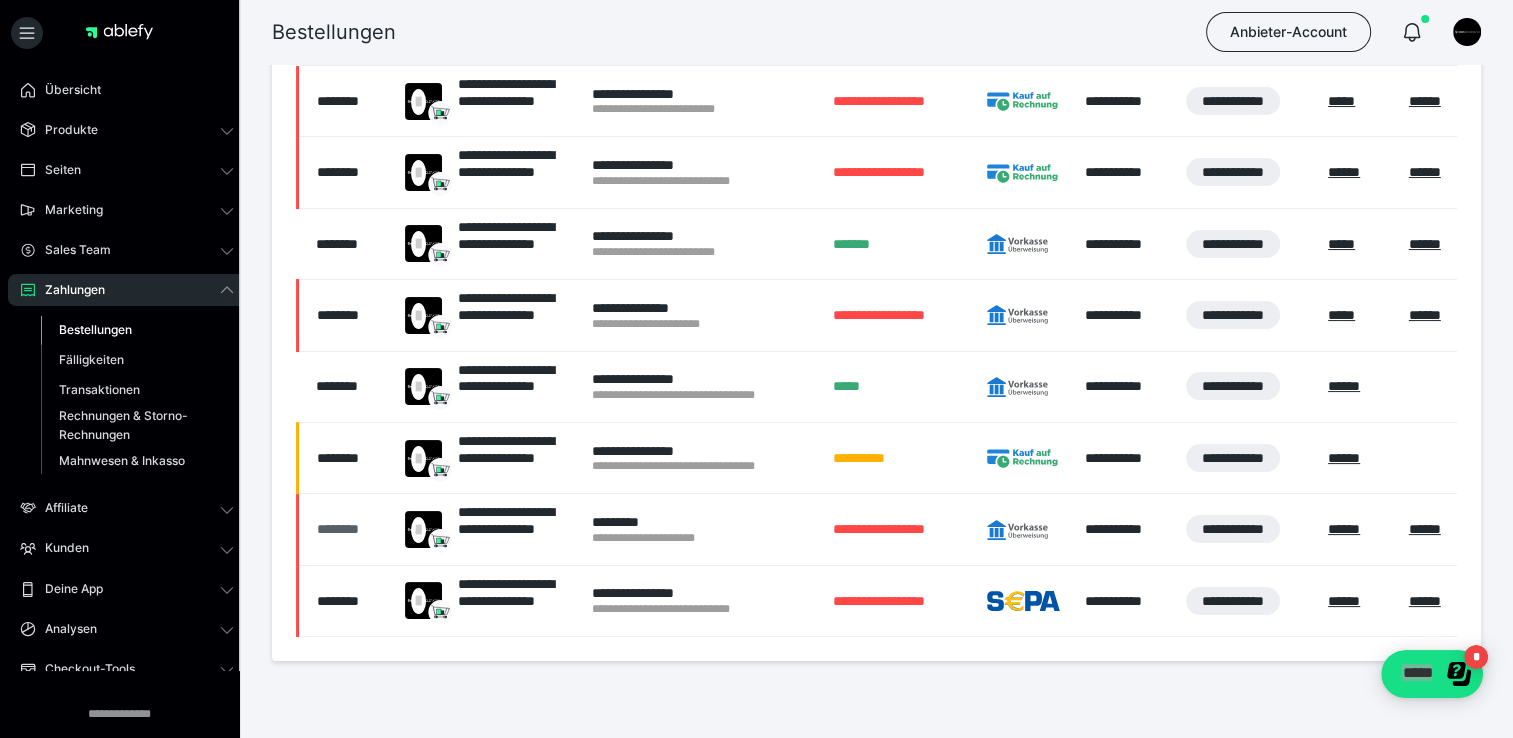 click on "********" at bounding box center (351, 529) 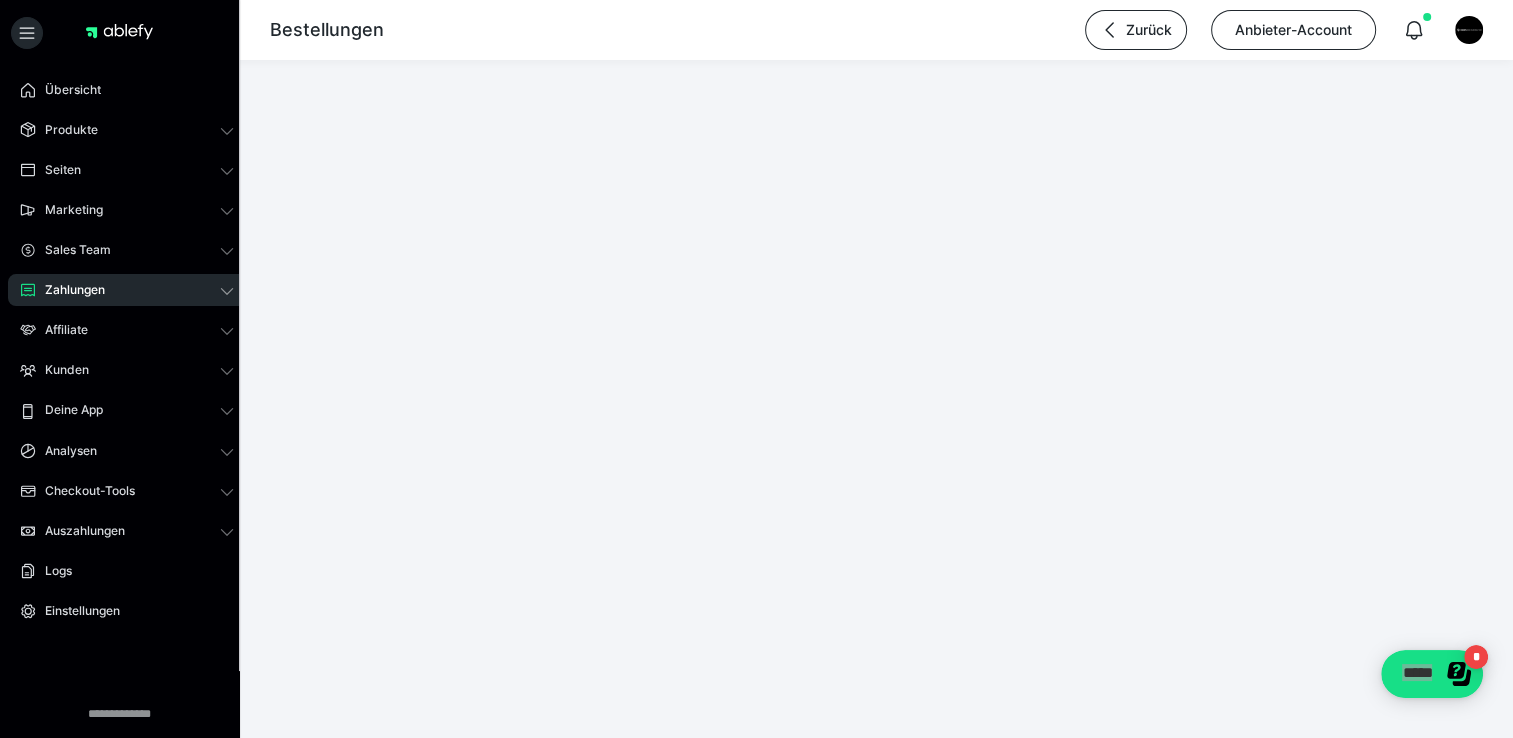 scroll, scrollTop: 0, scrollLeft: 0, axis: both 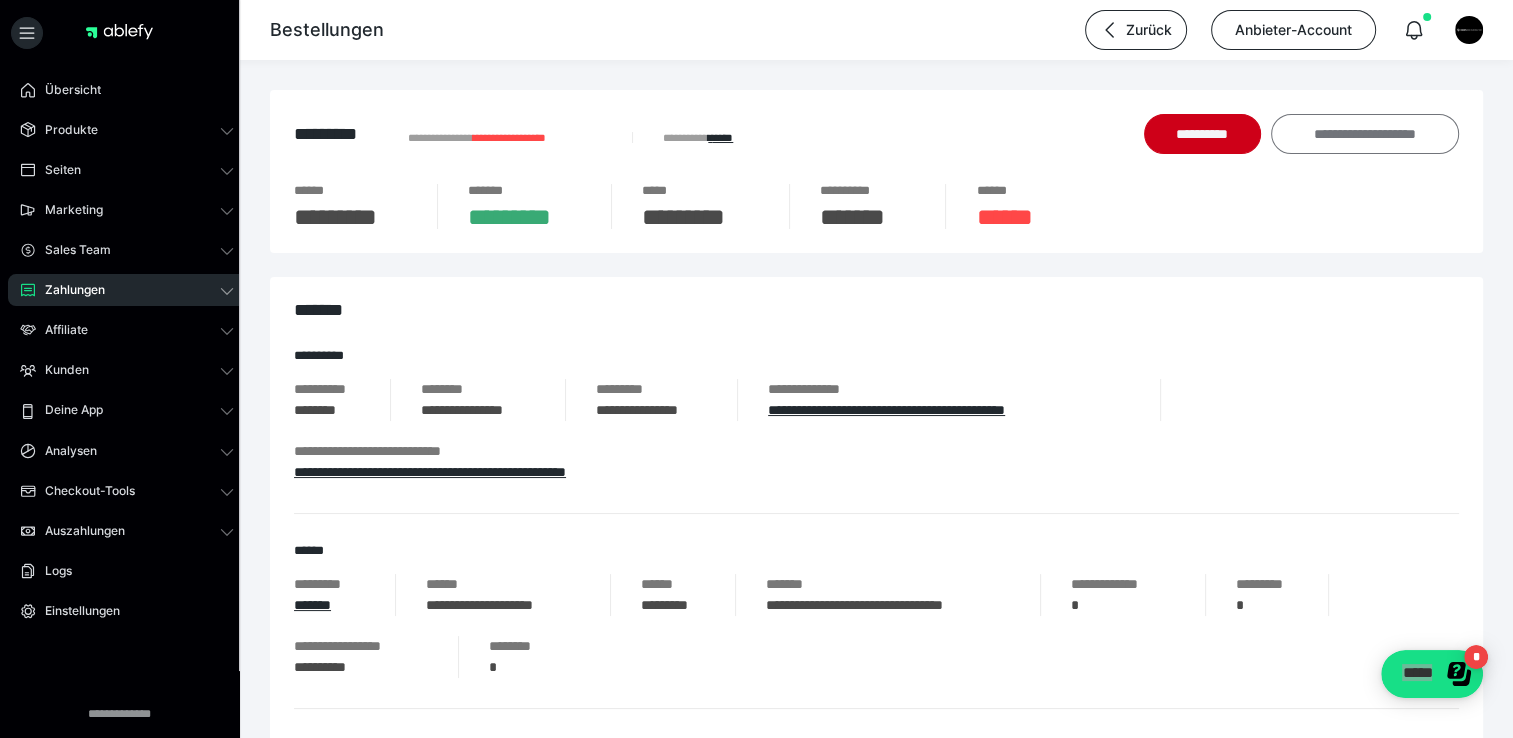 click on "**********" at bounding box center [1365, 134] 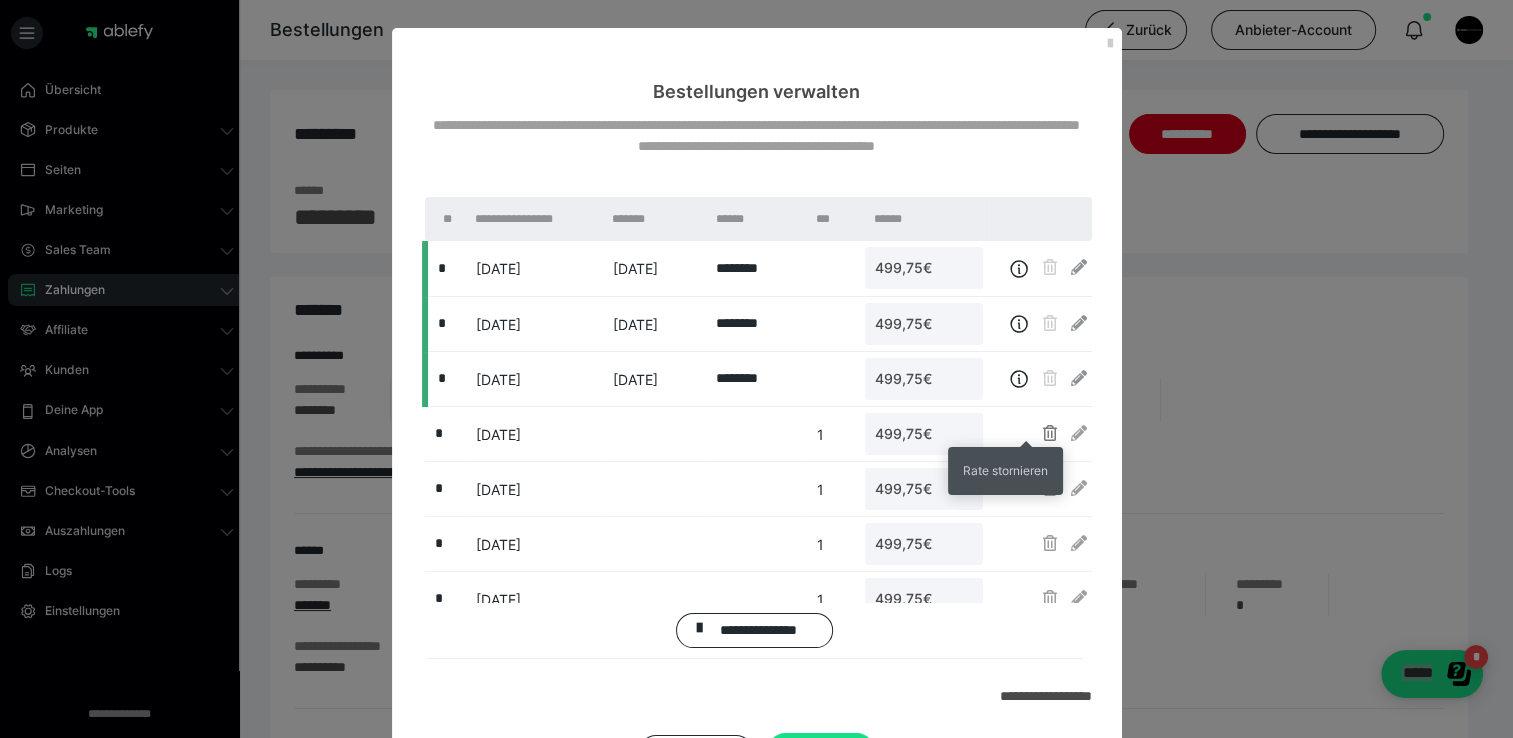 click at bounding box center (1050, 433) 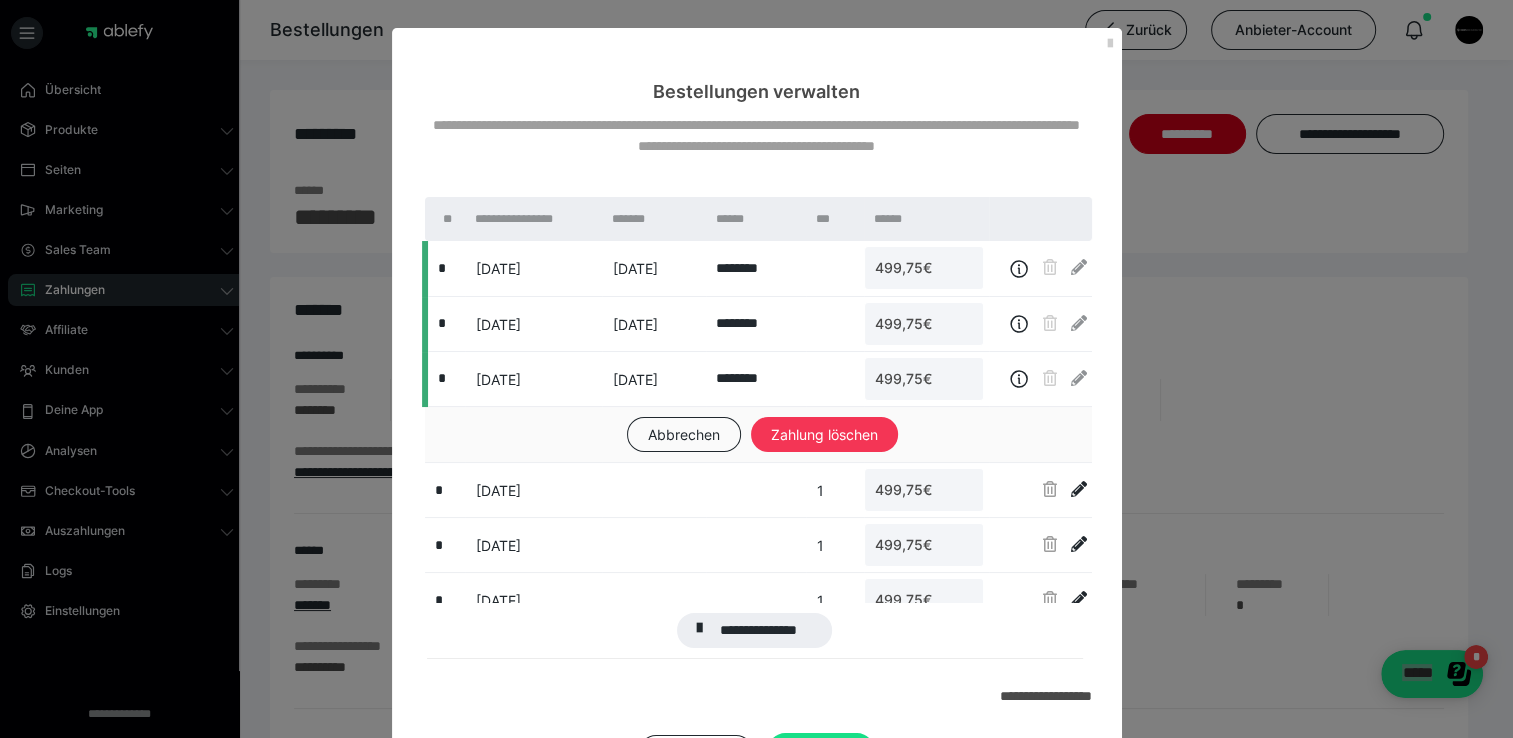 click on "Zahlung löschen" at bounding box center [824, 435] 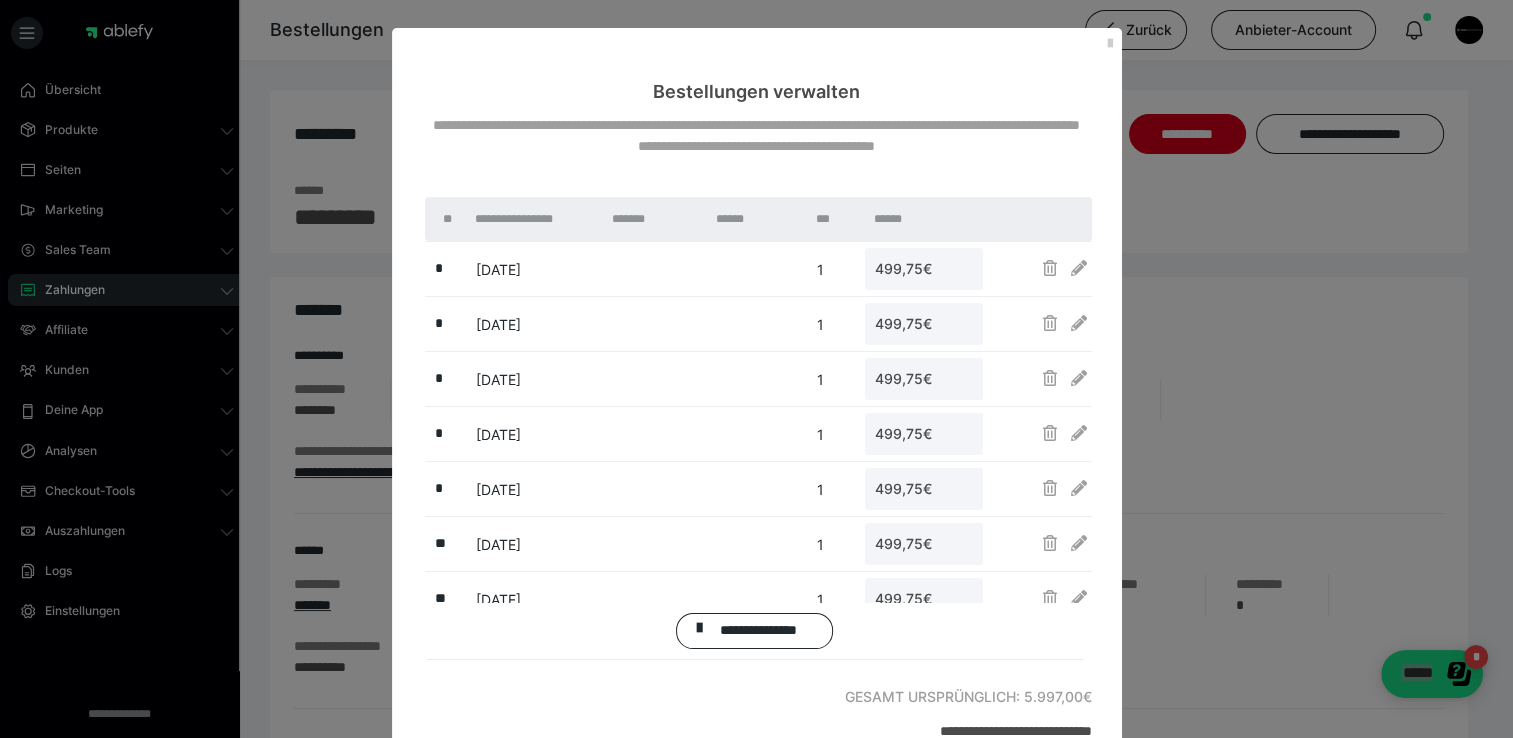 scroll, scrollTop: 243, scrollLeft: 0, axis: vertical 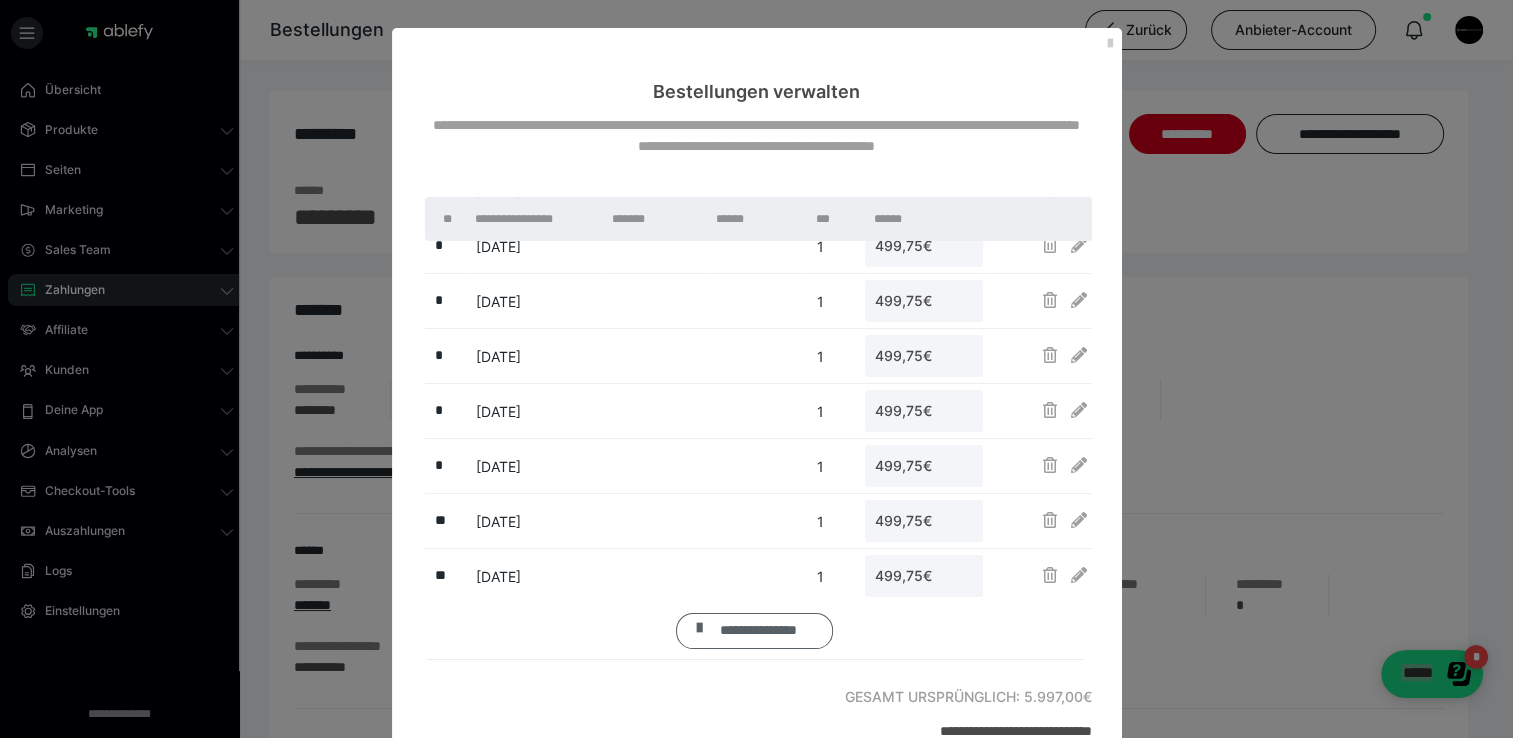 click on "**********" at bounding box center [759, 631] 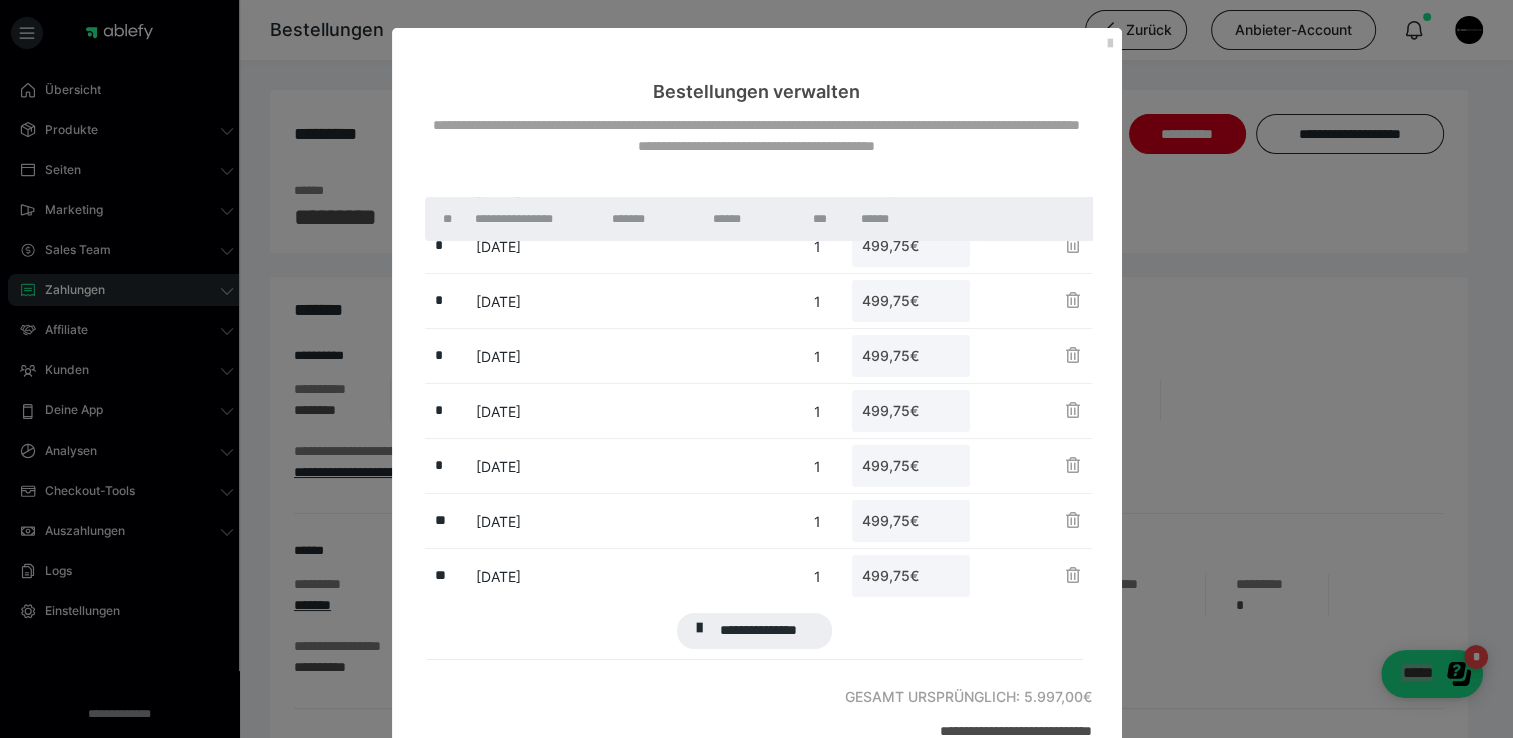 scroll, scrollTop: 322, scrollLeft: 0, axis: vertical 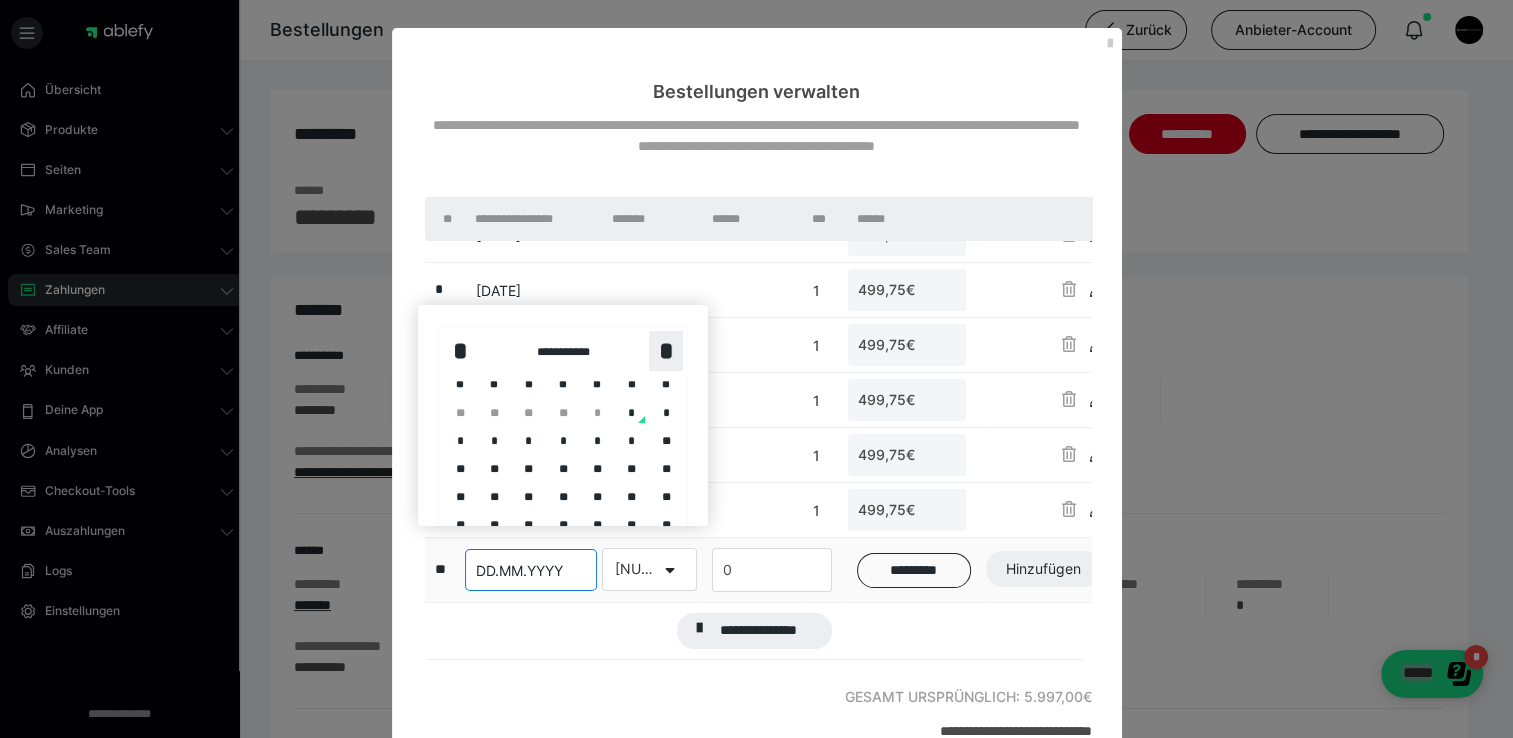 click on "*" at bounding box center [666, 351] 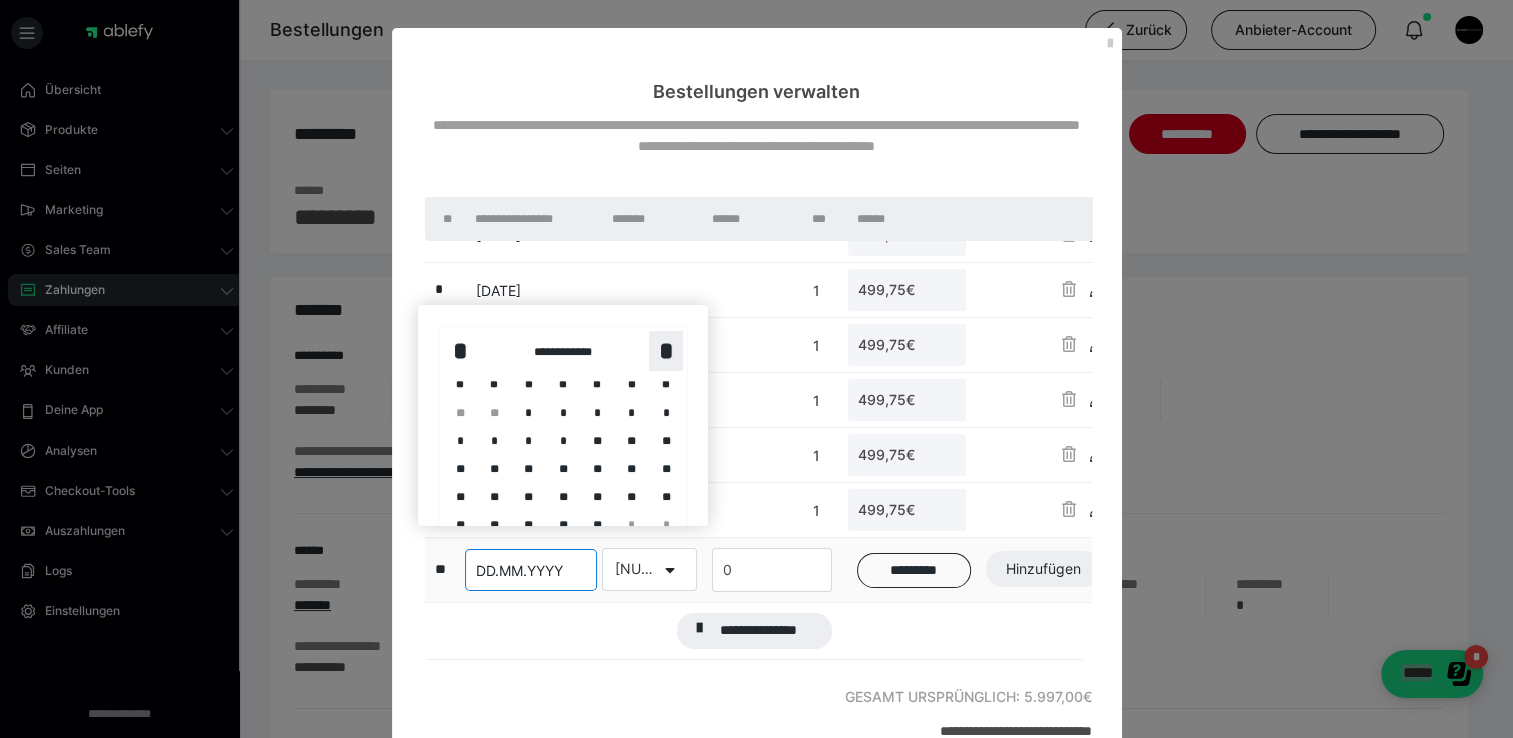 click on "*" at bounding box center (666, 351) 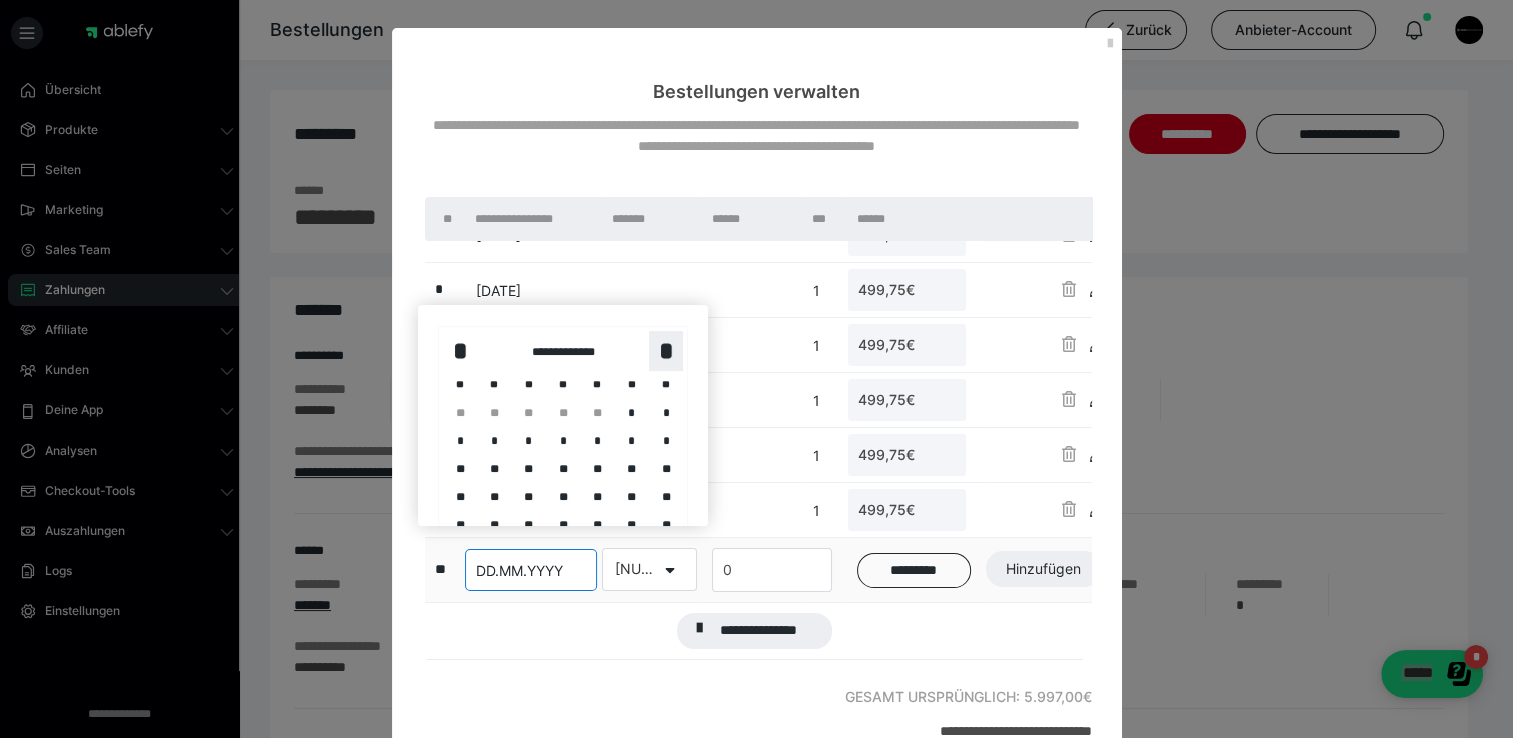 click on "*" at bounding box center (666, 351) 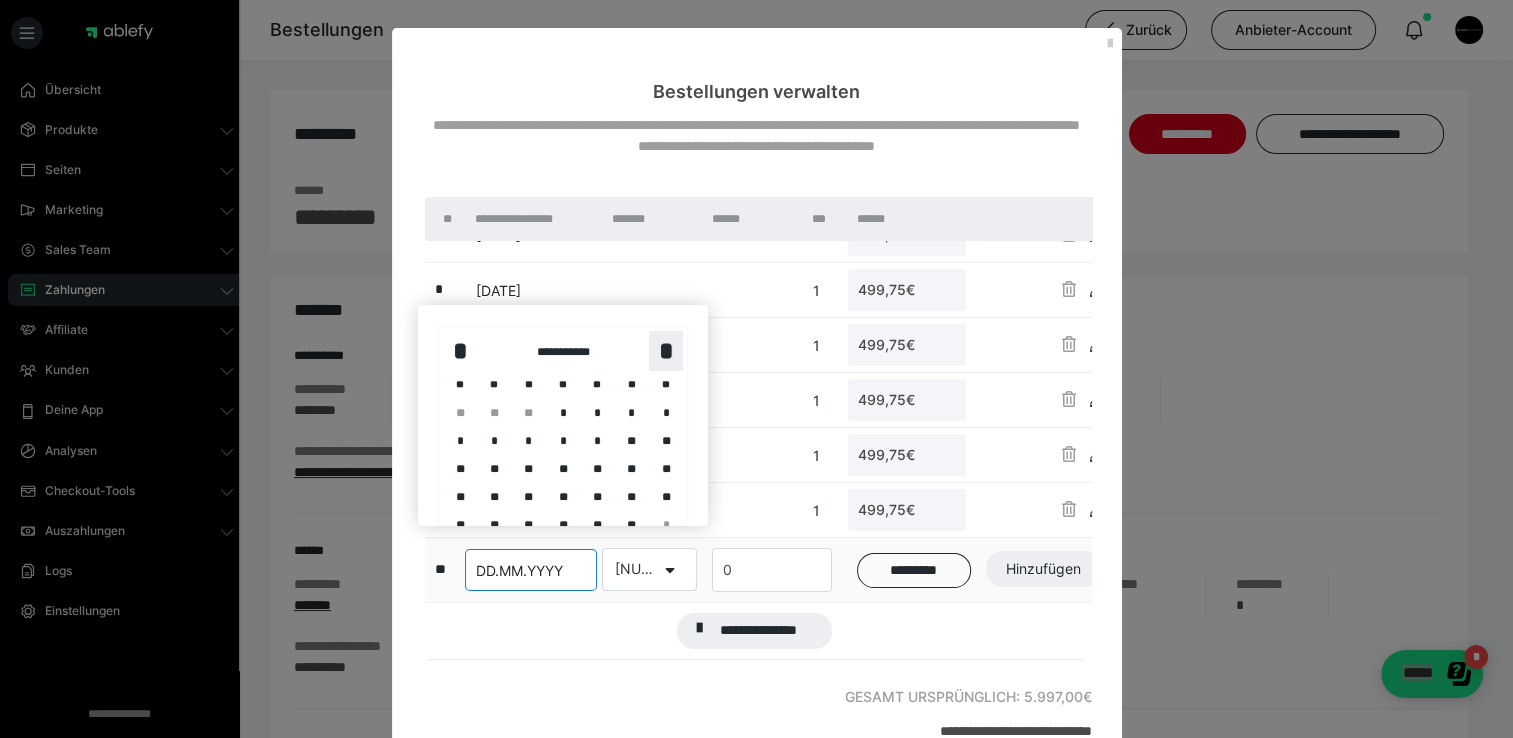 click on "*" at bounding box center [666, 351] 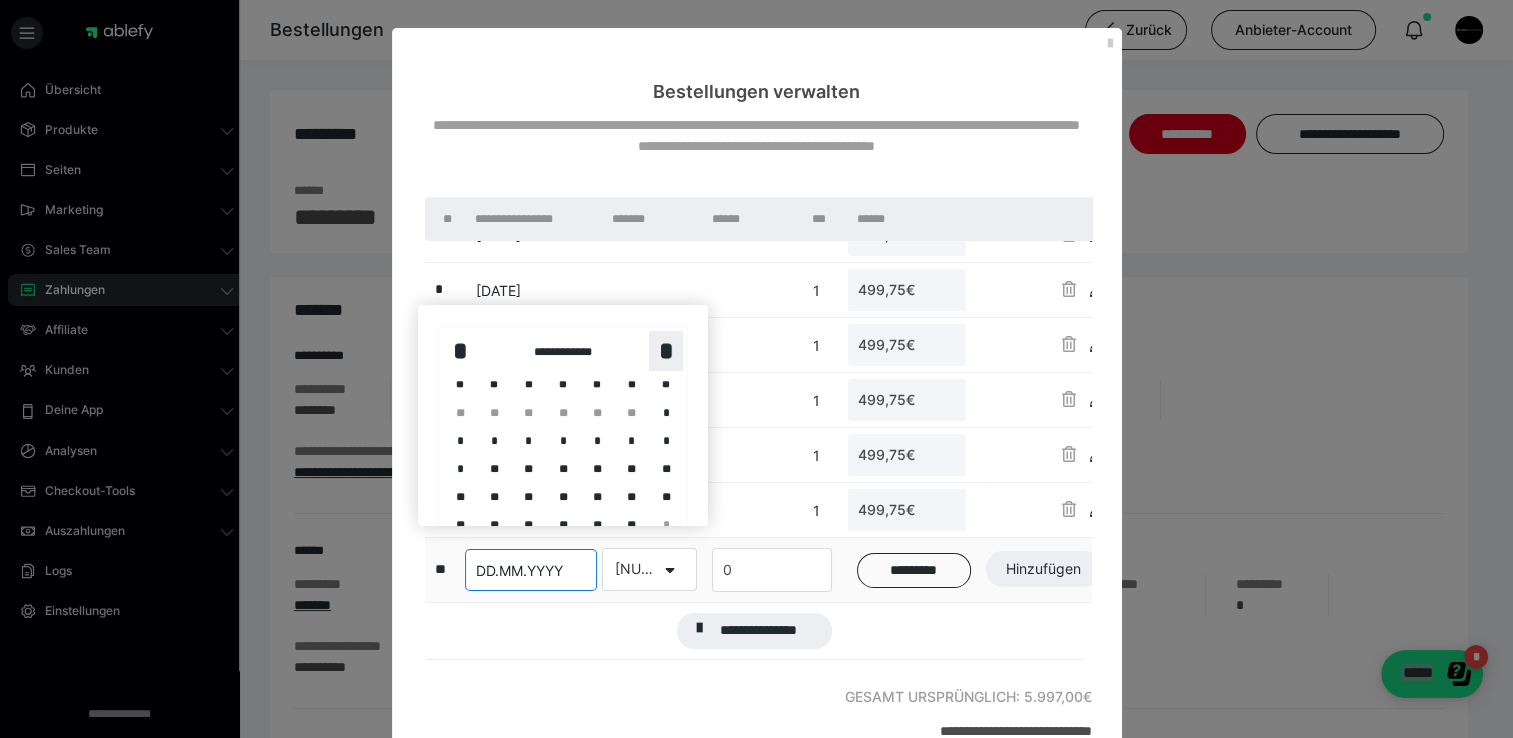 click on "*" at bounding box center (666, 351) 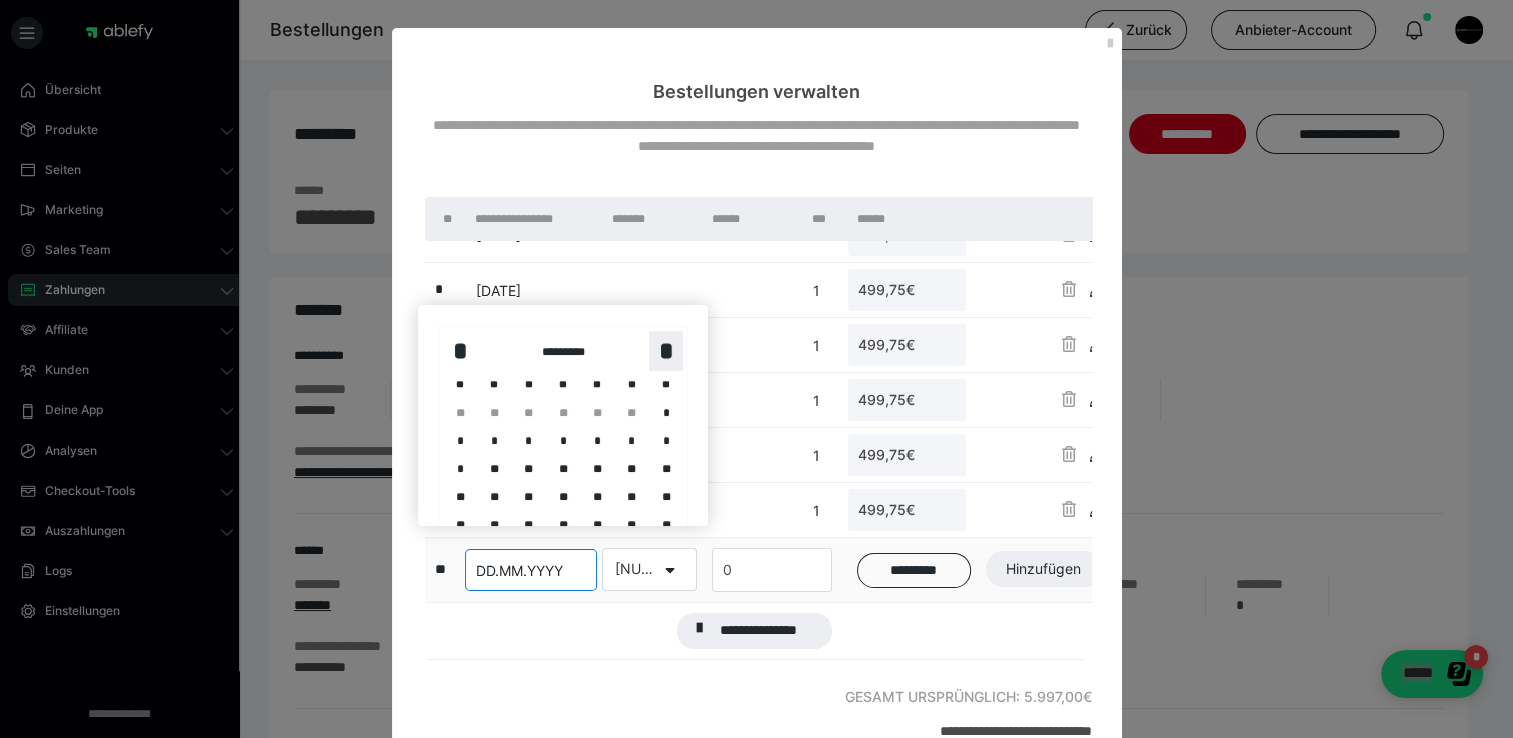 click on "*" at bounding box center [666, 351] 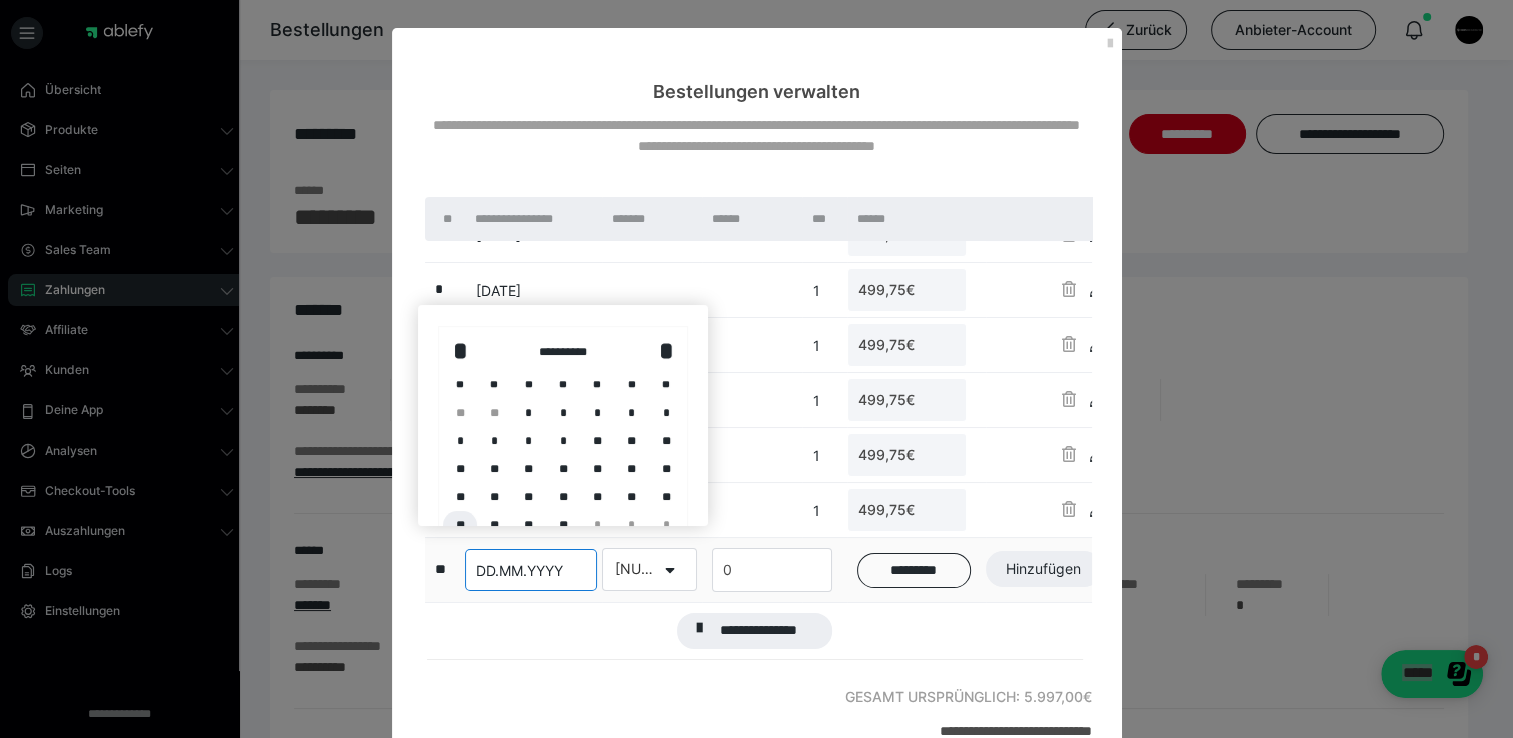 click on "**" at bounding box center (460, 525) 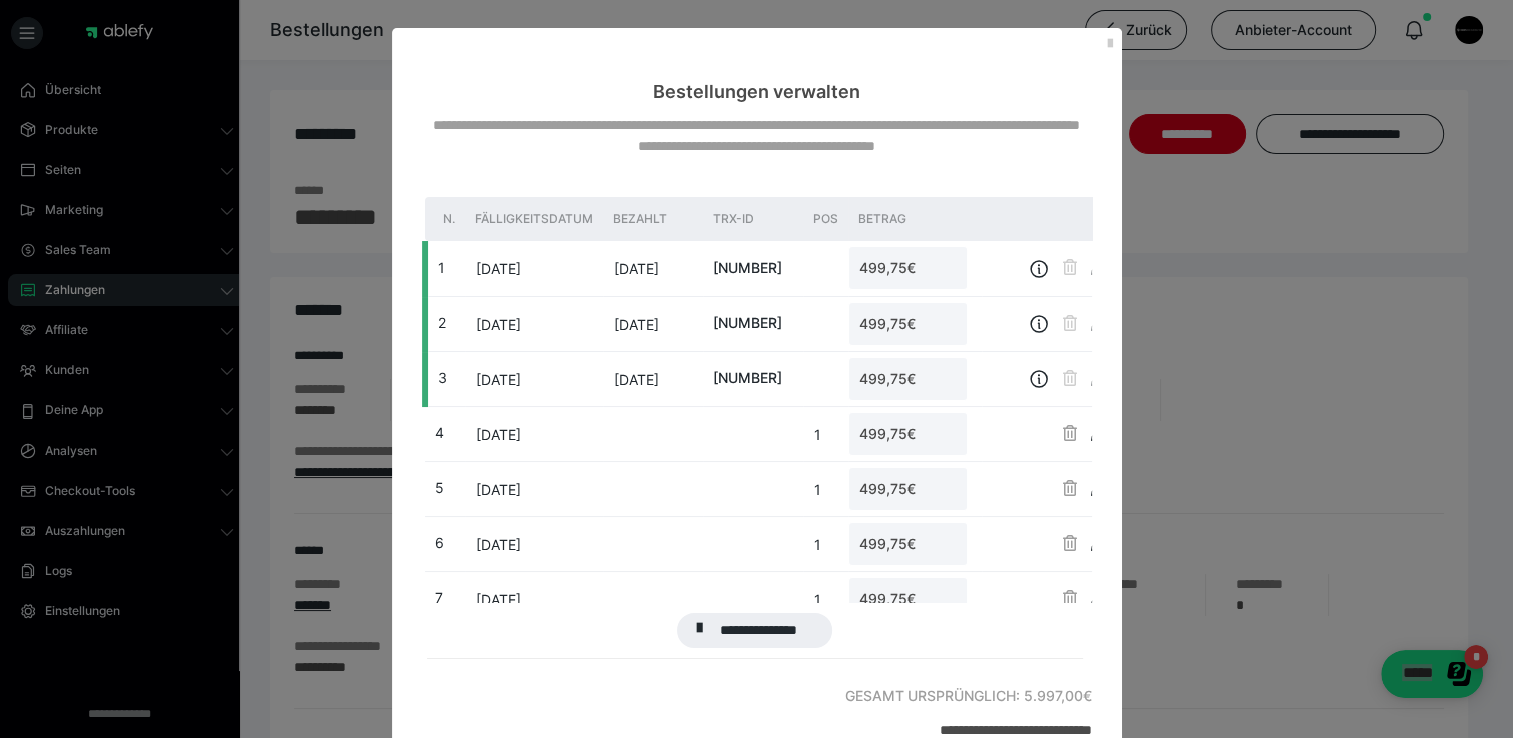 scroll, scrollTop: 313, scrollLeft: 0, axis: vertical 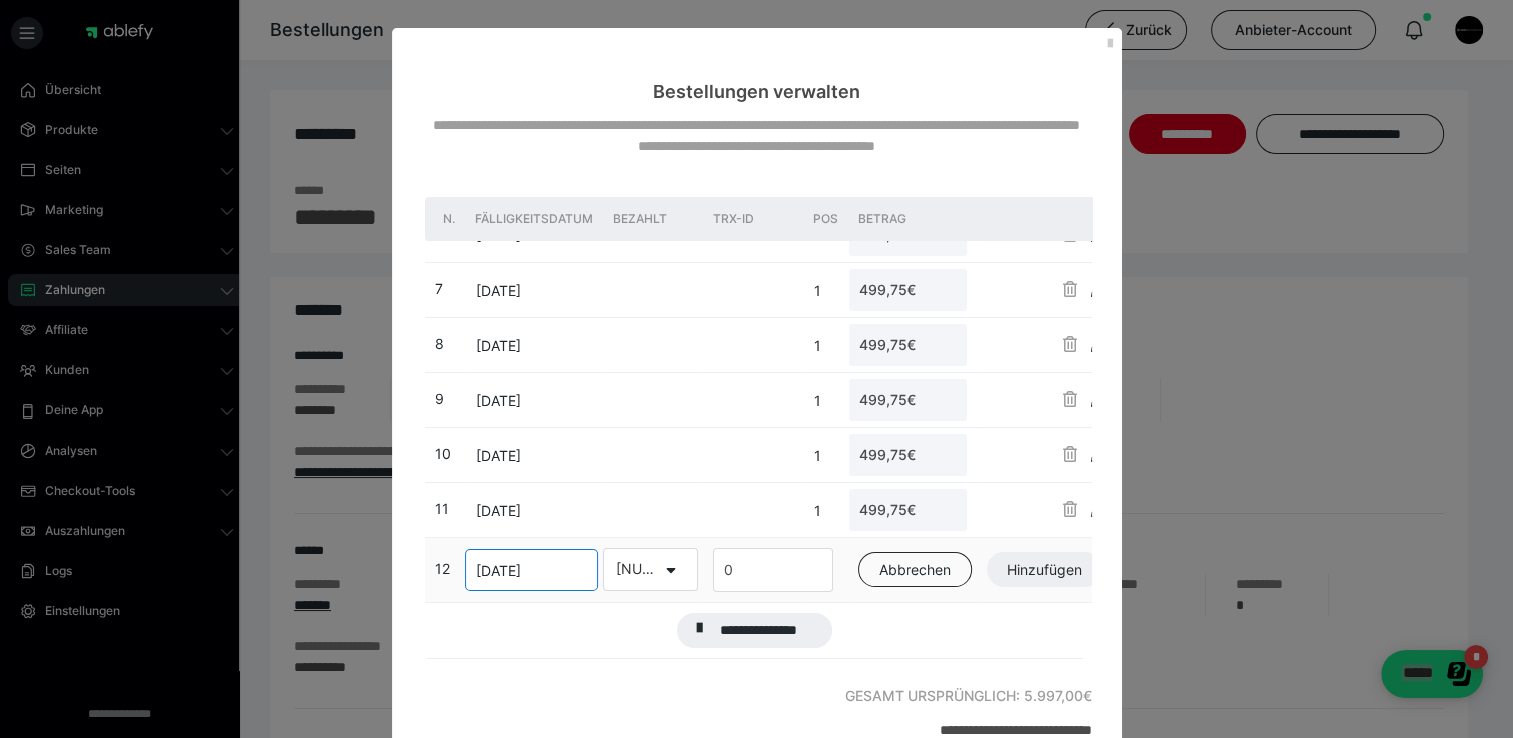 click on "0" at bounding box center [773, 570] 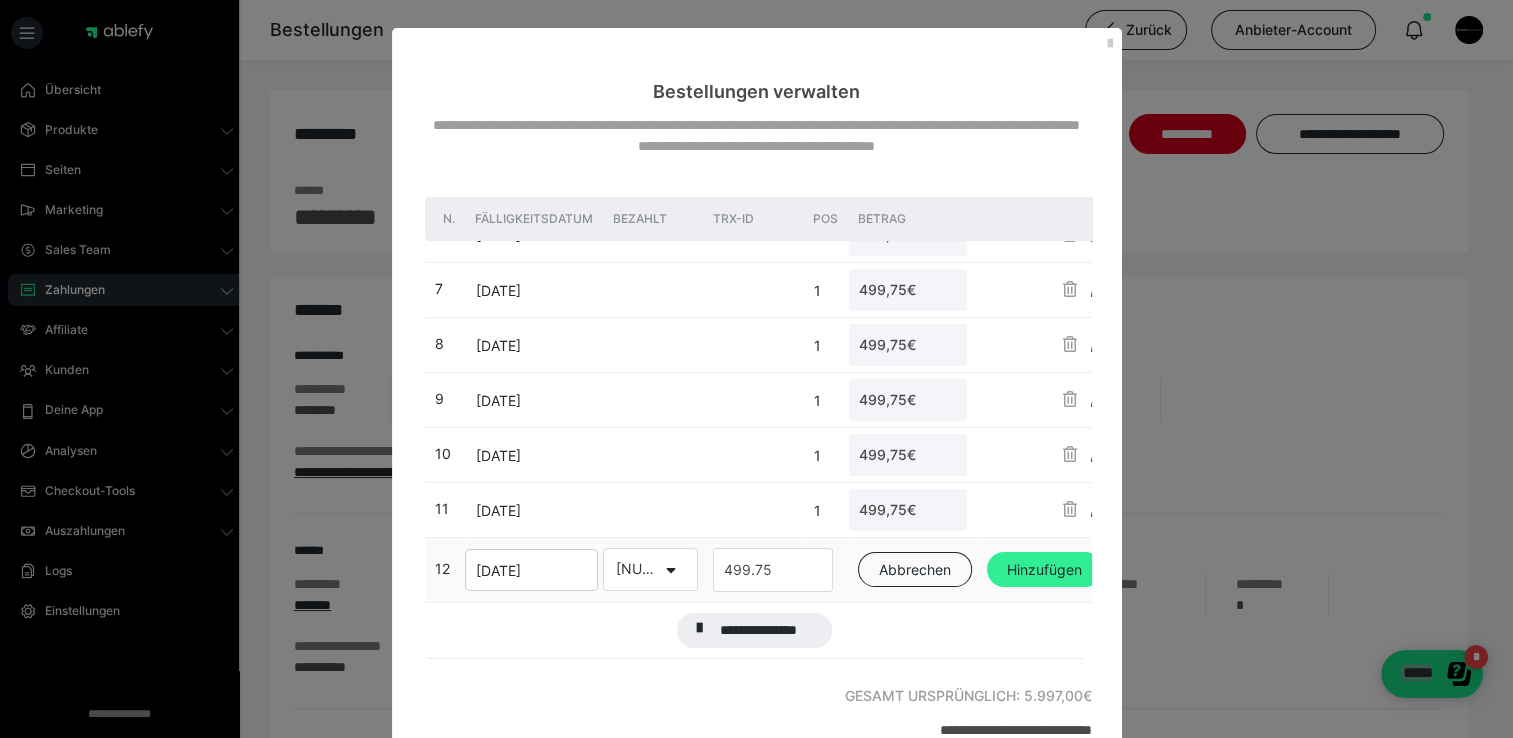 type on "499.75" 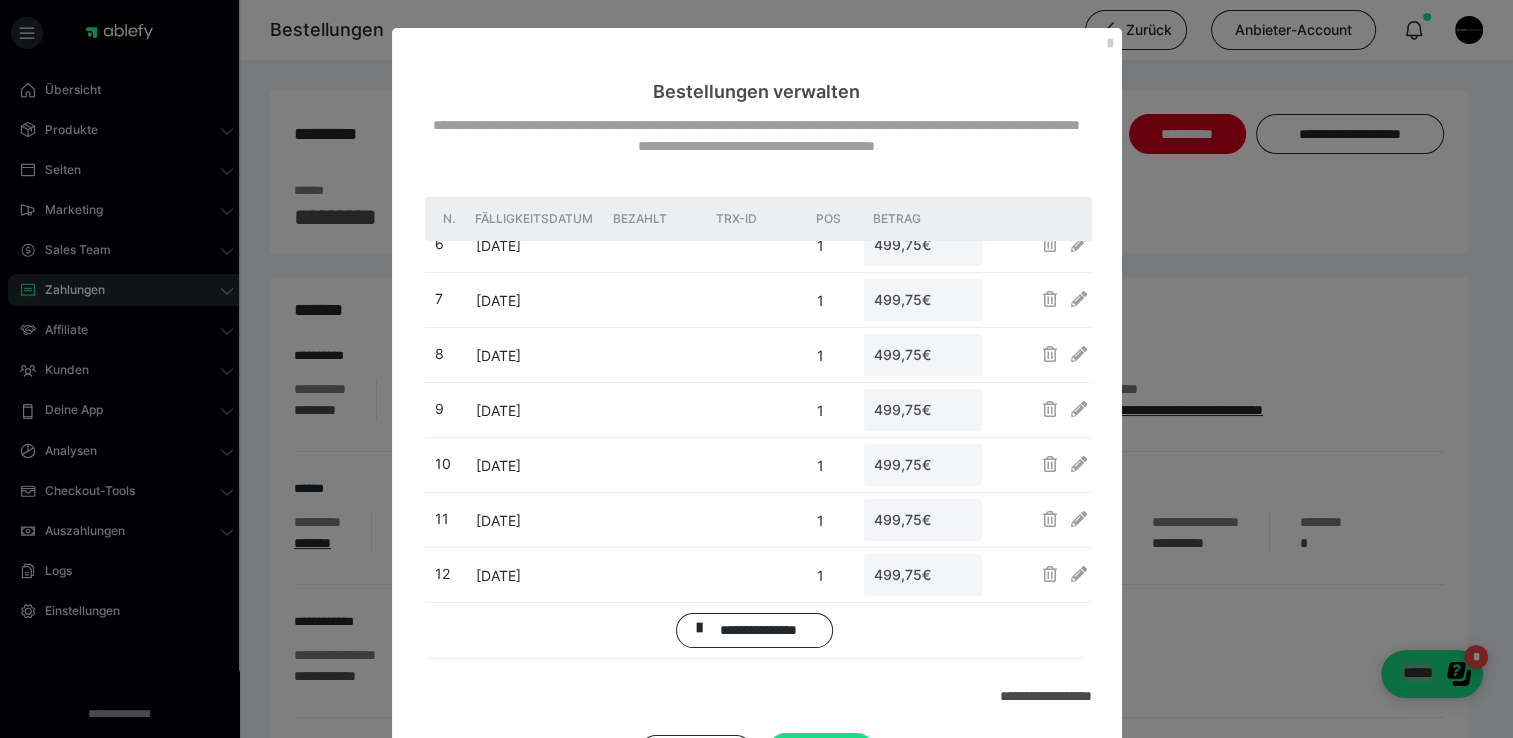 scroll, scrollTop: 298, scrollLeft: 0, axis: vertical 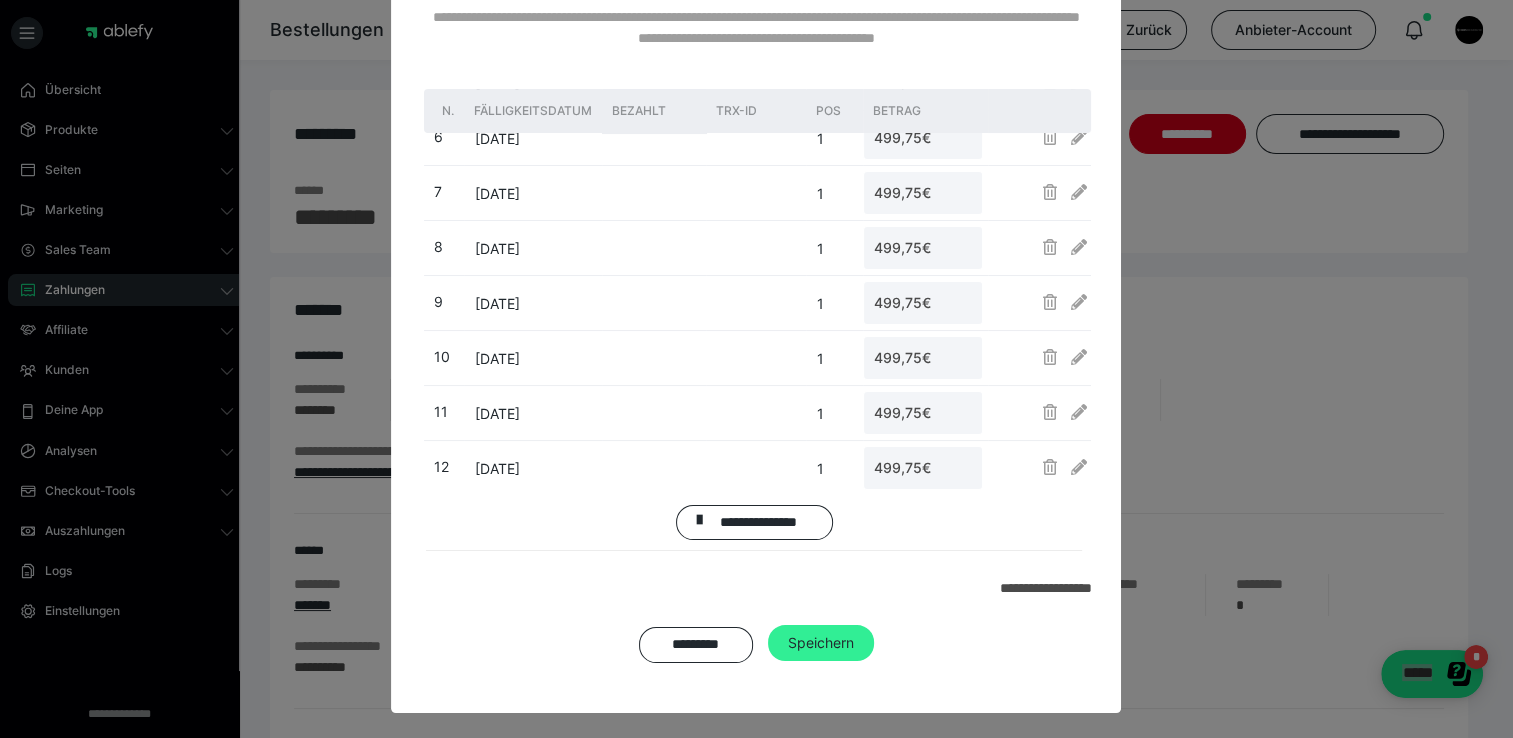 click on "Speichern" at bounding box center (821, 642) 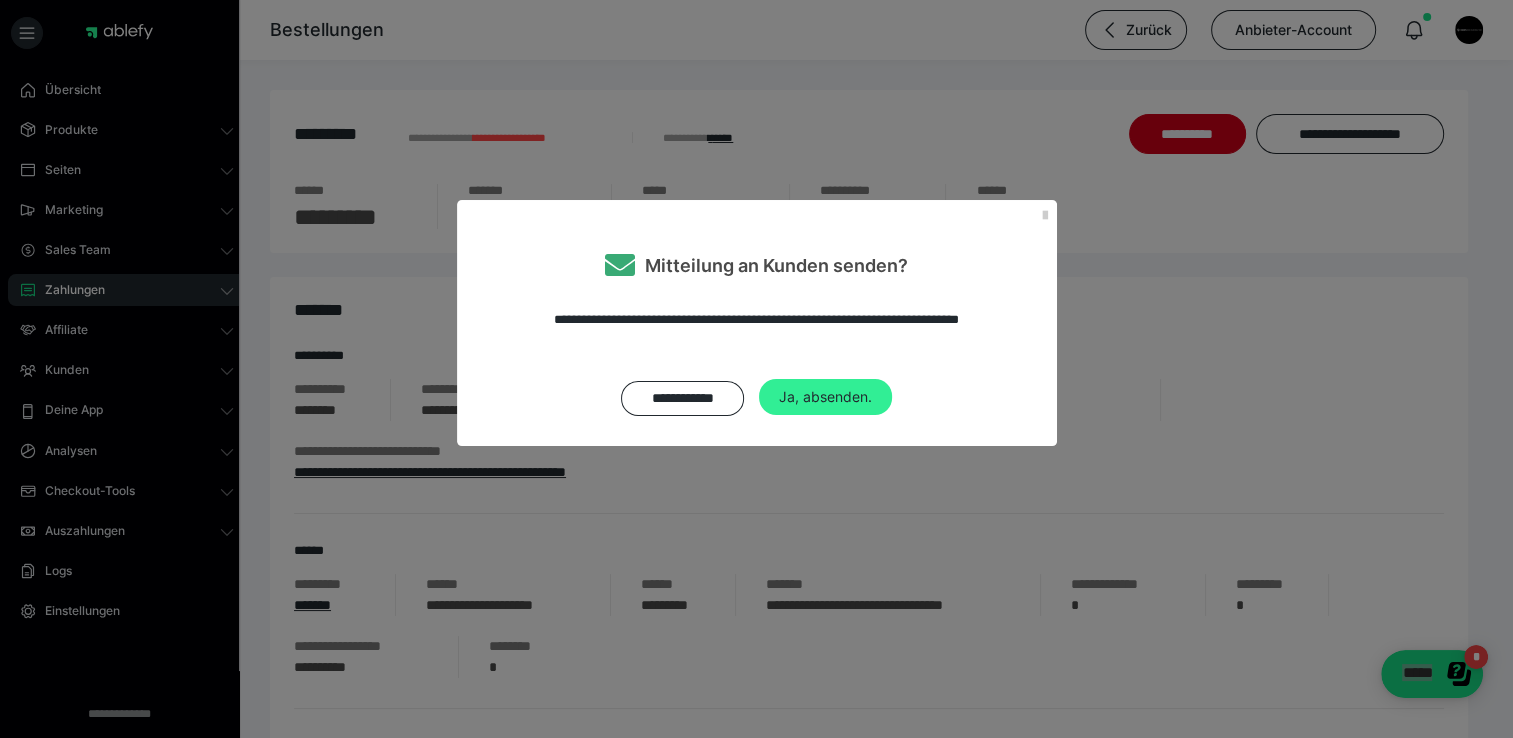 click on "Ja, absenden." at bounding box center (825, 397) 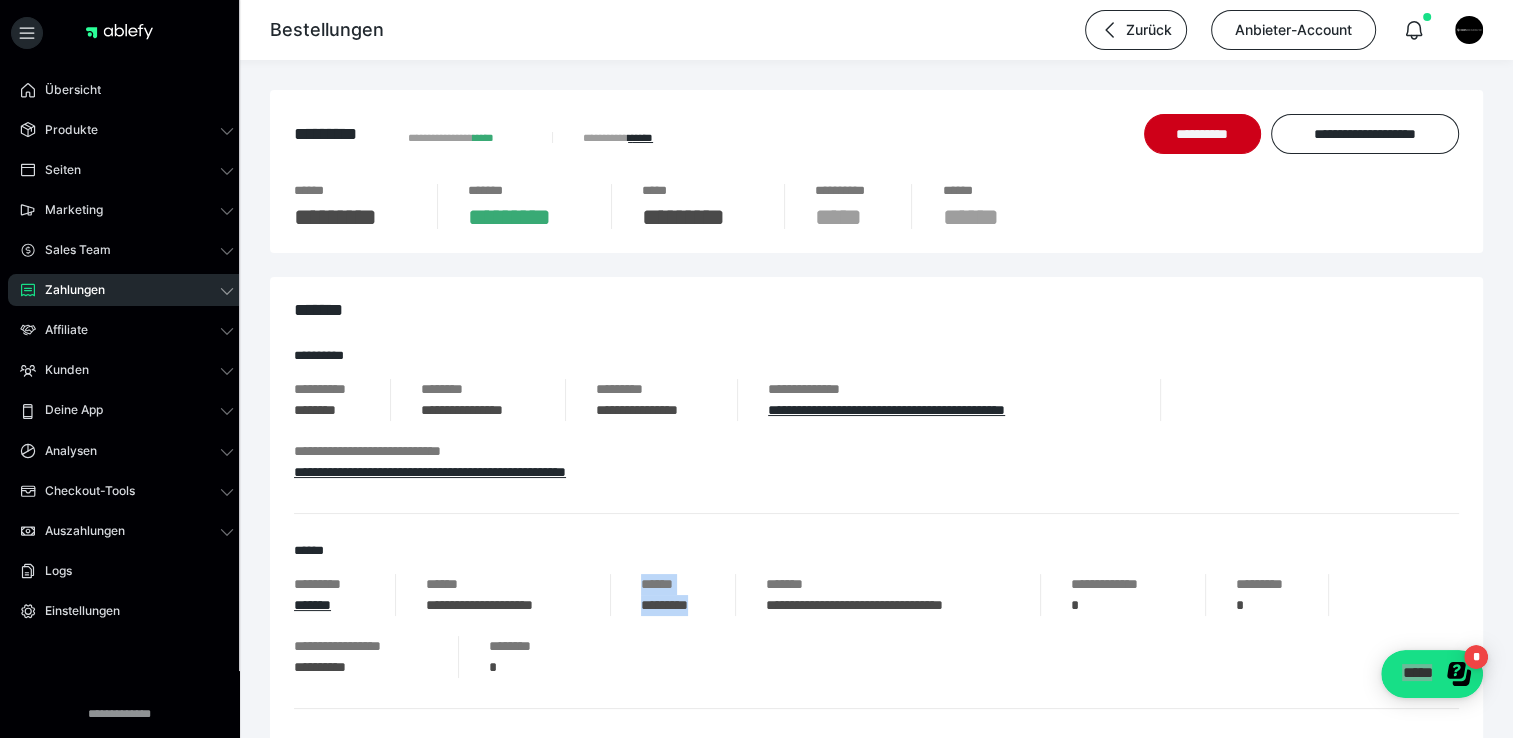 drag, startPoint x: 624, startPoint y: 603, endPoint x: 712, endPoint y: 610, distance: 88.27797 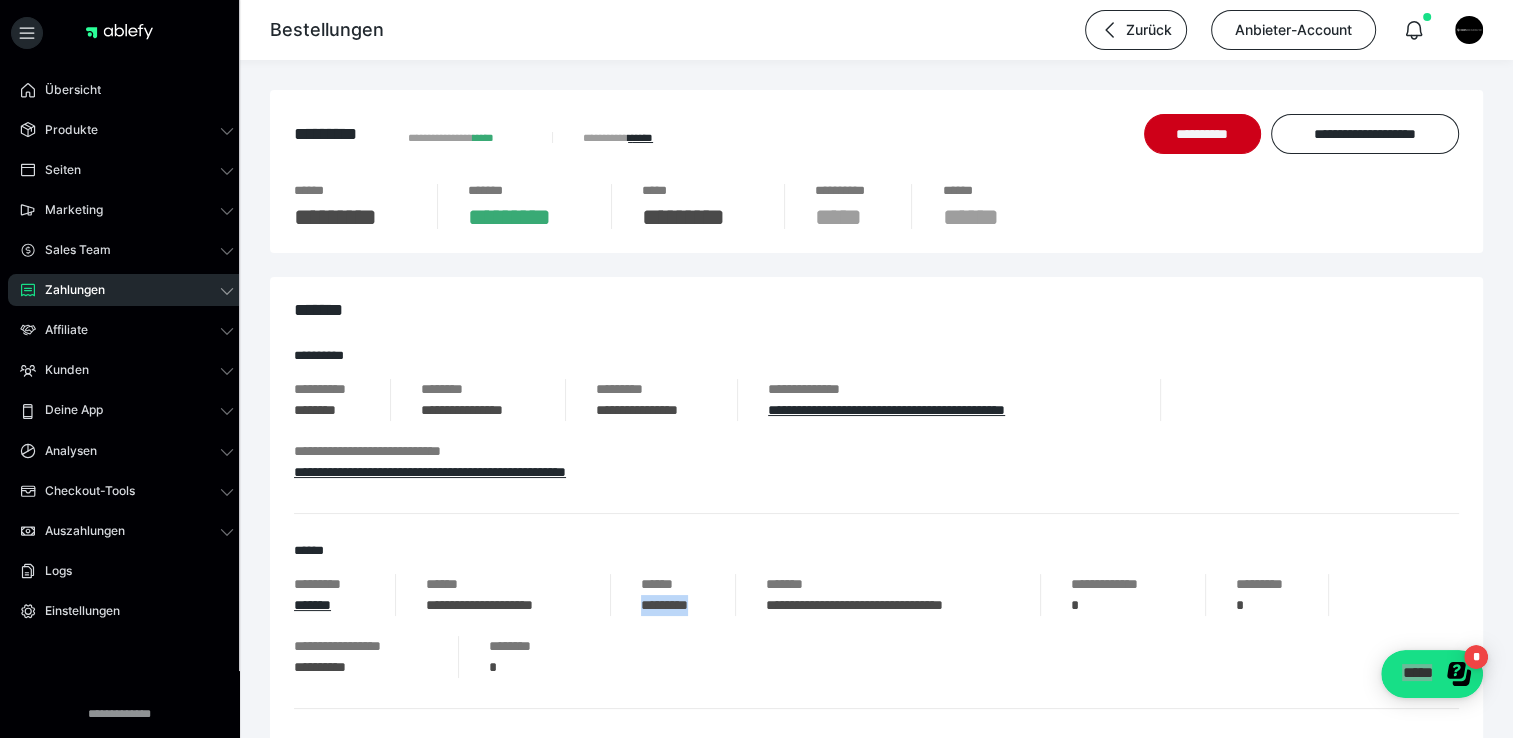 drag, startPoint x: 638, startPoint y: 606, endPoint x: 705, endPoint y: 608, distance: 67.02985 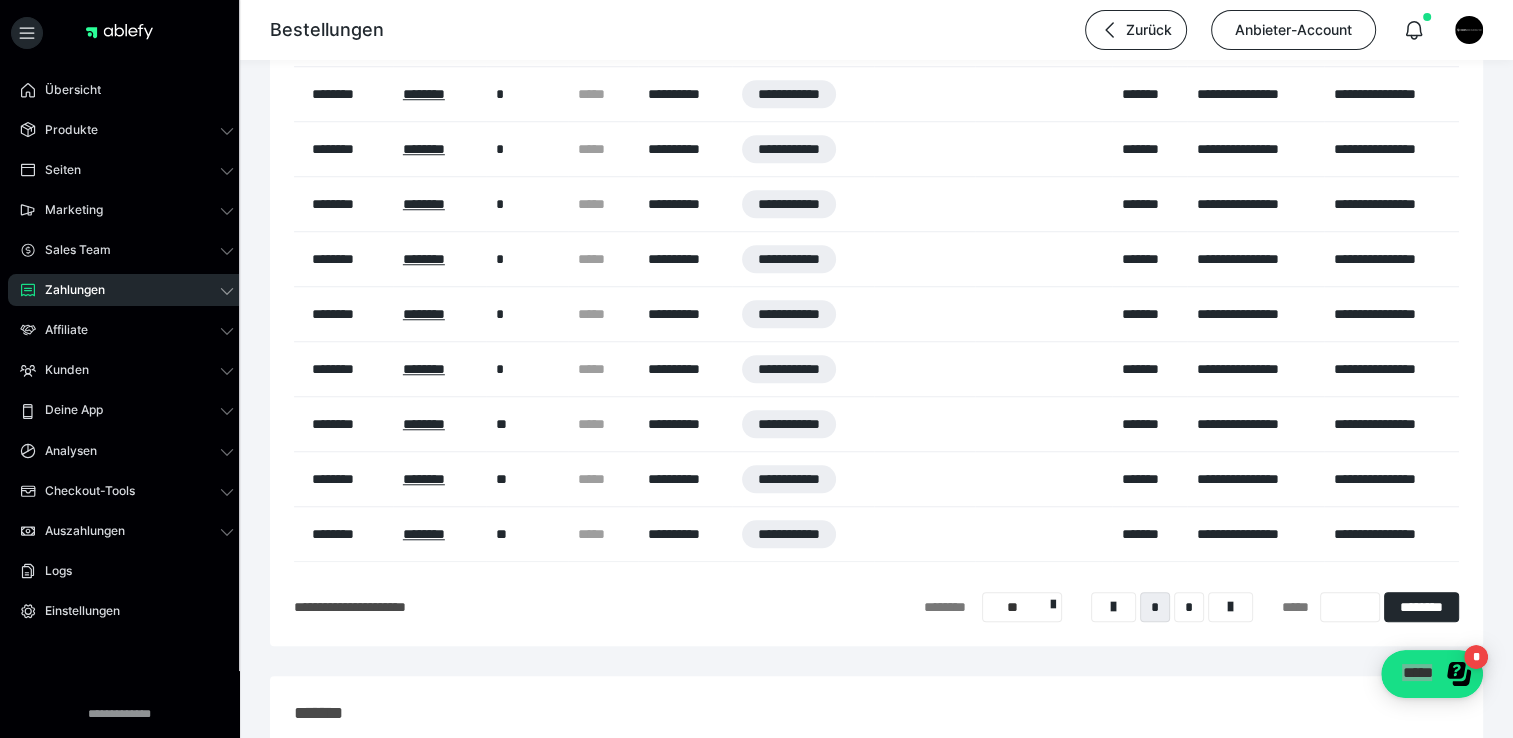 scroll, scrollTop: 1620, scrollLeft: 0, axis: vertical 